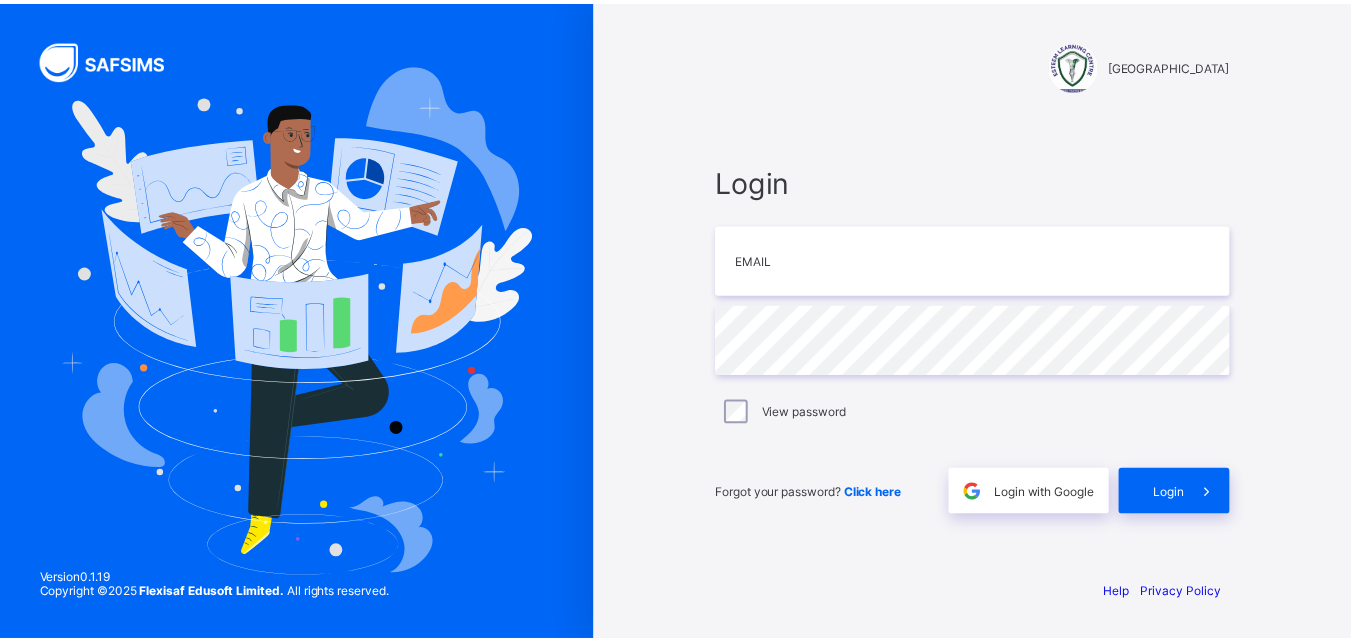 scroll, scrollTop: 0, scrollLeft: 0, axis: both 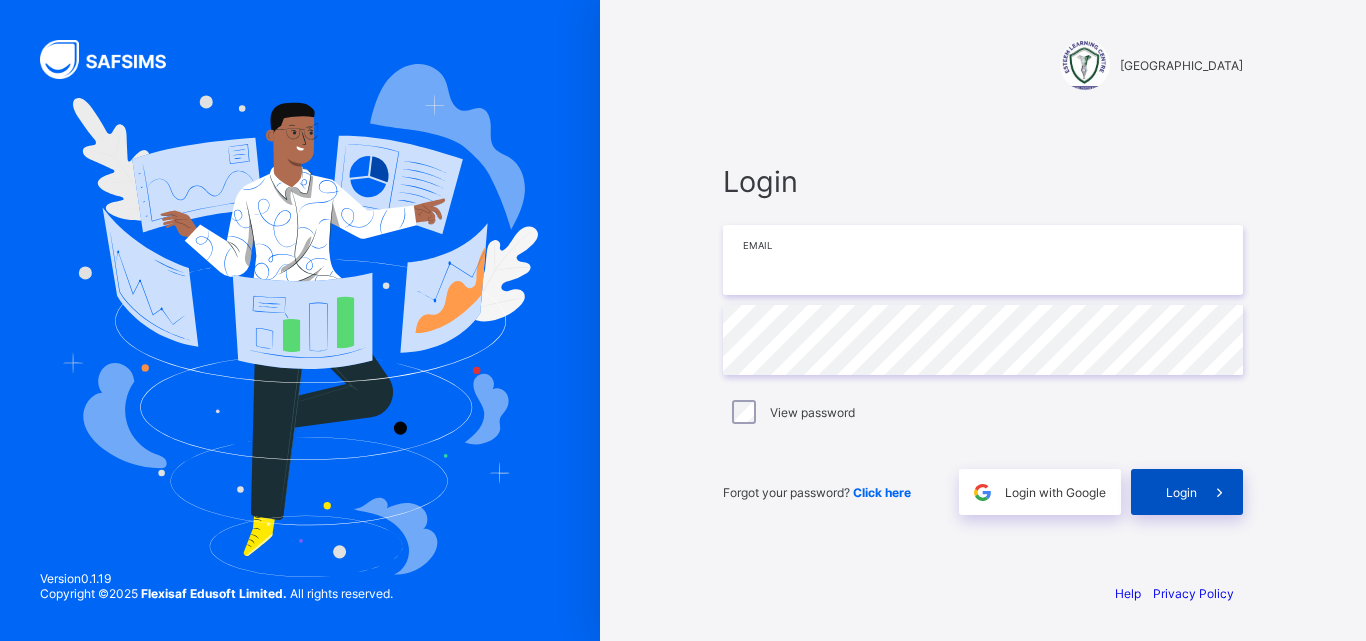 type on "**********" 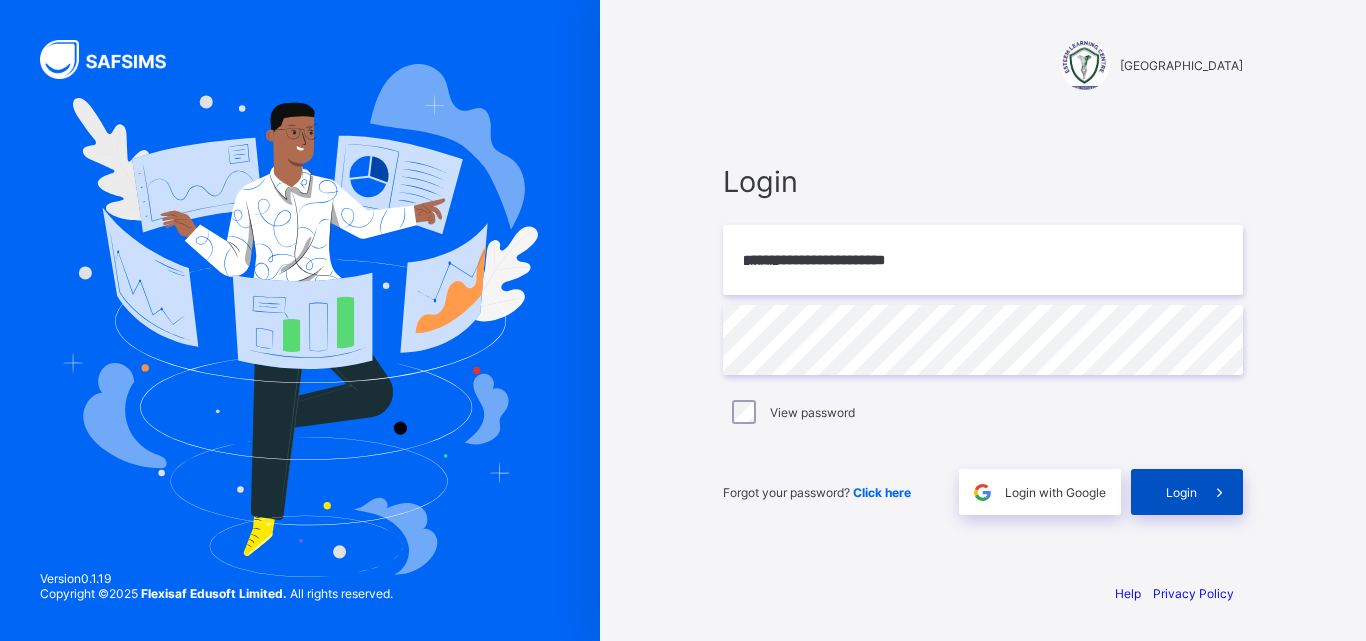 click at bounding box center [1220, 492] 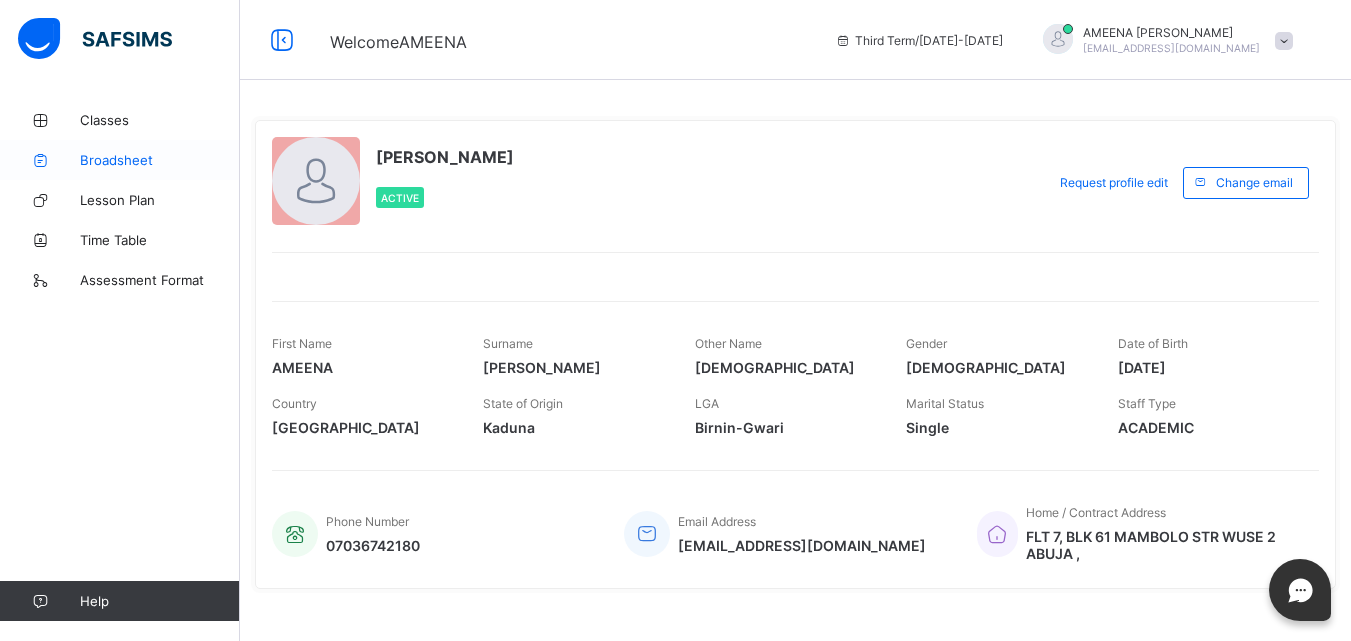 click on "Broadsheet" at bounding box center [160, 160] 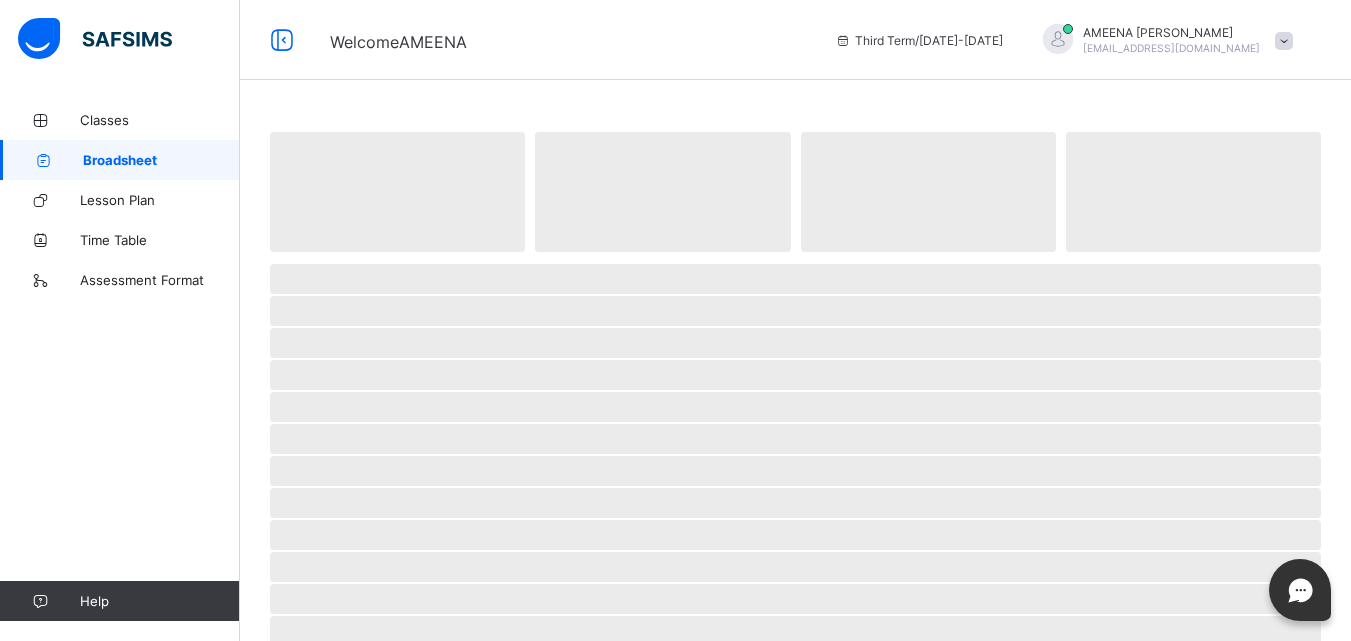 click on "Broadsheet" at bounding box center [161, 160] 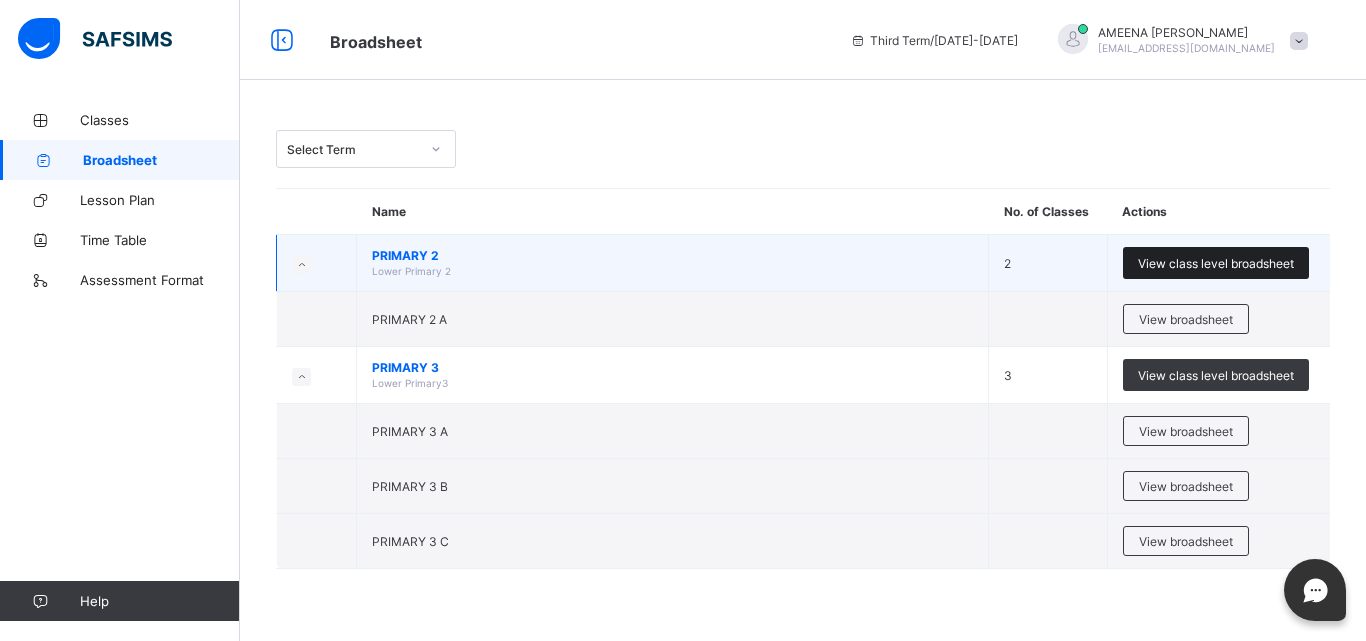 click on "View class level broadsheet" at bounding box center [1216, 263] 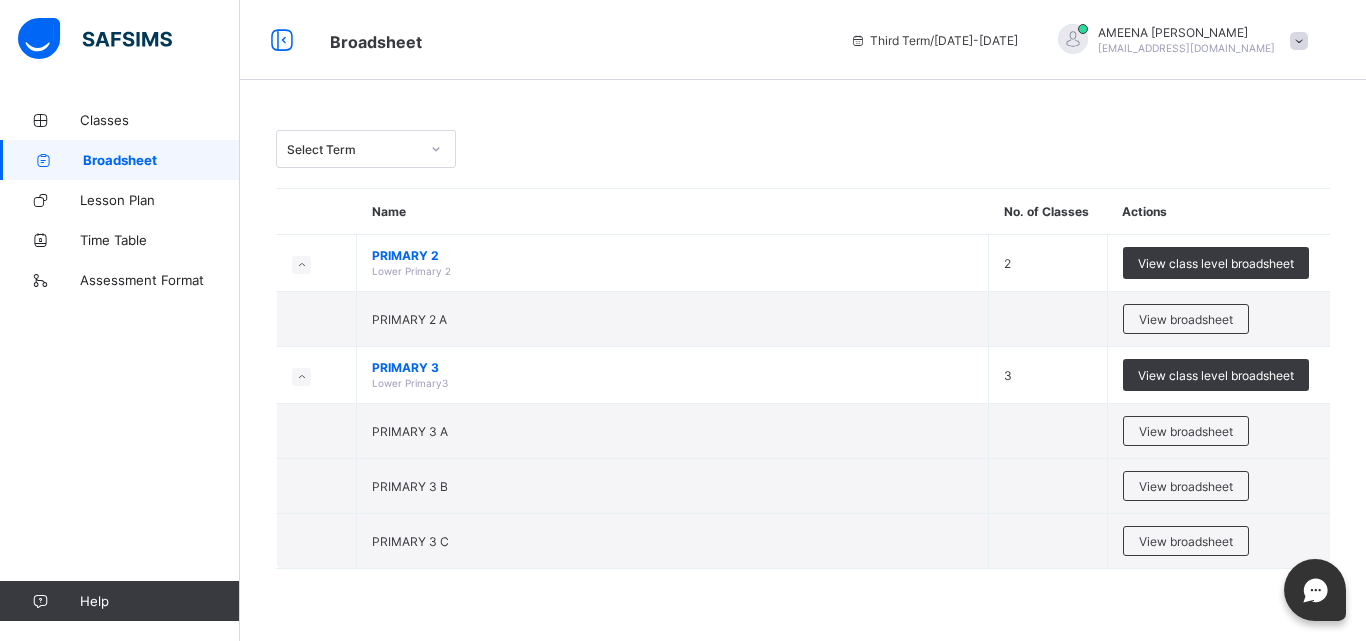 click on "Select Term Name No. of Classes Actions   PRIMARY 2     Lower Primary 2   2   View class level broadsheet   PRIMARY 2 A View broadsheet   PRIMARY 3     Lower Primary3   3   View class level broadsheet   PRIMARY 3 A View broadsheet PRIMARY 3 B View broadsheet PRIMARY 3 C View broadsheet × Approve All Results In School This action would approve all the results for the Current Term in this school. Are you
sure you want to carry on? Cancel Yes, Approve all results × How satisfied are you with using SAFSIMS? 😞 🙁 😐 🙂 😄 Very Dissatisfied Very Satisfied Submit Close" at bounding box center [803, 320] 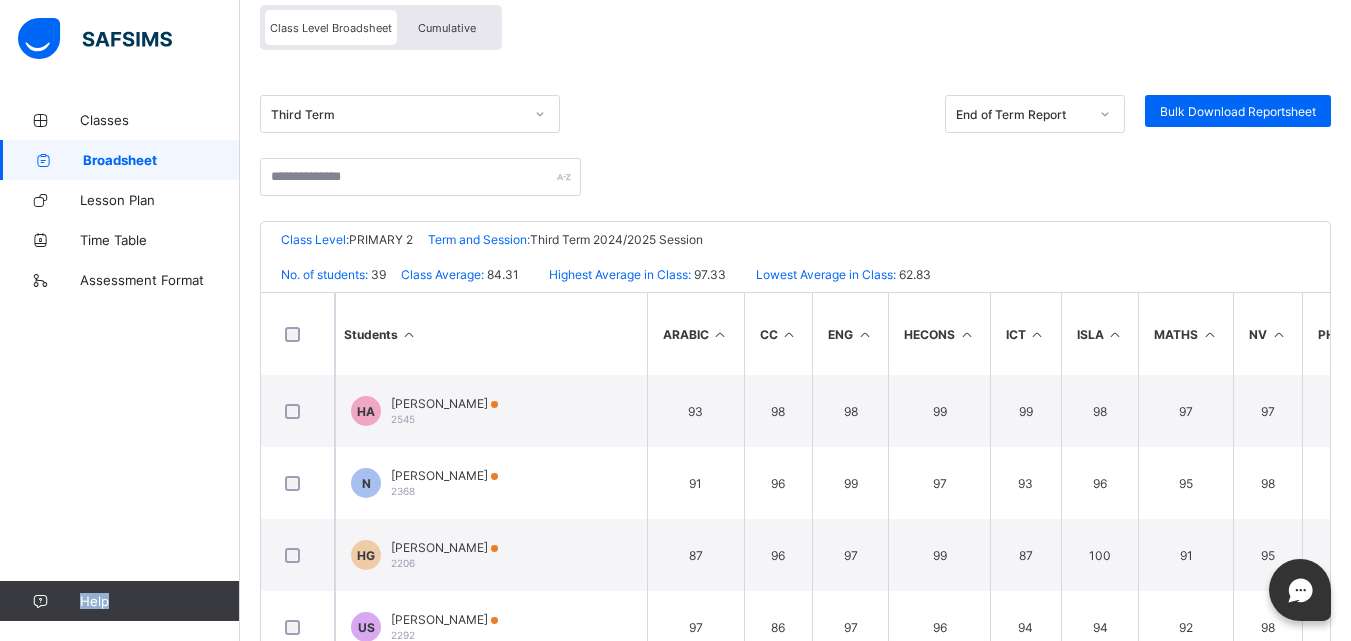 scroll, scrollTop: 240, scrollLeft: 0, axis: vertical 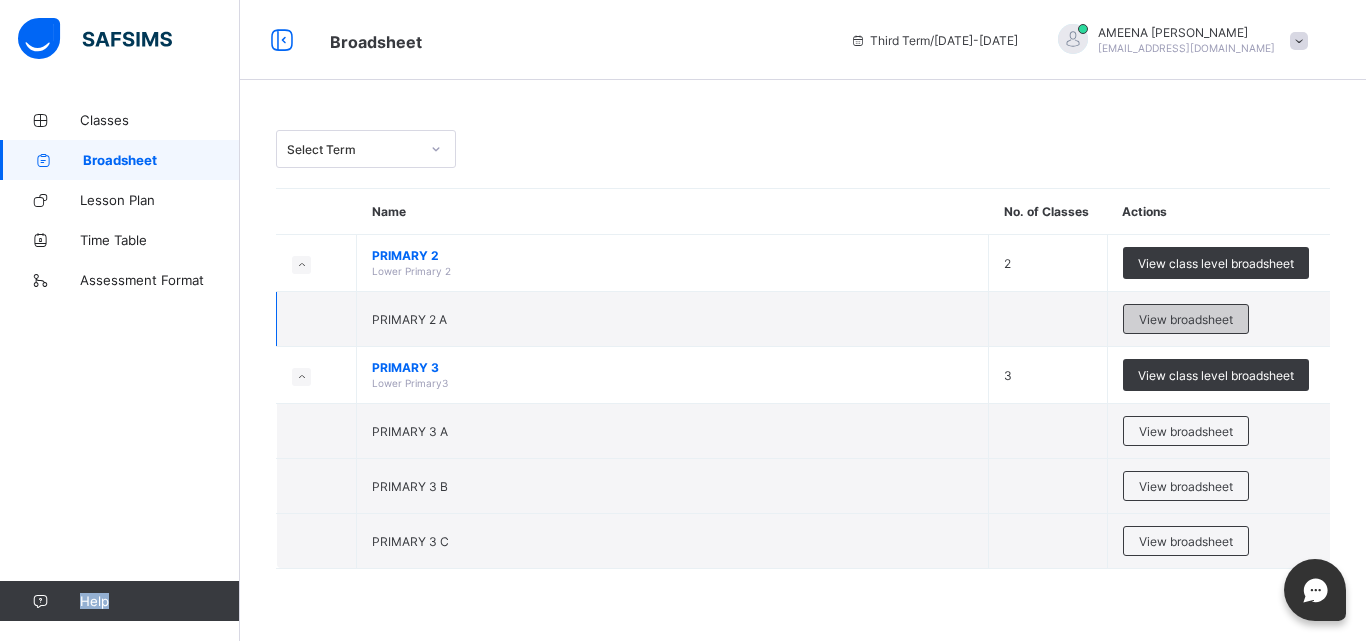 click on "View broadsheet" at bounding box center (1186, 319) 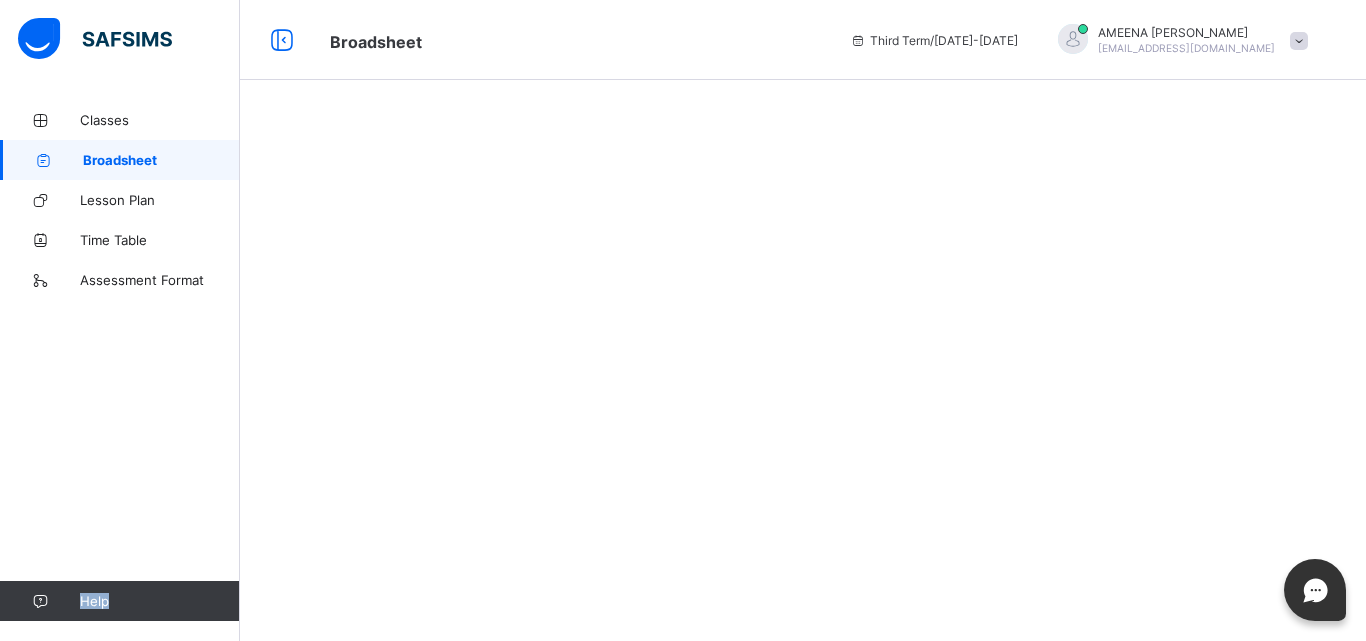 click at bounding box center (803, 320) 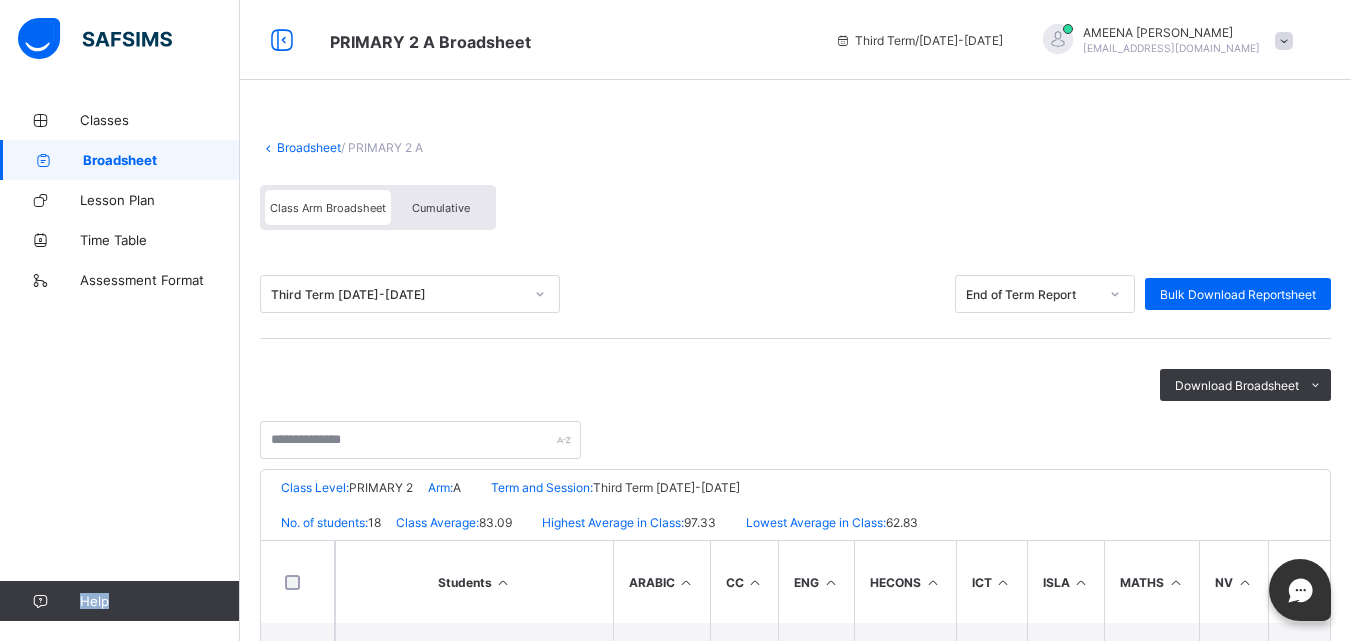 scroll, scrollTop: 440, scrollLeft: 0, axis: vertical 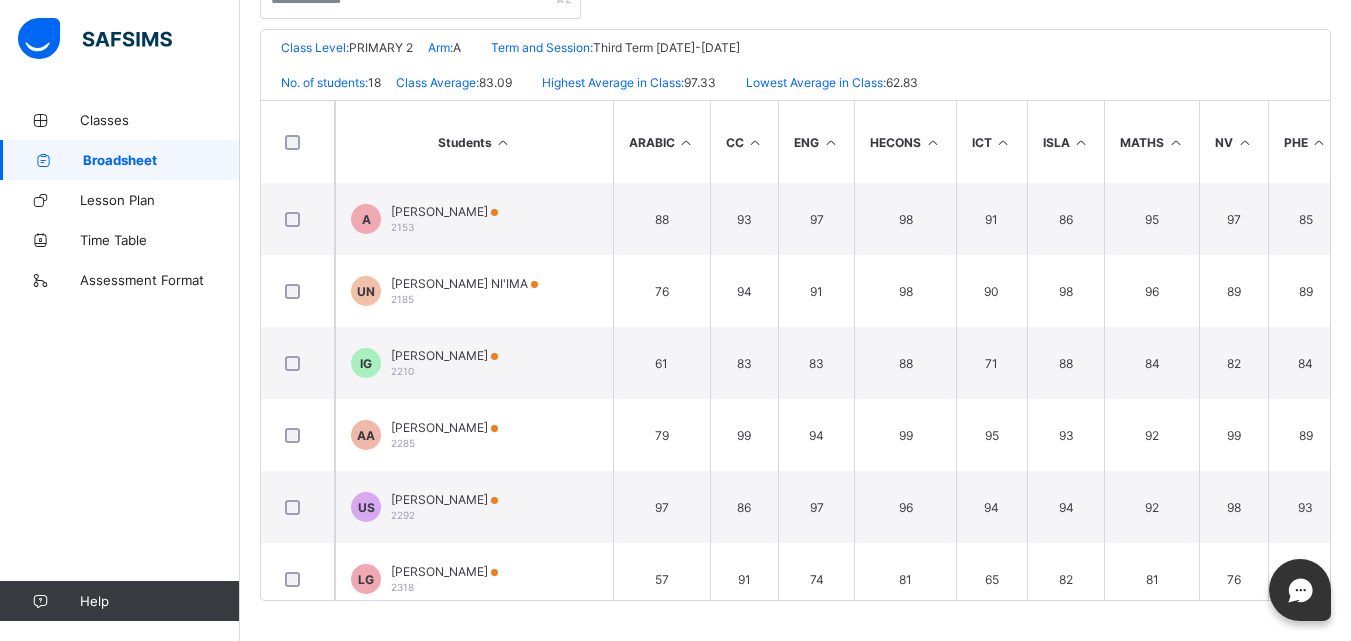 click on "Broadsheet  / PRIMARY 2 A Class Arm Broadsheet Cumulative Third Term [DATE]-[DATE] End of Term Report Bulk Download Reportsheet Download Broadsheet PDF Excel sheet ESTEEM LEARNING CENTRE Date: [DATE] 7:21:15 pm  Class Level:  PRIMARY 2  Arm:  A  Term and Session:  Third Term [DATE]-[DATE]  No. of students:  18  Class Average:  83.09  Highest Average in Class:  97.33  Lowest Average in Class:  62.83 S/NO Admission No. Full Name ARABIC CC ENG HECONS ICT [GEOGRAPHIC_DATA] NV PHE [DEMOGRAPHIC_DATA] SC VR TOTAL Average Position  Grade 1 2153 [PERSON_NAME]    88   93   97   98   91   86   95   97   85   93   96   99 1118 93.17 4th A 2 2185 [PERSON_NAME] NI'IMA   76   94   91   98   90   98   96   89   89   92   94   71 1078 89.83 5th B+ 3 2210 [PERSON_NAME]   61   83   83   88   71   88   84   82   84   86   91   54 955 79.58 12th C+ 4 2285 [PERSON_NAME]   79   99   94   99   95   93   92   99   89   93   96   96 1124 93.67 3rd A 5 2292 [PERSON_NAME]   97   86   97   96   94   94   92   98   93   95   97   97 A" at bounding box center [795, 150] 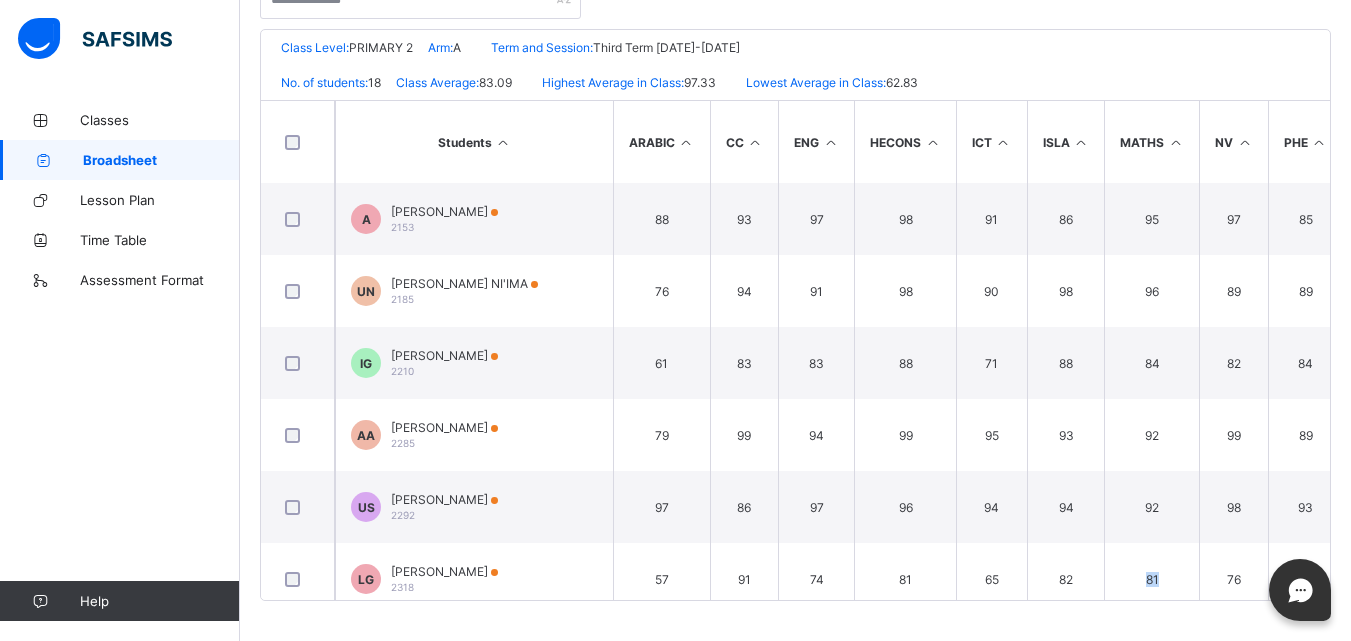 click on "Broadsheet  / PRIMARY 2 A Class Arm Broadsheet Cumulative Third Term [DATE]-[DATE] End of Term Report Bulk Download Reportsheet Download Broadsheet PDF Excel sheet ESTEEM LEARNING CENTRE Date: [DATE] 7:21:15 pm  Class Level:  PRIMARY 2  Arm:  A  Term and Session:  Third Term [DATE]-[DATE]  No. of students:  18  Class Average:  83.09  Highest Average in Class:  97.33  Lowest Average in Class:  62.83 S/NO Admission No. Full Name ARABIC CC ENG HECONS ICT [GEOGRAPHIC_DATA] NV PHE [DEMOGRAPHIC_DATA] SC VR TOTAL Average Position  Grade 1 2153 [PERSON_NAME]    88   93   97   98   91   86   95   97   85   93   96   99 1118 93.17 4th A 2 2185 [PERSON_NAME] NI'IMA   76   94   91   98   90   98   96   89   89   92   94   71 1078 89.83 5th B+ 3 2210 [PERSON_NAME]   61   83   83   88   71   88   84   82   84   86   91   54 955 79.58 12th C+ 4 2285 [PERSON_NAME]   79   99   94   99   95   93   92   99   89   93   96   96 1124 93.67 3rd A 5 2292 [PERSON_NAME]   97   86   97   96   94   94   92   98   93   95   97   97 A" at bounding box center (795, 150) 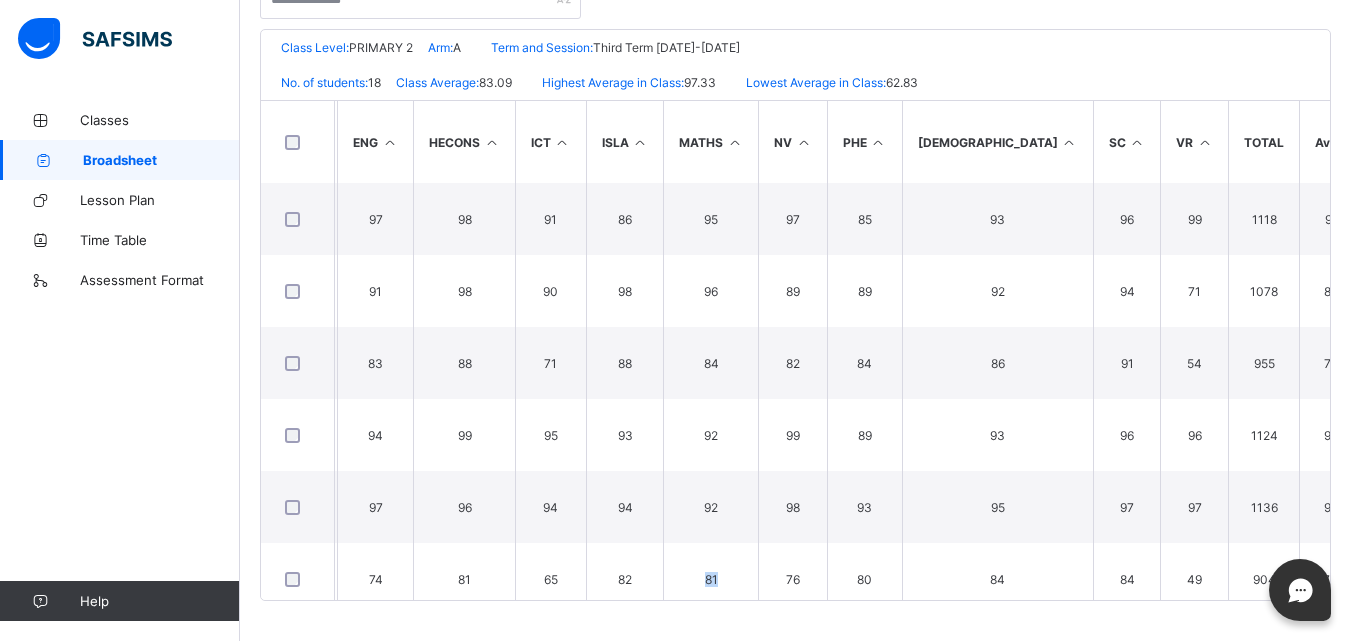 scroll, scrollTop: 0, scrollLeft: 429, axis: horizontal 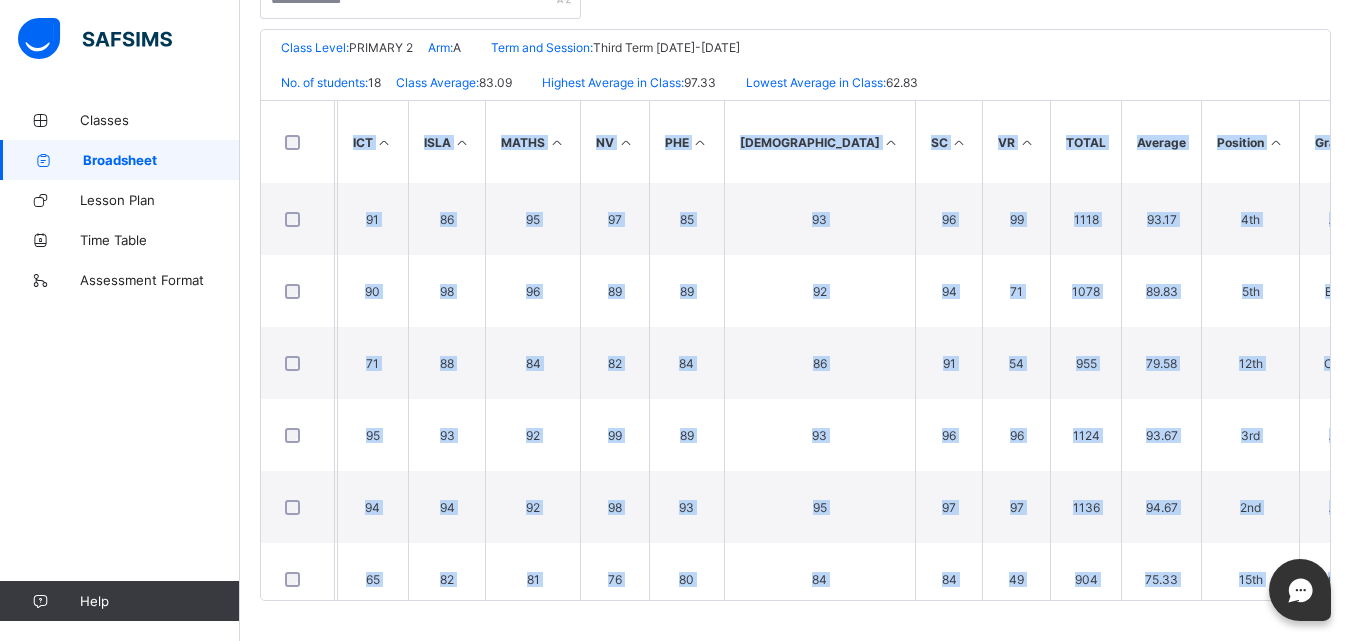 drag, startPoint x: 1337, startPoint y: 594, endPoint x: 1365, endPoint y: 591, distance: 28.160255 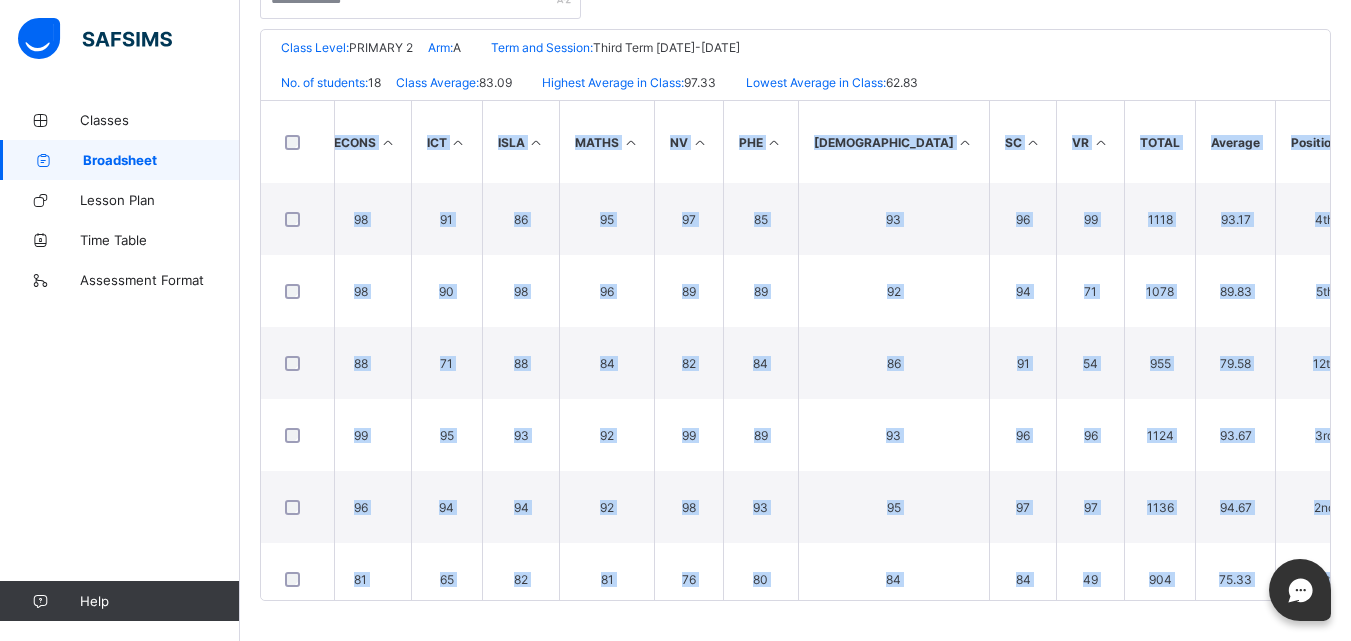 scroll, scrollTop: 0, scrollLeft: 619, axis: horizontal 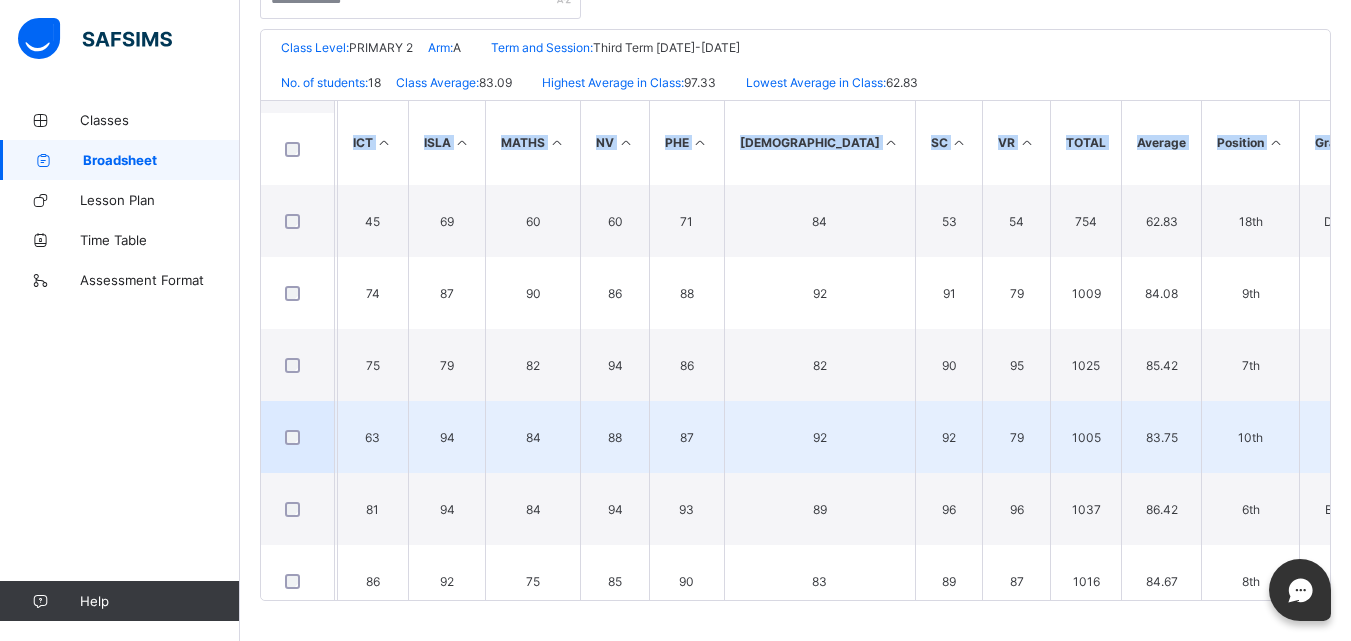 click on "B" at bounding box center (1332, 437) 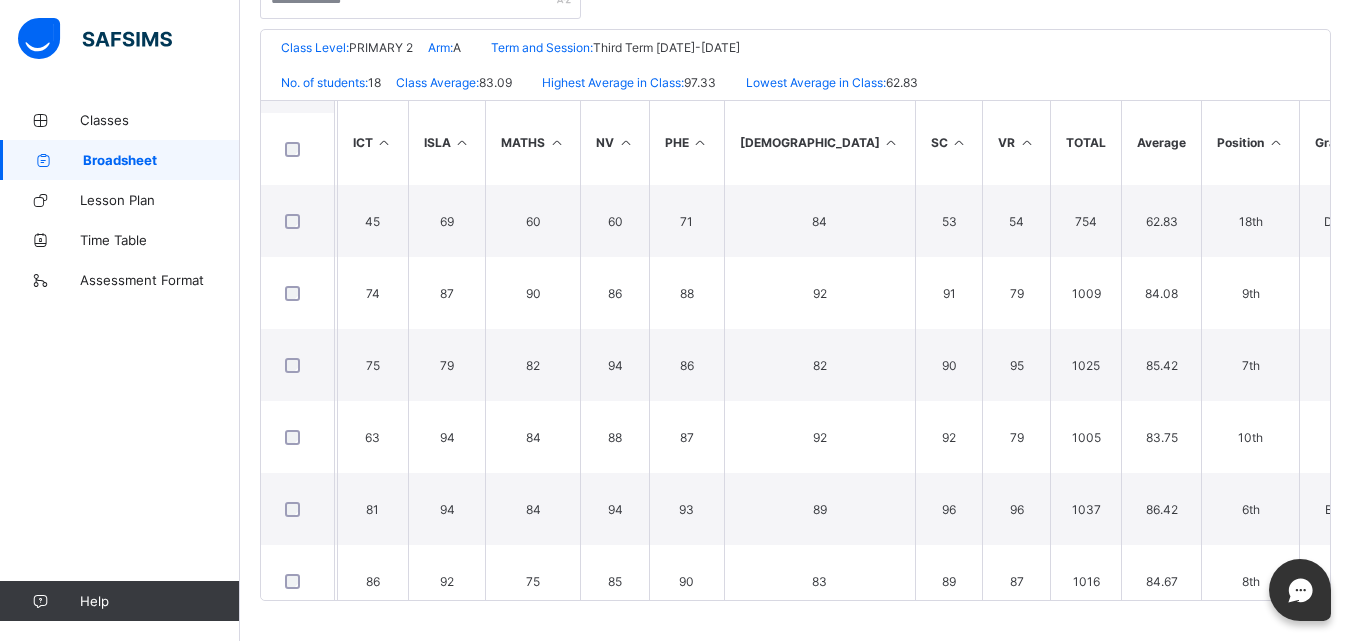 click on "Broadsheet  / PRIMARY 2 A Class Arm Broadsheet Cumulative Third Term [DATE]-[DATE] End of Term Report Bulk Download Reportsheet Download Broadsheet PDF Excel sheet ESTEEM LEARNING CENTRE Date: [DATE] 7:21:15 pm  Class Level:  PRIMARY 2  Arm:  A  Term and Session:  Third Term [DATE]-[DATE]  No. of students:  18  Class Average:  83.09  Highest Average in Class:  97.33  Lowest Average in Class:  62.83 S/NO Admission No. Full Name ARABIC CC ENG HECONS ICT [GEOGRAPHIC_DATA] NV PHE [DEMOGRAPHIC_DATA] SC VR TOTAL Average Position  Grade 1 2153 [PERSON_NAME]    88   93   97   98   91   86   95   97   85   93   96   99 1118 93.17 4th A 2 2185 [PERSON_NAME] NI'IMA   76   94   91   98   90   98   96   89   89   92   94   71 1078 89.83 5th B+ 3 2210 [PERSON_NAME]   61   83   83   88   71   88   84   82   84   86   91   54 955 79.58 12th C+ 4 2285 [PERSON_NAME]   79   99   94   99   95   93   92   99   89   93   96   96 1124 93.67 3rd A 5 2292 [PERSON_NAME]   97   86   97   96   94   94   92   98   93   95   97   97 A" at bounding box center (795, 150) 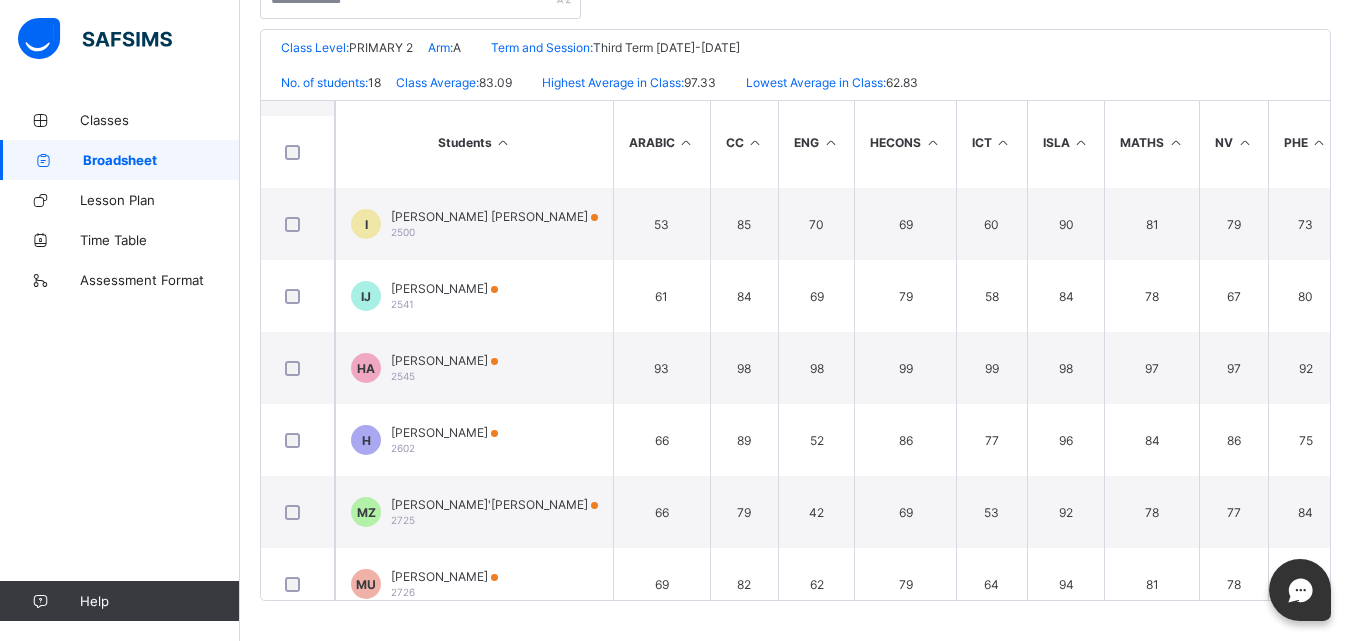 scroll, scrollTop: 859, scrollLeft: 619, axis: both 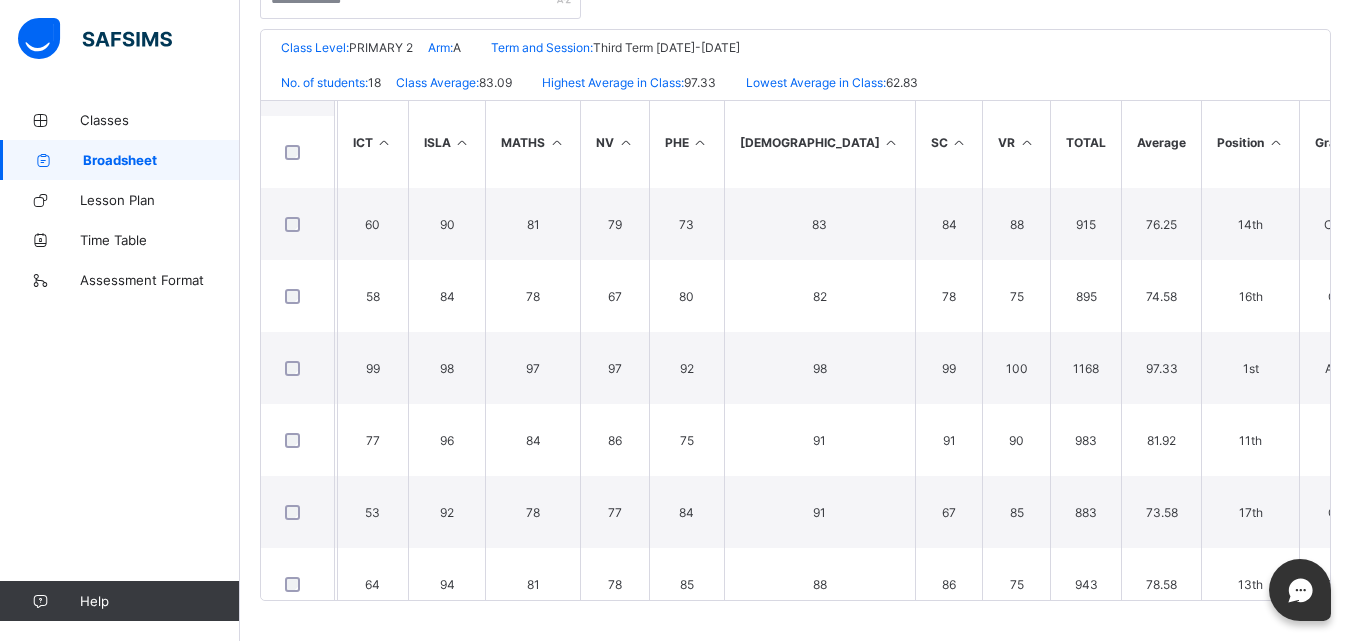 click on "ESTEEM LEARNING CENTRE Date: [DATE] 7:21:15 pm  Class Level:  PRIMARY 2  Arm:  A  Term and Session:  Third Term [DATE]-[DATE]  No. of students:  18  Class Average:  83.09  Highest Average in Class:  97.33  Lowest Average in Class:  62.83 S/NO Admission No. Full Name ARABIC CC ENG HECONS ICT [GEOGRAPHIC_DATA] NV PHE [DEMOGRAPHIC_DATA] SC VR TOTAL Average Position  Grade 1 2153 [PERSON_NAME]    88   93   97   98   91   86   95   97   85   93   96   99 1118 93.17 4th A 2 2185 [PERSON_NAME] NI'IMA   76   94   91   98   90   98   96   89   89   92   94   71 1078 89.83 5th B+ 3 2210 [PERSON_NAME]   61   83   83   88   71   88   84   82   84   86   91   54 955 79.58 12th C+ 4 2285 [PERSON_NAME]   79   99   94   99   95   93   92   99   89   93   96   96 1124 93.67 3rd A 5 2292 [PERSON_NAME]   97   86   97   96   94   94   92   98   93   95   97   97 1136 94.67 2nd A 6 2318 [PERSON_NAME]   57   91   74   81   65   82   81   76   80   84   84   49 904 75.33 15th C 7 2320   51   85   64   58   45   69" at bounding box center [795, 315] 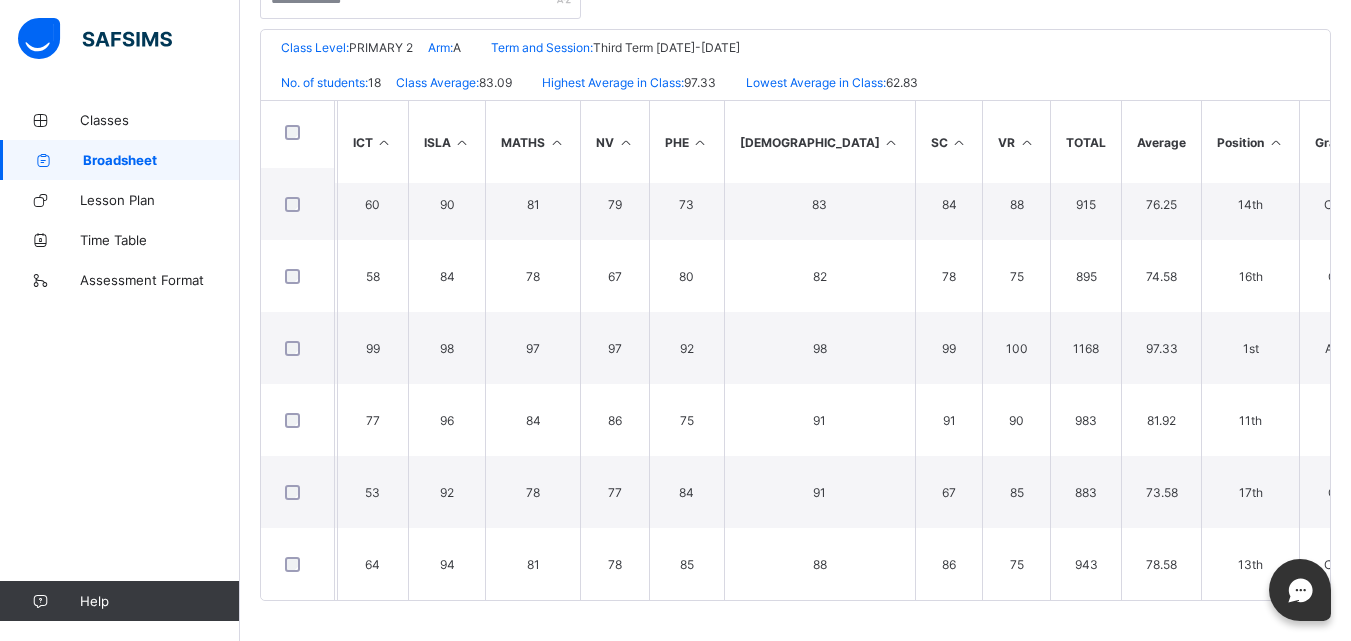 click on "Broadsheet  / PRIMARY 2 A Class Arm Broadsheet Cumulative Third Term [DATE]-[DATE] End of Term Report Bulk Download Reportsheet Download Broadsheet PDF Excel sheet ESTEEM LEARNING CENTRE Date: [DATE] 7:21:15 pm  Class Level:  PRIMARY 2  Arm:  A  Term and Session:  Third Term [DATE]-[DATE]  No. of students:  18  Class Average:  83.09  Highest Average in Class:  97.33  Lowest Average in Class:  62.83 S/NO Admission No. Full Name ARABIC CC ENG HECONS ICT [GEOGRAPHIC_DATA] NV PHE [DEMOGRAPHIC_DATA] SC VR TOTAL Average Position  Grade 1 2153 [PERSON_NAME]    88   93   97   98   91   86   95   97   85   93   96   99 1118 93.17 4th A 2 2185 [PERSON_NAME] NI'IMA   76   94   91   98   90   98   96   89   89   92   94   71 1078 89.83 5th B+ 3 2210 [PERSON_NAME]   61   83   83   88   71   88   84   82   84   86   91   54 955 79.58 12th C+ 4 2285 [PERSON_NAME]   79   99   94   99   95   93   92   99   89   93   96   96 1124 93.67 3rd A 5 2292 [PERSON_NAME]   97   86   97   96   94   94   92   98   93   95   97   97 A" at bounding box center (795, 150) 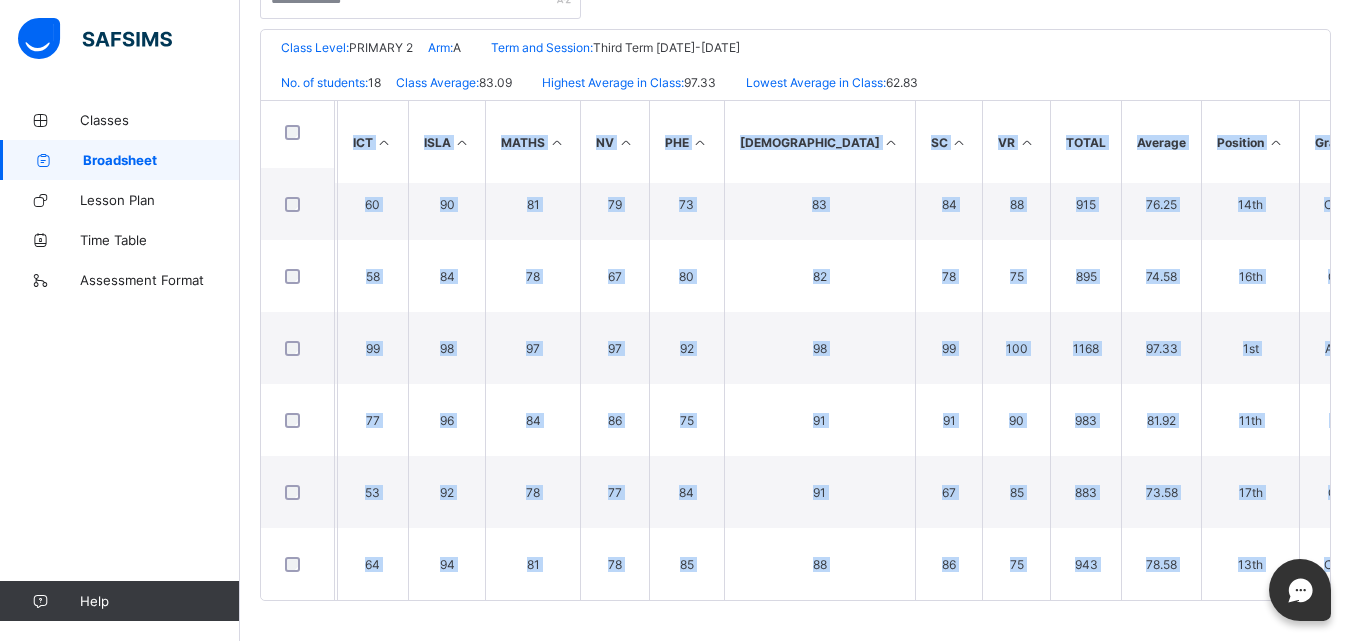 click on "Broadsheet  / PRIMARY 2 A Class Arm Broadsheet Cumulative Third Term [DATE]-[DATE] End of Term Report Bulk Download Reportsheet Download Broadsheet PDF Excel sheet ESTEEM LEARNING CENTRE Date: [DATE] 7:21:15 pm  Class Level:  PRIMARY 2  Arm:  A  Term and Session:  Third Term [DATE]-[DATE]  No. of students:  18  Class Average:  83.09  Highest Average in Class:  97.33  Lowest Average in Class:  62.83 S/NO Admission No. Full Name ARABIC CC ENG HECONS ICT [GEOGRAPHIC_DATA] NV PHE [DEMOGRAPHIC_DATA] SC VR TOTAL Average Position  Grade 1 2153 [PERSON_NAME]    88   93   97   98   91   86   95   97   85   93   96   99 1118 93.17 4th A 2 2185 [PERSON_NAME] NI'IMA   76   94   91   98   90   98   96   89   89   92   94   71 1078 89.83 5th B+ 3 2210 [PERSON_NAME]   61   83   83   88   71   88   84   82   84   86   91   54 955 79.58 12th C+ 4 2285 [PERSON_NAME]   79   99   94   99   95   93   92   99   89   93   96   96 1124 93.67 3rd A 5 2292 [PERSON_NAME]   97   86   97   96   94   94   92   98   93   95   97   97 A" at bounding box center [795, 150] 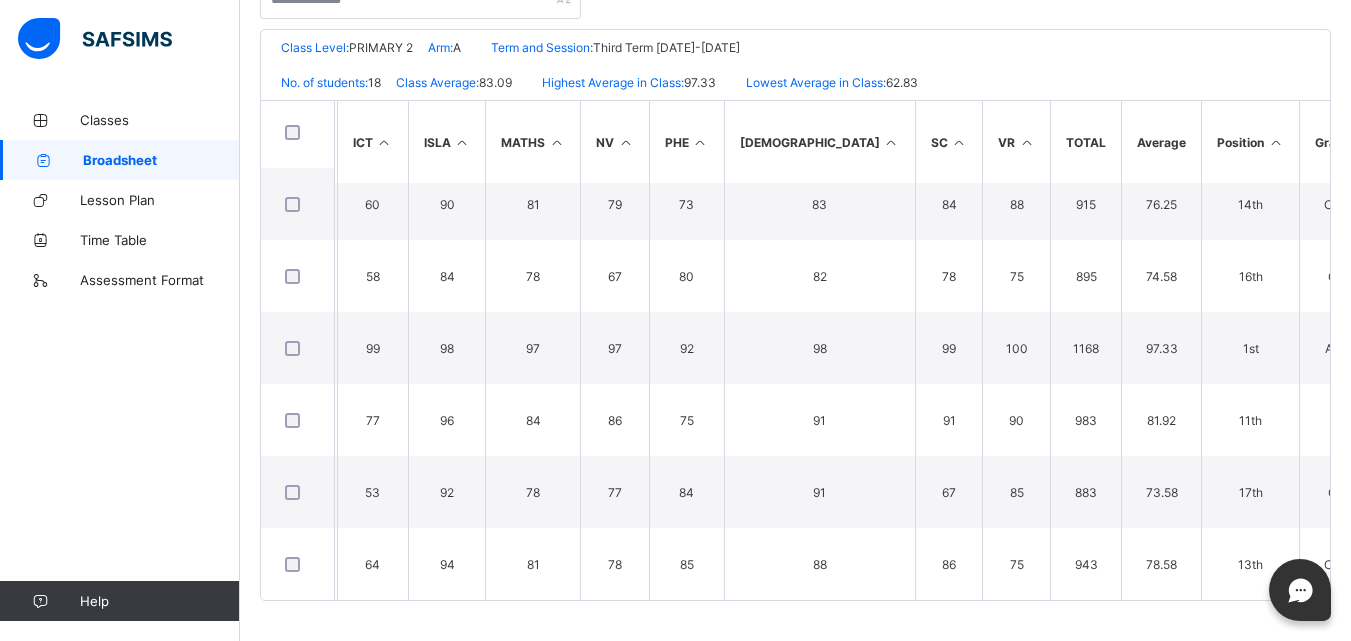 click on "Broadsheet  / PRIMARY 2 A Class Arm Broadsheet Cumulative Third Term [DATE]-[DATE] End of Term Report Bulk Download Reportsheet Download Broadsheet PDF Excel sheet ESTEEM LEARNING CENTRE Date: [DATE] 7:21:15 pm  Class Level:  PRIMARY 2  Arm:  A  Term and Session:  Third Term [DATE]-[DATE]  No. of students:  18  Class Average:  83.09  Highest Average in Class:  97.33  Lowest Average in Class:  62.83 S/NO Admission No. Full Name ARABIC CC ENG HECONS ICT [GEOGRAPHIC_DATA] NV PHE [DEMOGRAPHIC_DATA] SC VR TOTAL Average Position  Grade 1 2153 [PERSON_NAME]    88   93   97   98   91   86   95   97   85   93   96   99 1118 93.17 4th A 2 2185 [PERSON_NAME] NI'IMA   76   94   91   98   90   98   96   89   89   92   94   71 1078 89.83 5th B+ 3 2210 [PERSON_NAME]   61   83   83   88   71   88   84   82   84   86   91   54 955 79.58 12th C+ 4 2285 [PERSON_NAME]   79   99   94   99   95   93   92   99   89   93   96   96 1124 93.67 3rd A 5 2292 [PERSON_NAME]   97   86   97   96   94   94   92   98   93   95   97   97 A" at bounding box center (795, 150) 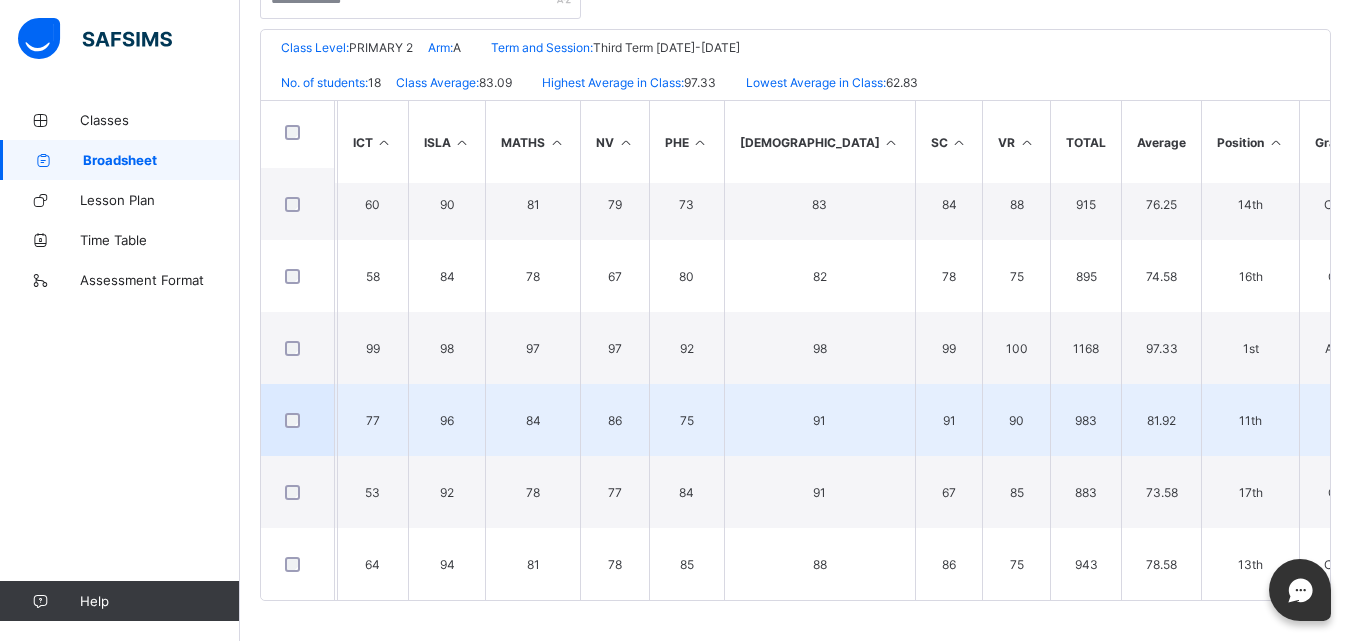 click on "B" at bounding box center (1332, 420) 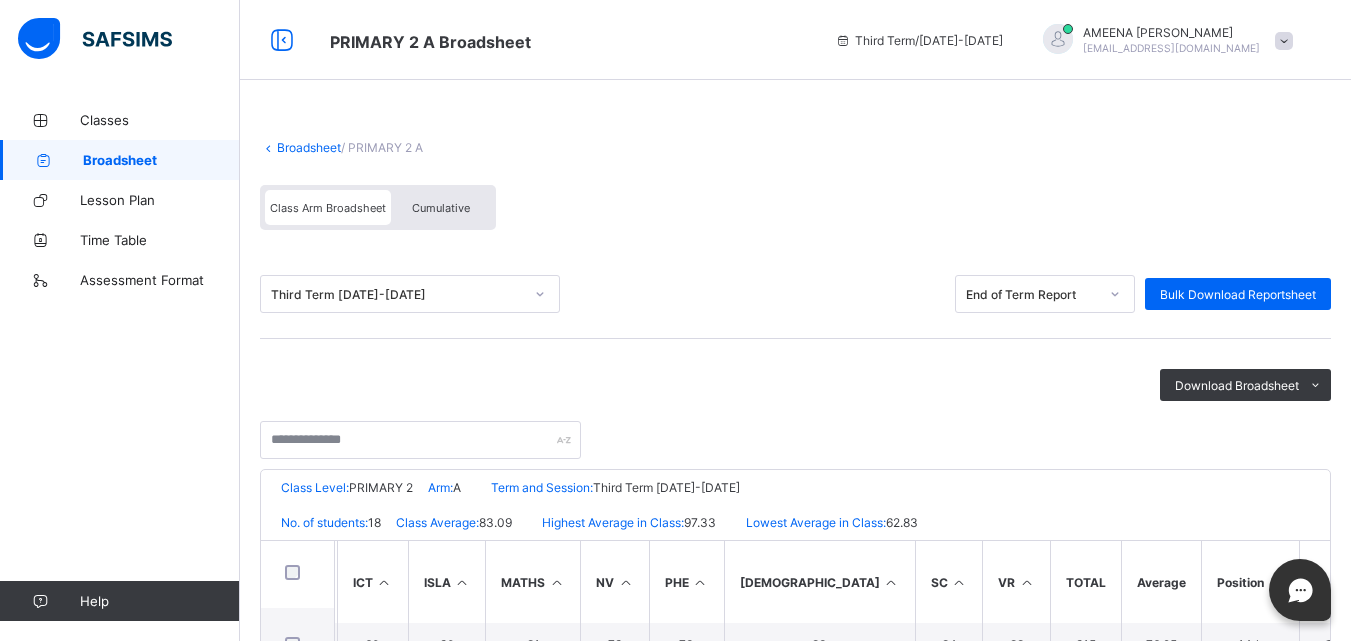 scroll, scrollTop: 440, scrollLeft: 0, axis: vertical 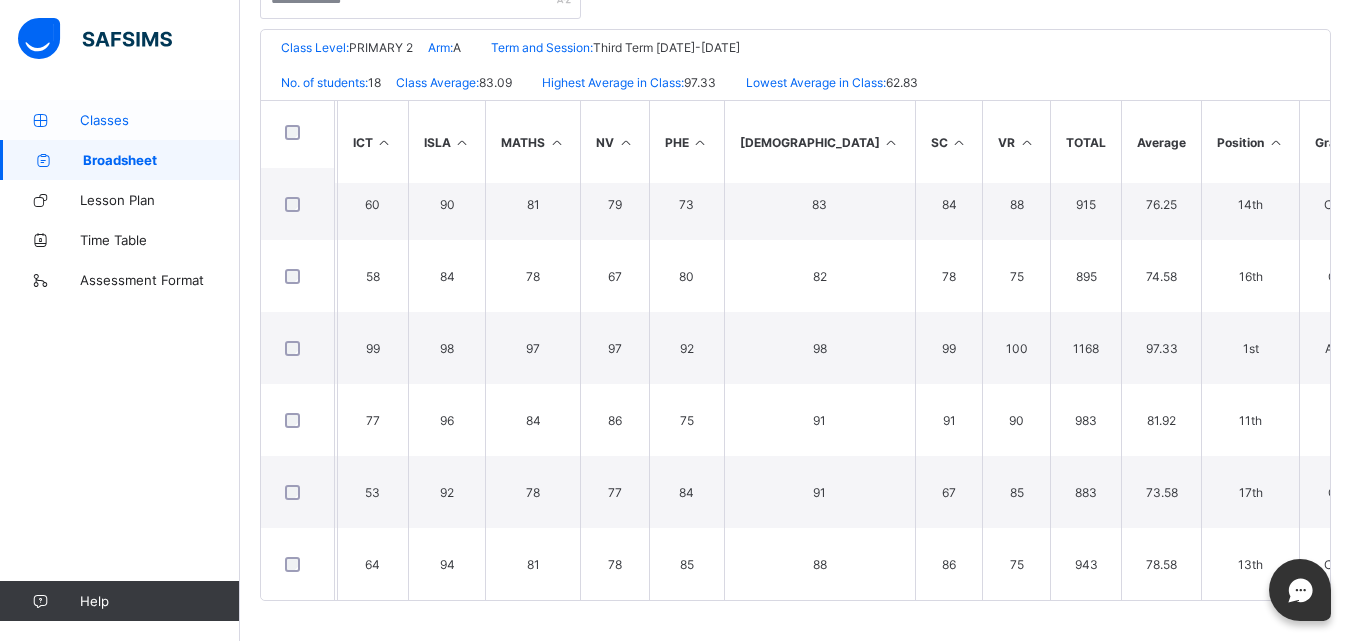 click on "Classes" at bounding box center [160, 120] 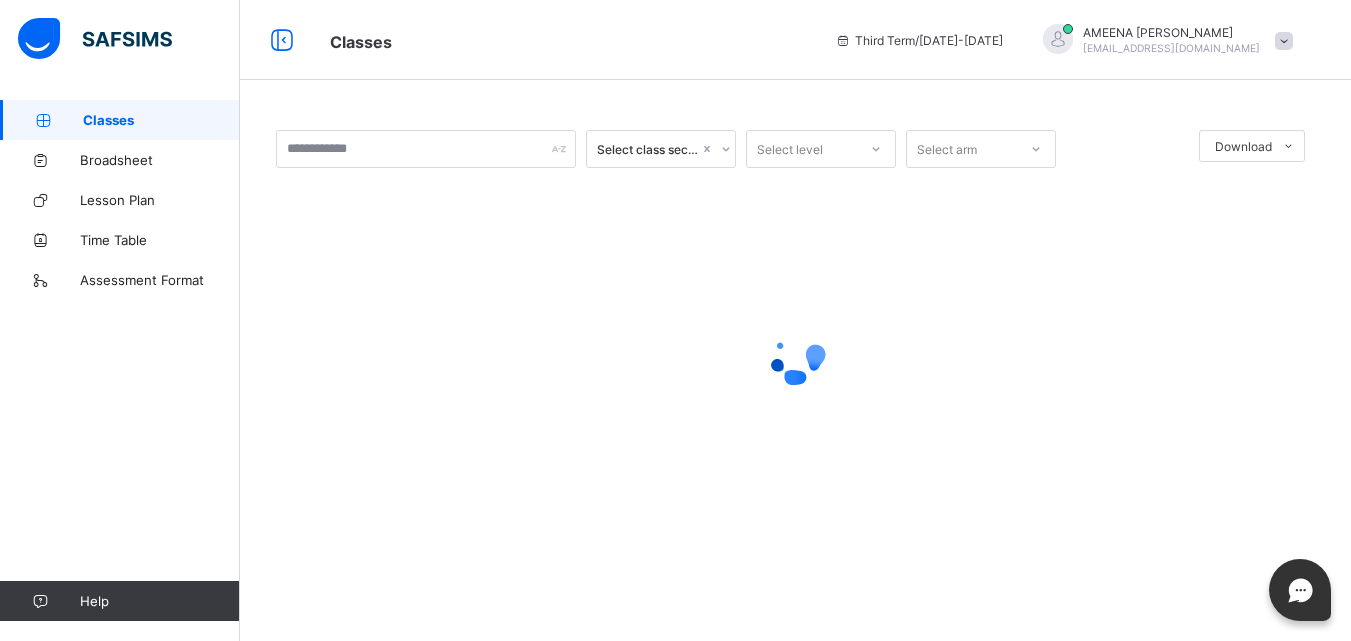 scroll, scrollTop: 0, scrollLeft: 0, axis: both 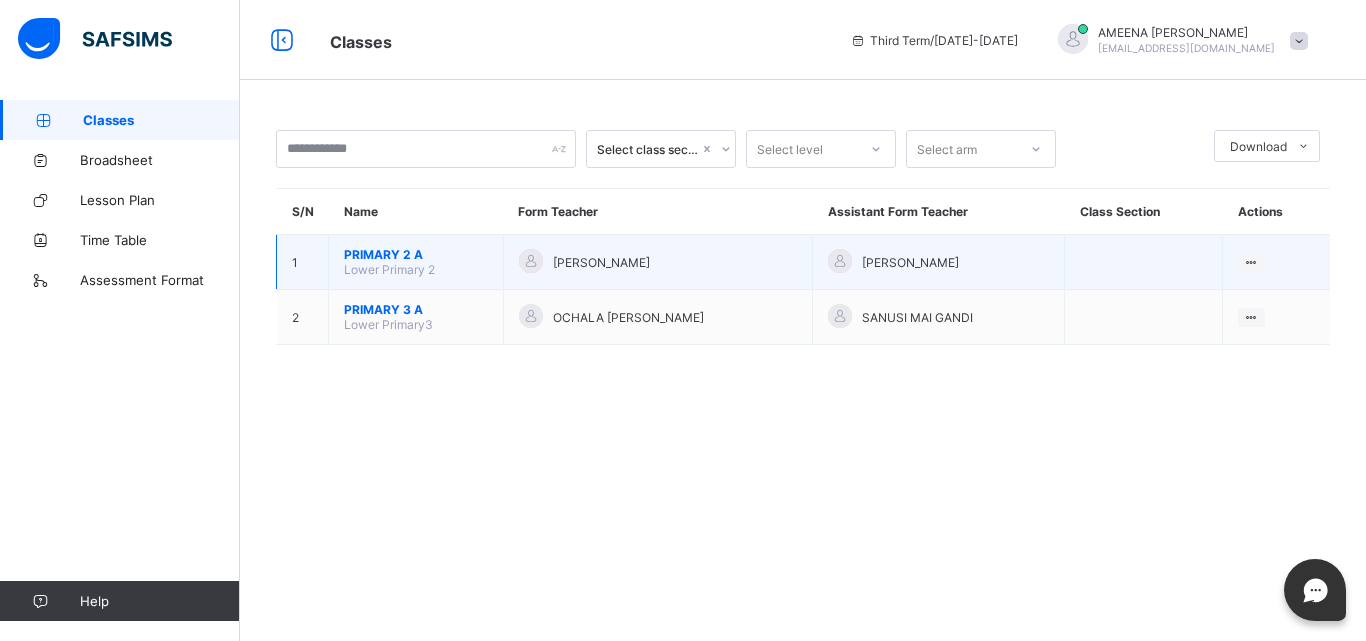 click at bounding box center (1144, 262) 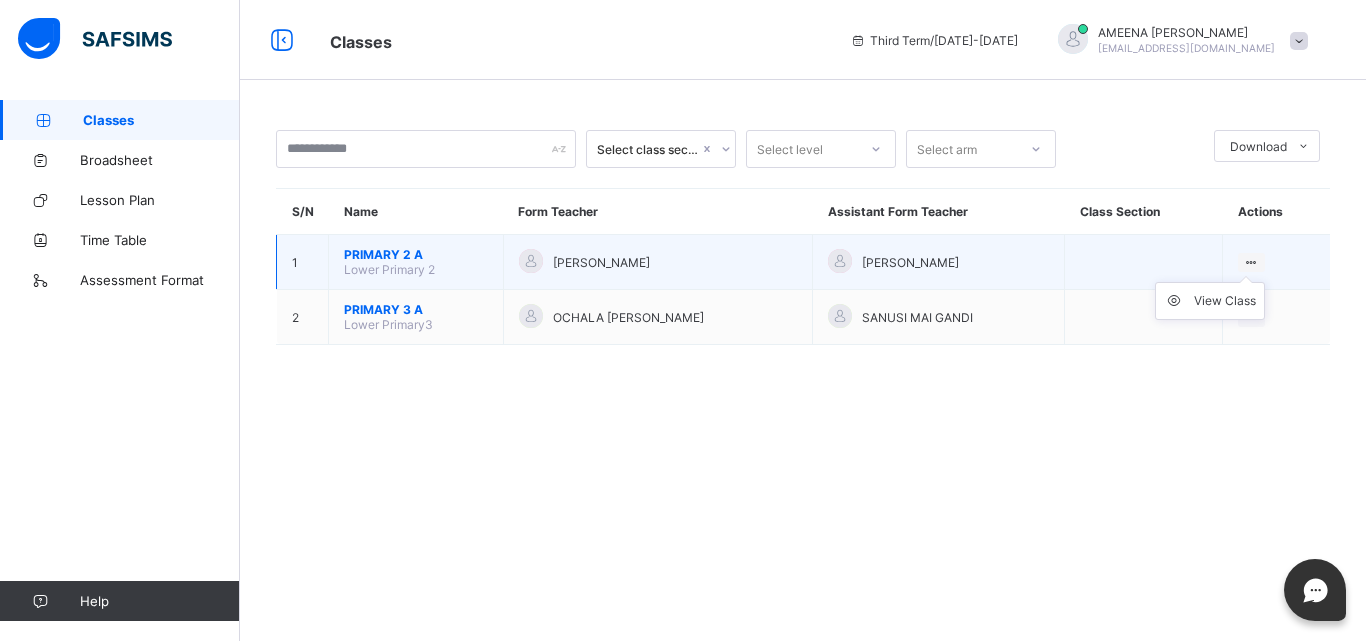click on "View Class" at bounding box center [1210, 301] 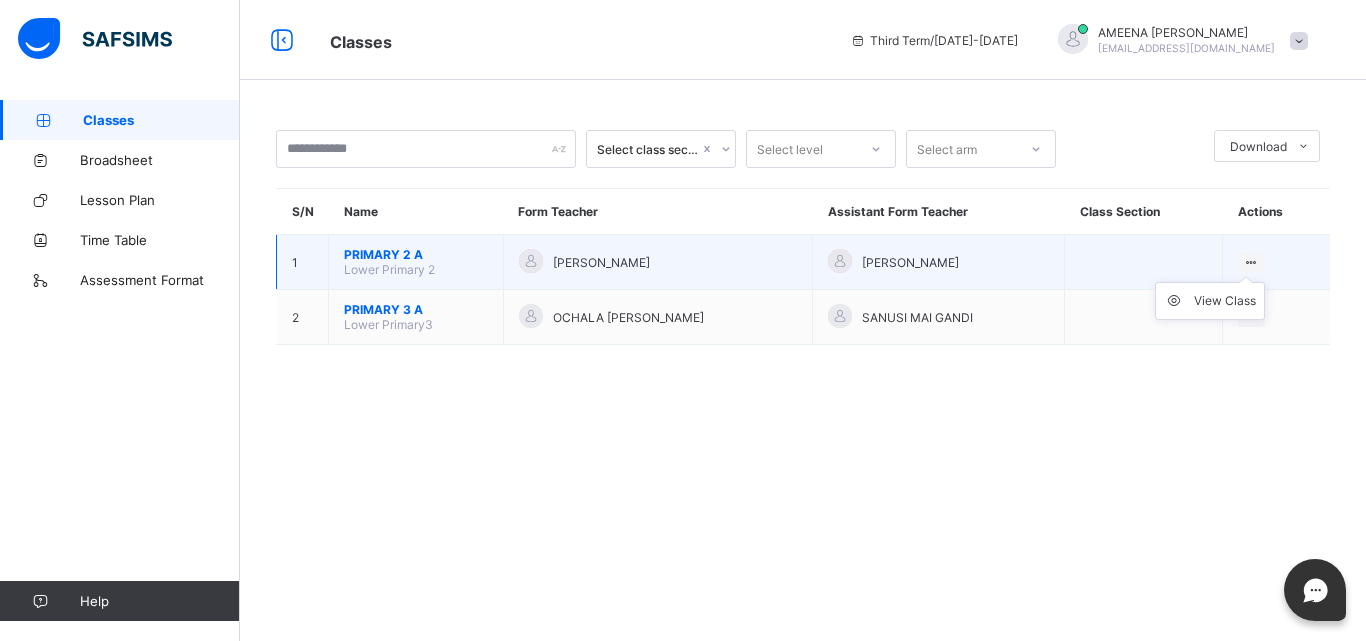 click on "View Class" at bounding box center [1210, 301] 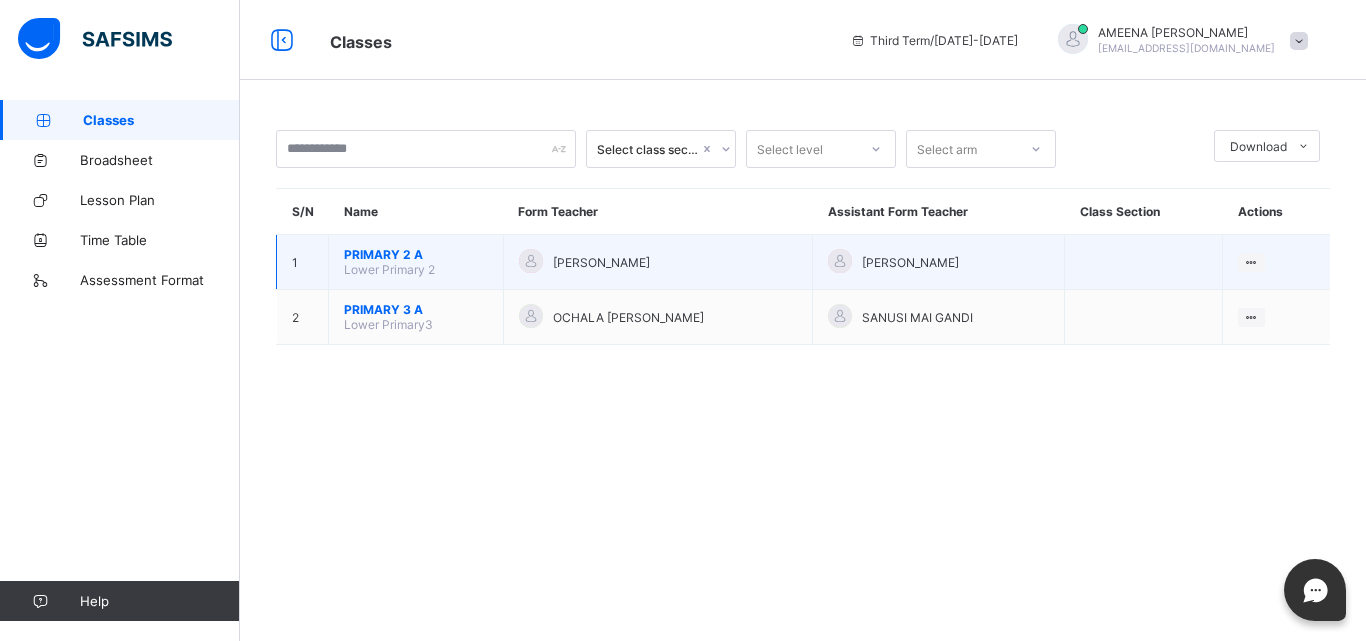 click on "Lower Primary 2" at bounding box center [389, 269] 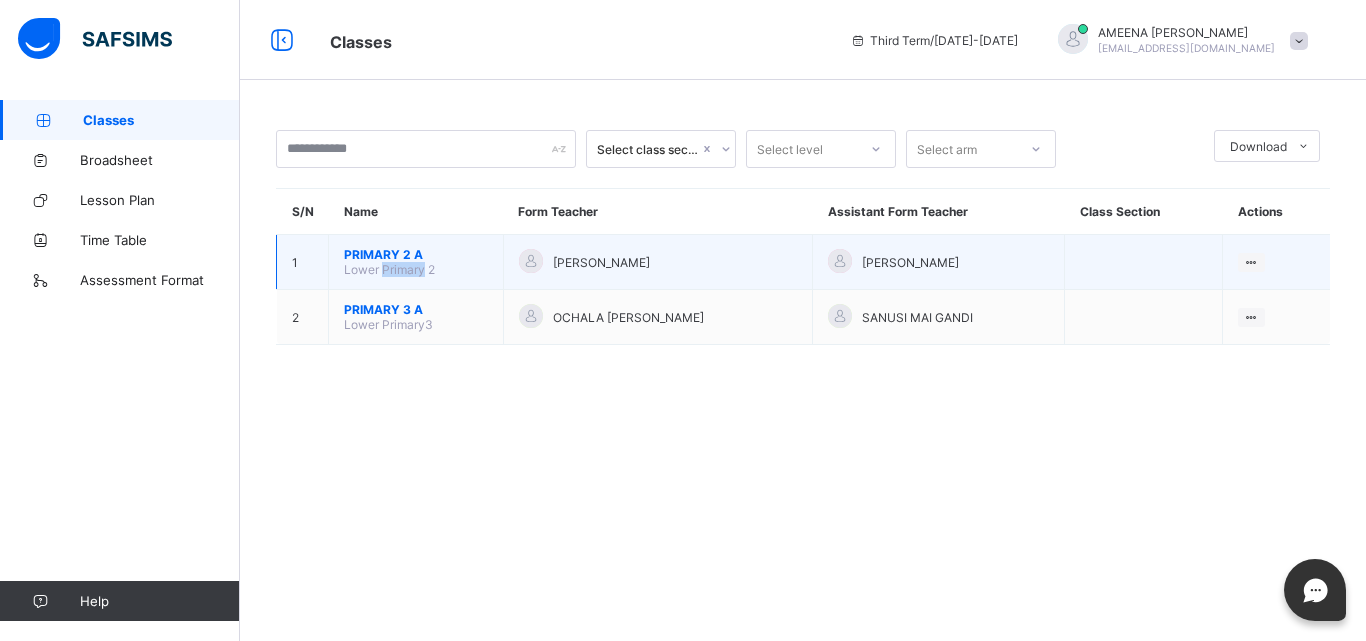 click on "Lower Primary 2" at bounding box center (389, 269) 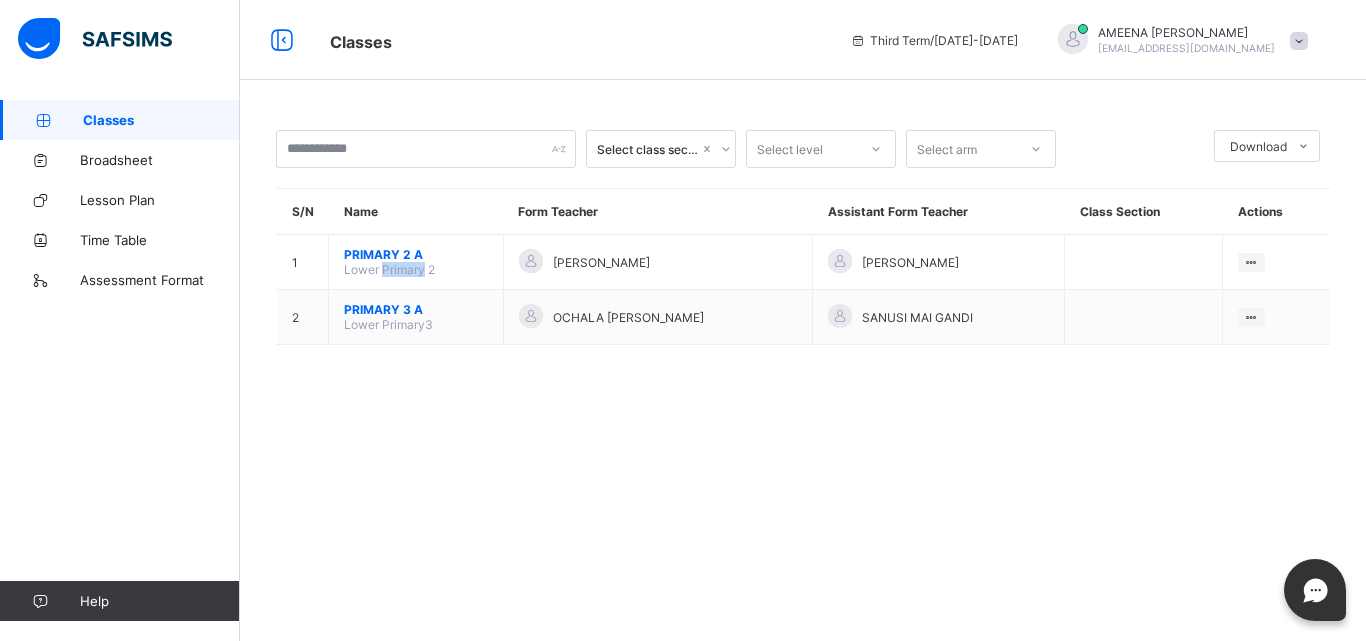 click on "Classes" at bounding box center (161, 120) 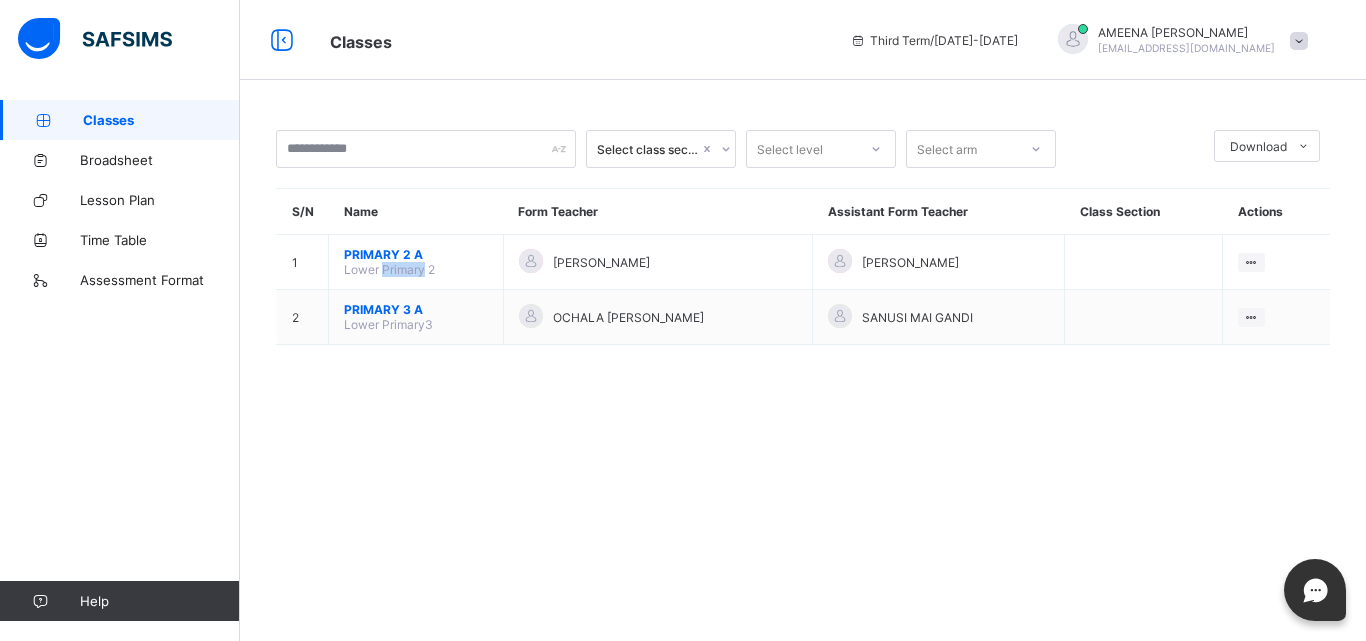 click on "Classes" at bounding box center (161, 120) 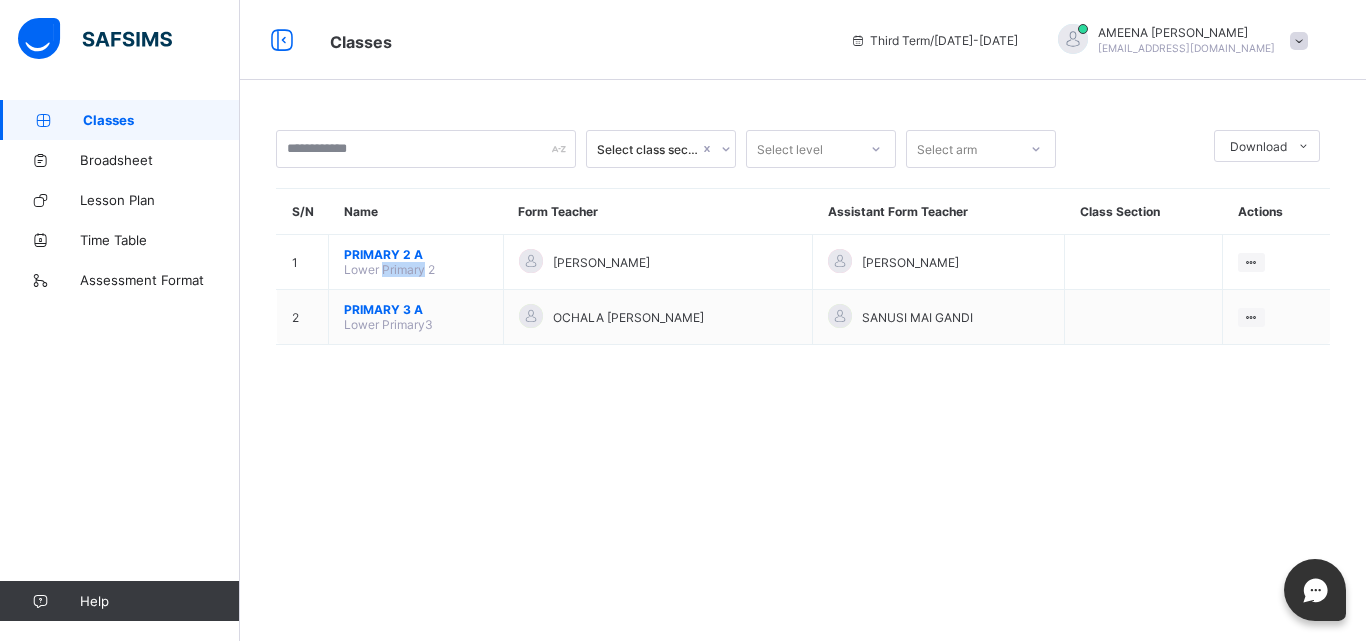 click on "Classes" at bounding box center [161, 120] 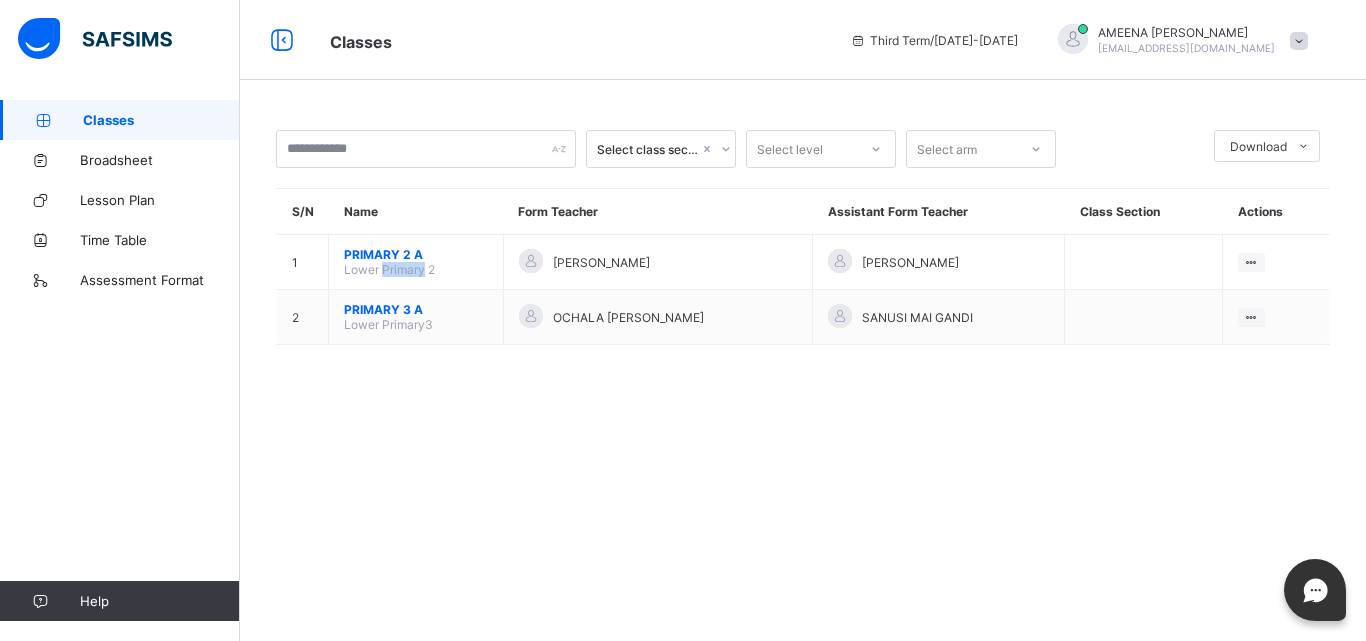 click on "Classes" at bounding box center [161, 120] 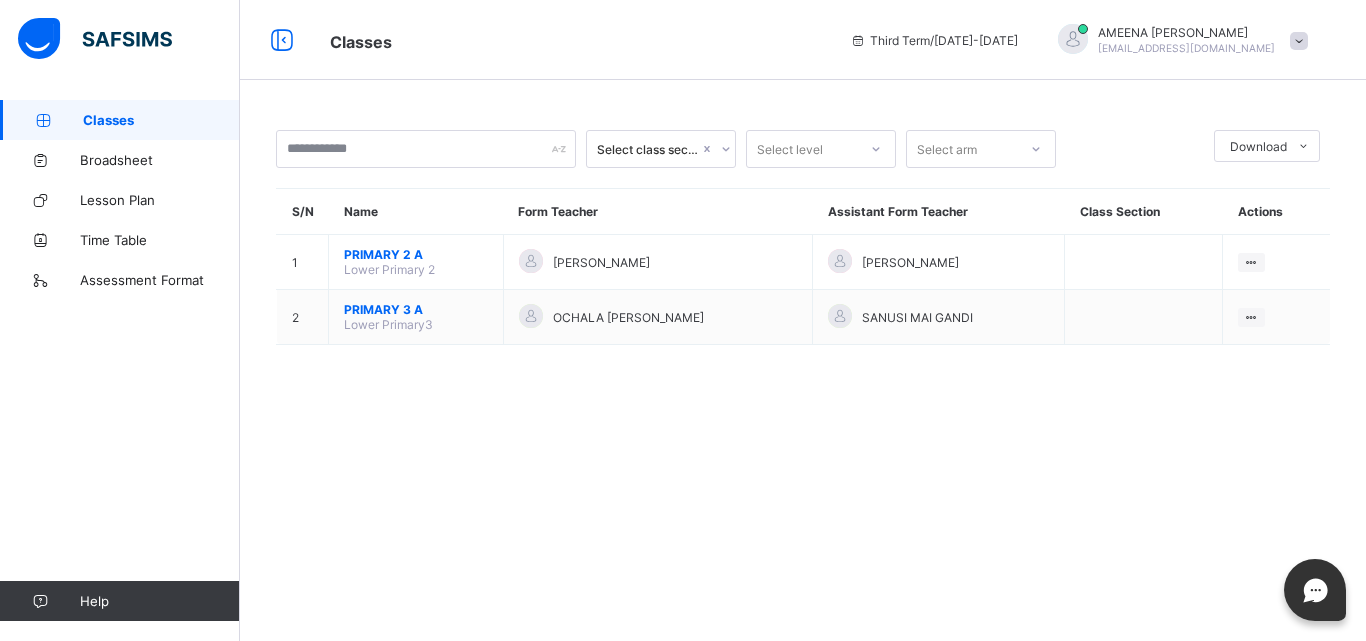 click on "Select class section Select level Select arm Download Pdf Report Excel Report S/N Name Form Teacher Assistant Form Teacher Class Section Actions 1 PRIMARY 2   A   Lower Primary 2 [PERSON_NAME] MUHAMMAD [PERSON_NAME]  View Class 2 PRIMARY 3   A   [GEOGRAPHIC_DATA] OCHALA [PERSON_NAME] [PERSON_NAME]  View Class × Form Teacher Select Form Teacher Select Assistant Form Teacher Cancel Save ESTEEM LEARNING CENTRE NURUL-ISLAM ([PERSON_NAME] MEMORIAL) [STREET_ADDRESS][PERSON_NAME],  , Phone:   [PHONE_NUMBER] List of Classes [DATE] 7:26:18 pm Total no. of classes:  22 Term:  Third Term Session:  [DATE]-[DATE] S/N Class name Class Arms Form Teacher Supervisor Subject Teachers 1 PLAY CLASS (BM) PLAY CLASS BAYTUL MARIFAH A [PERSON_NAME]  No supervisor No class teachers 2 RECEPTION RECEPTION A [PERSON_NAME] [PERSON_NAME] No supervisor No class teachers 3 RECEPTION RECEPTION B [PERSON_NAME] No supervisor No class teachers 4 Reception (BM) Reception Baytul Marifah A [PERSON_NAME] [PERSON_NAME] No supervisor 5 NURSERY1 A 6" at bounding box center (803, 320) 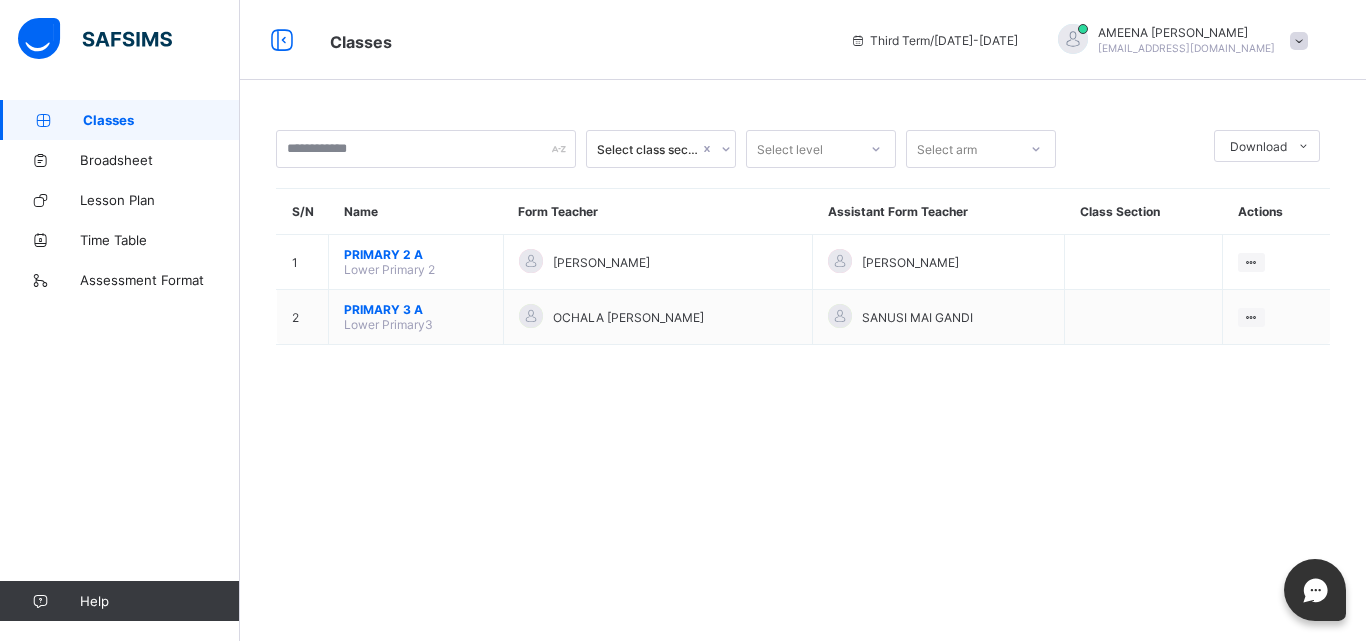 click on "Classes" at bounding box center [161, 120] 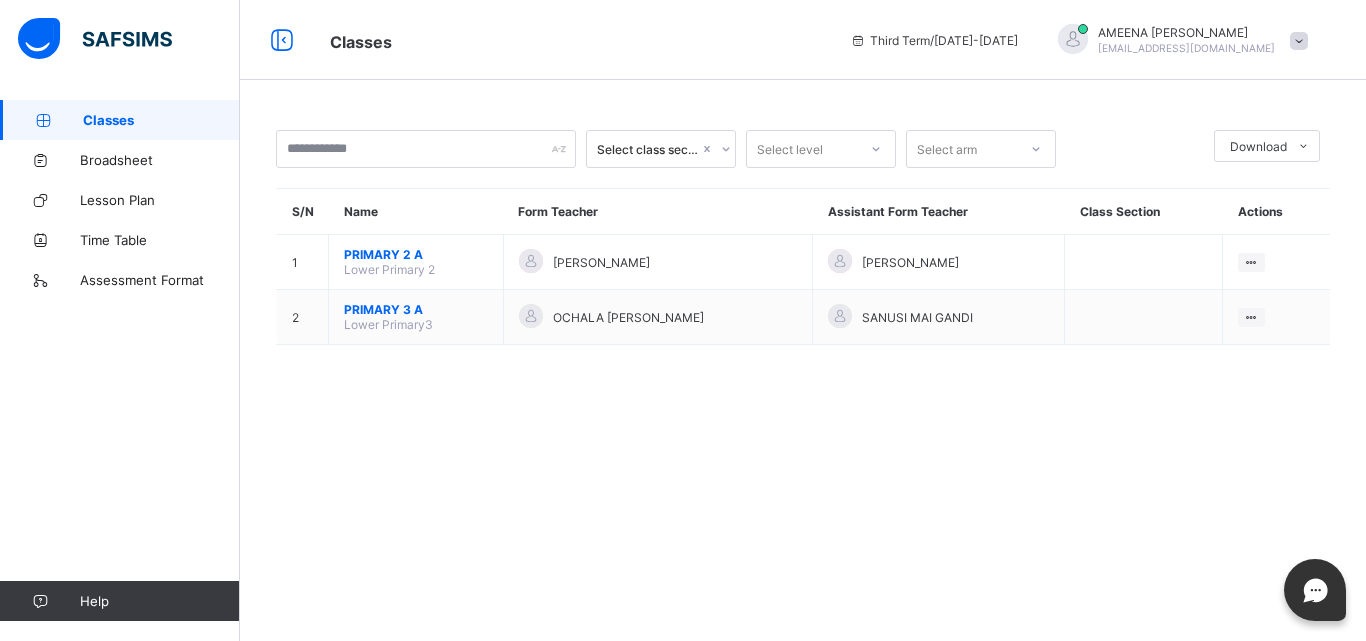 click on "Classes" at bounding box center [161, 120] 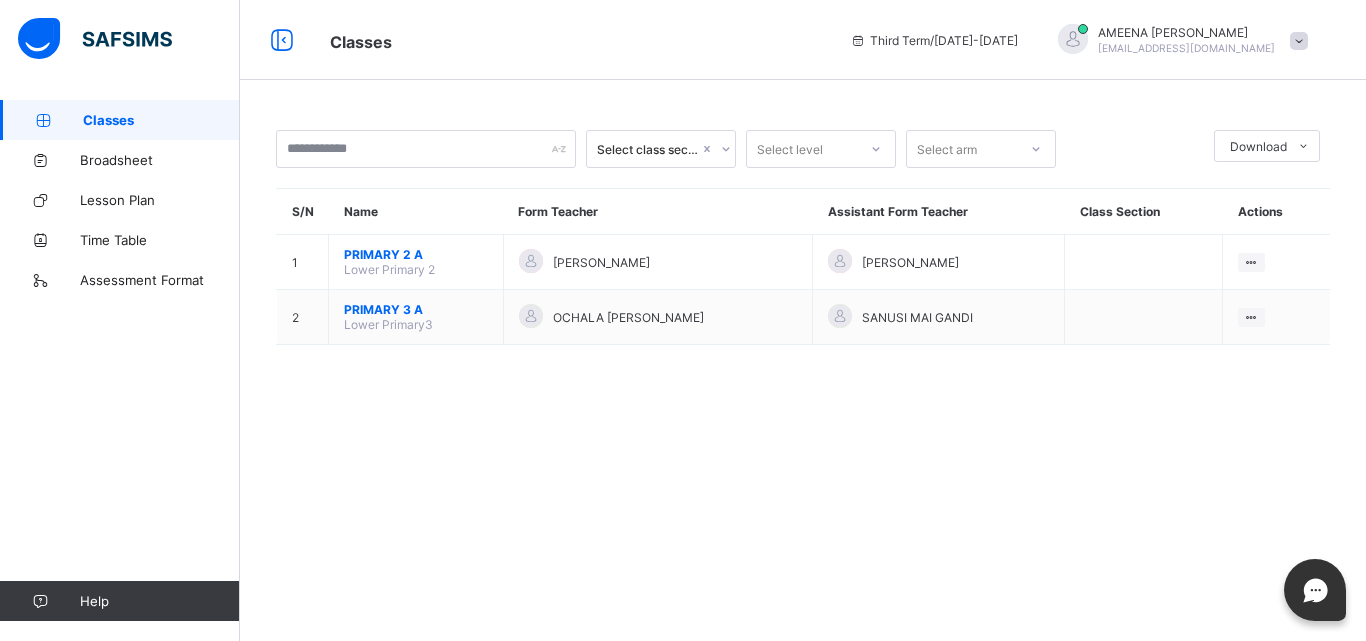 click on "Classes" at bounding box center [161, 120] 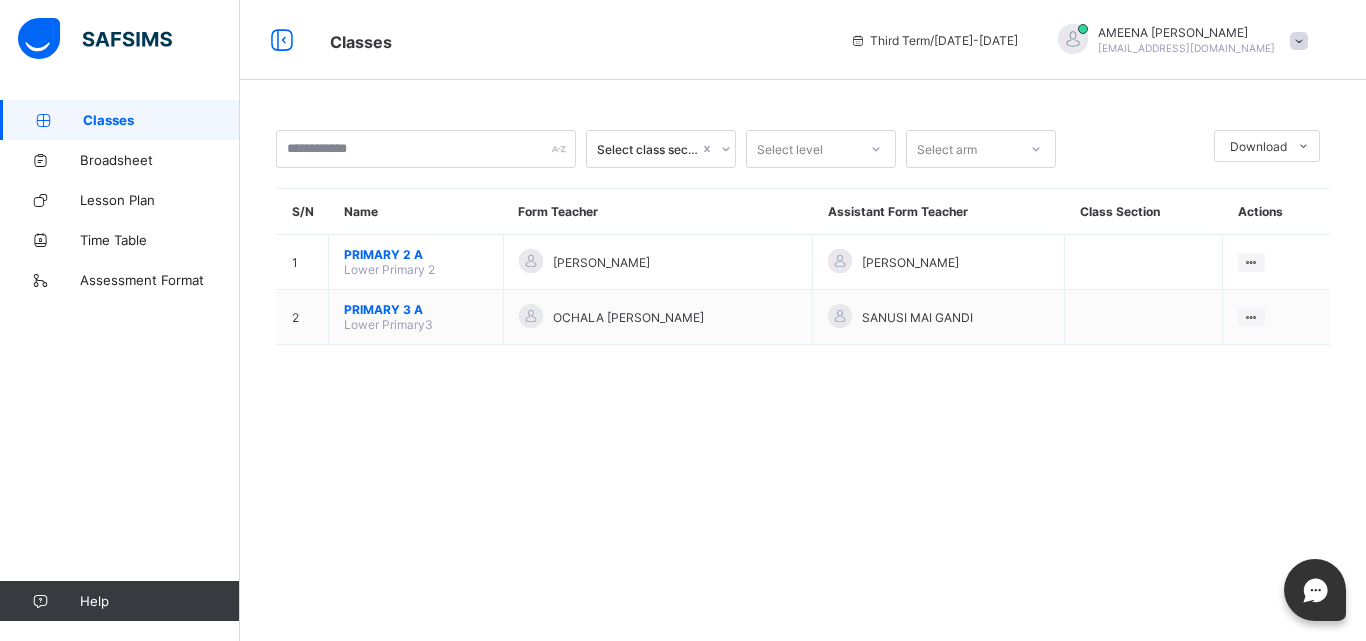 click on "Classes" at bounding box center [161, 120] 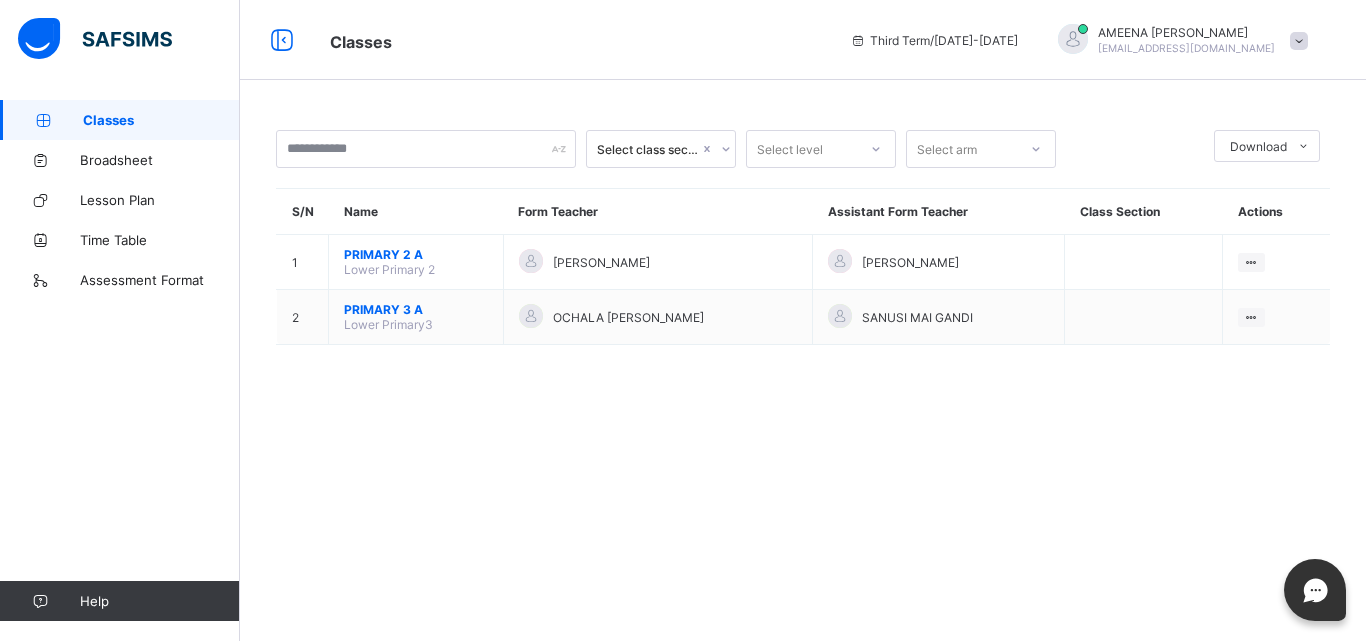 click on "Classes" at bounding box center [161, 120] 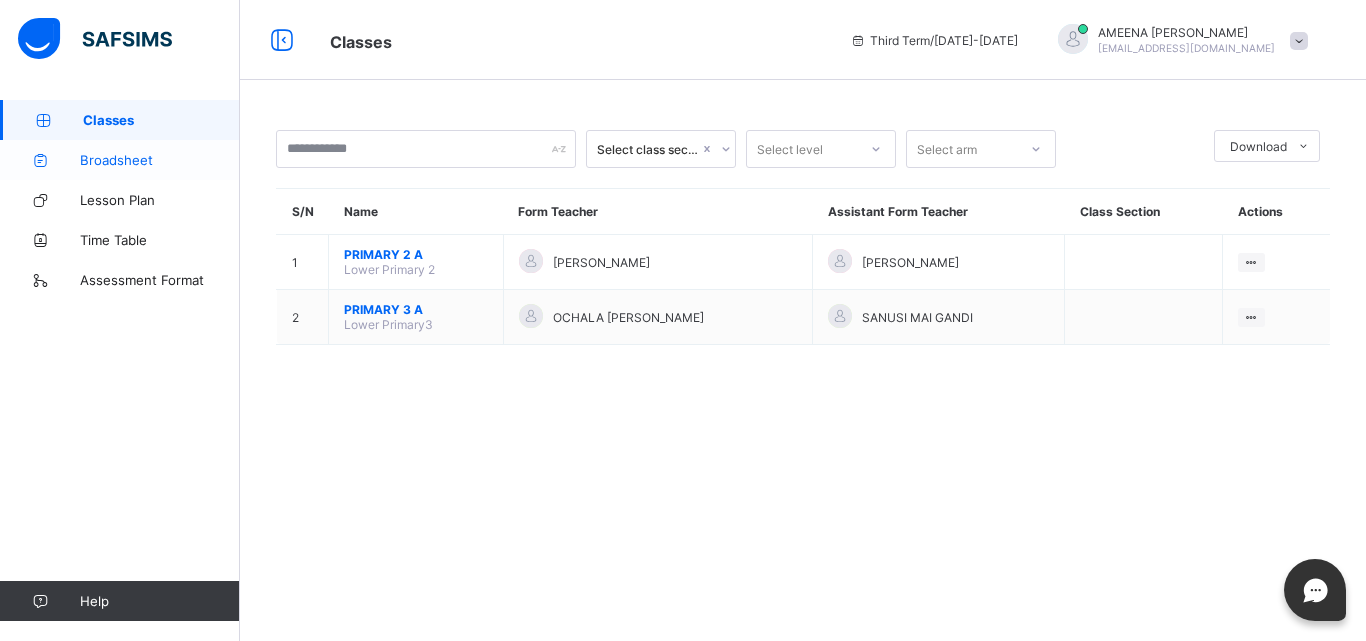 click on "Broadsheet" at bounding box center [160, 160] 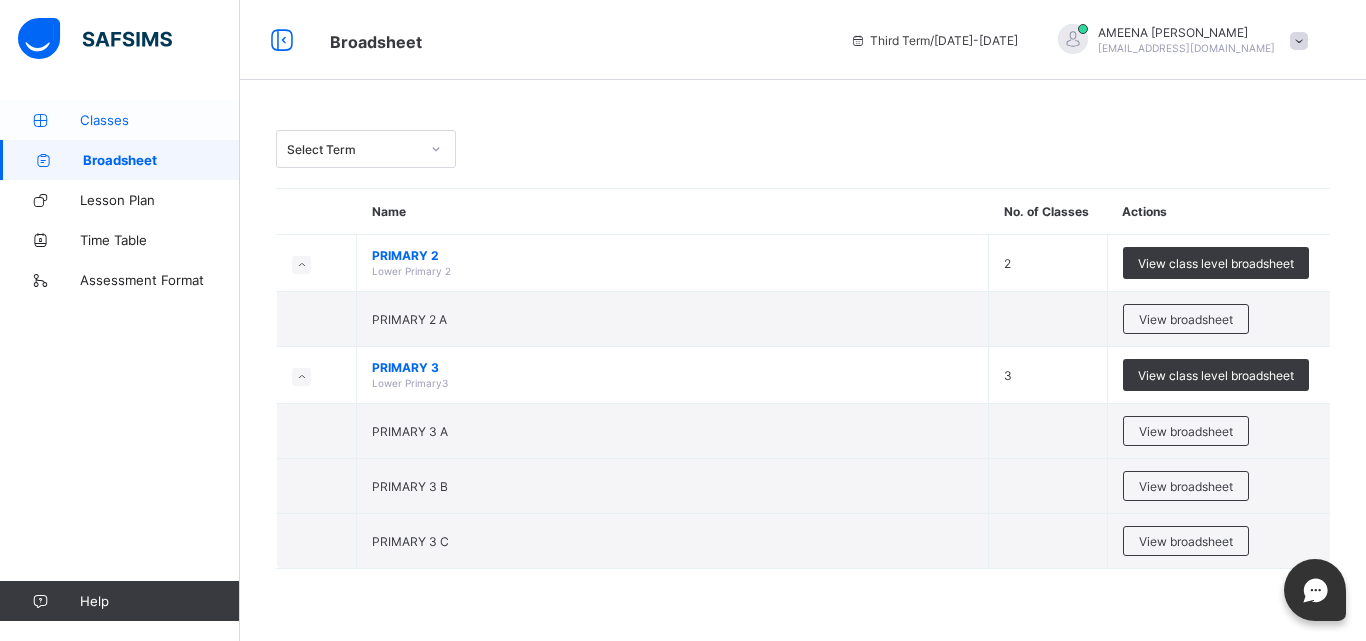 click on "Classes" at bounding box center (120, 120) 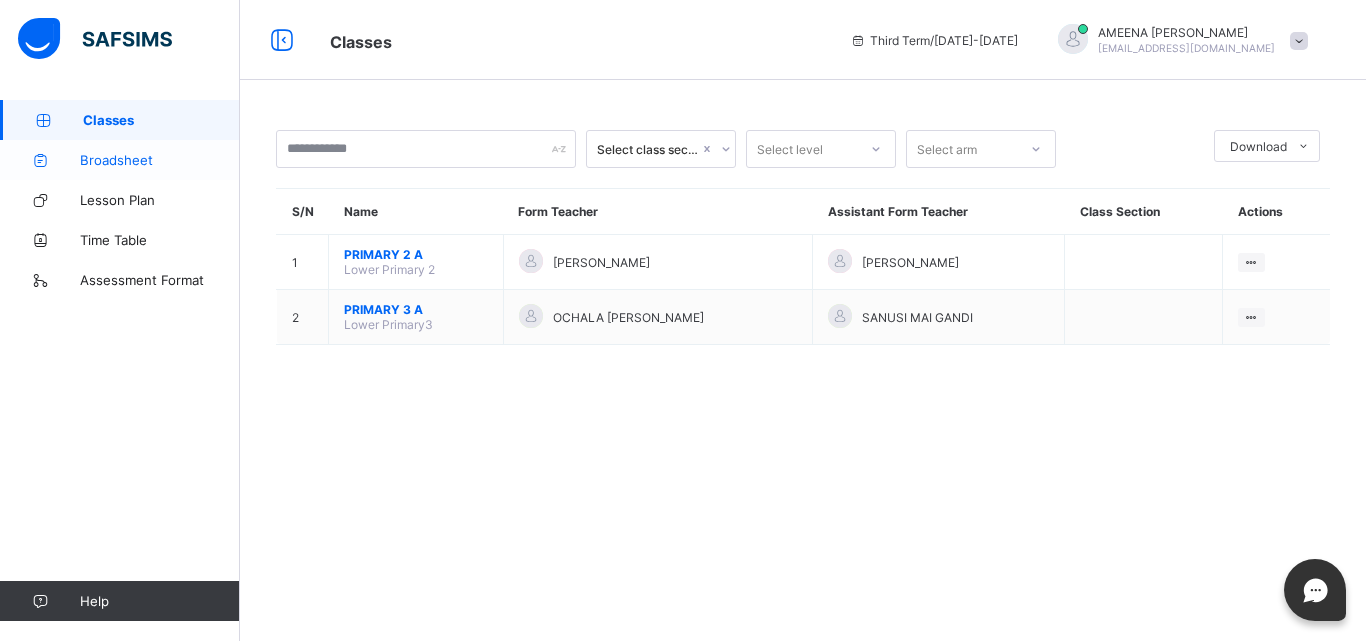 click on "Broadsheet" at bounding box center [160, 160] 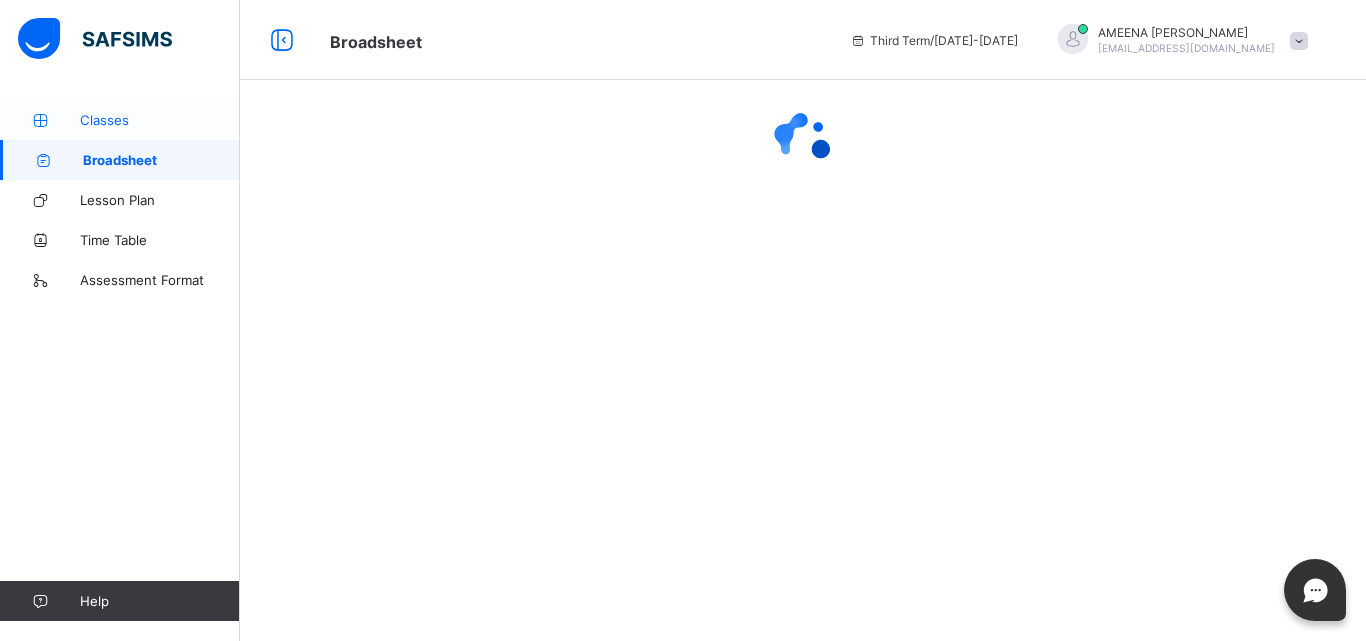 click on "Classes" at bounding box center [120, 120] 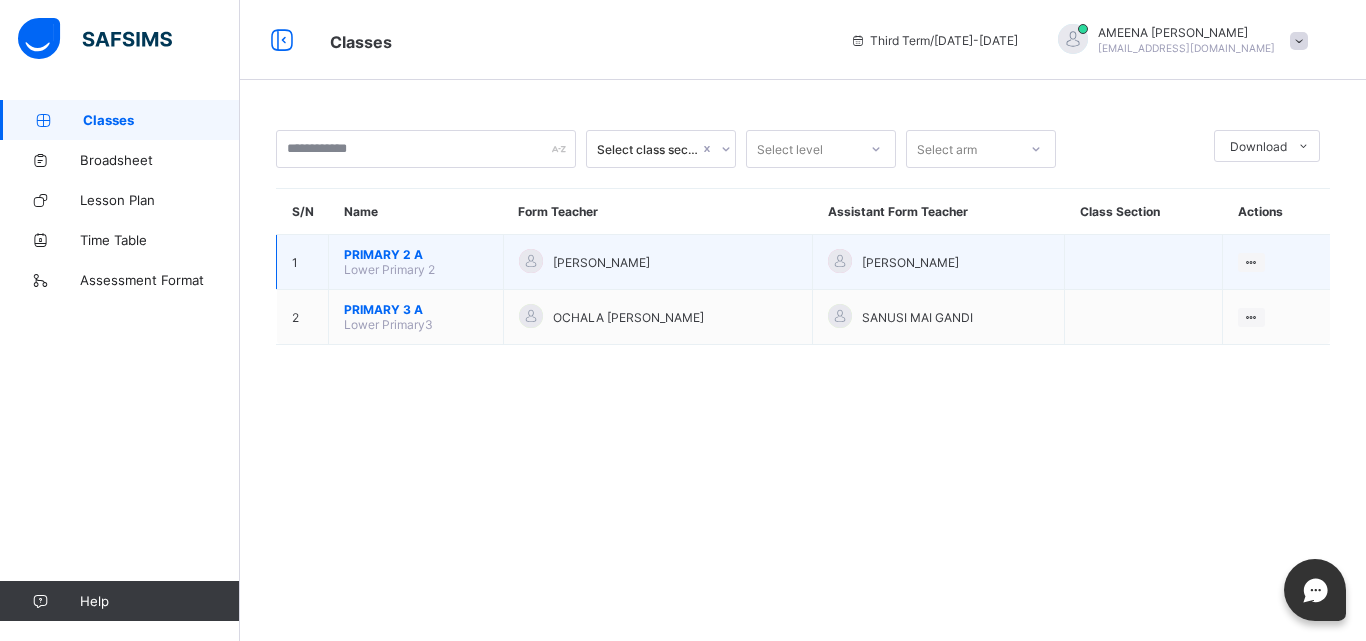 click on "PRIMARY 2   A" at bounding box center (416, 254) 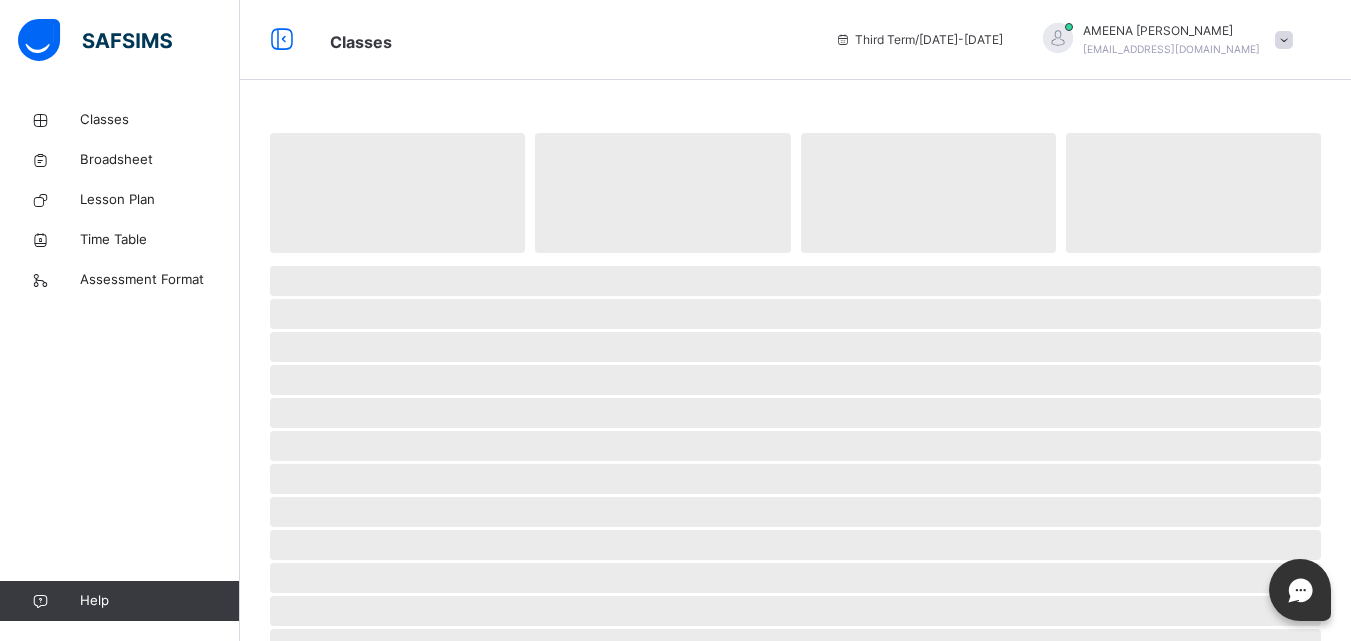 click at bounding box center [795, 258] 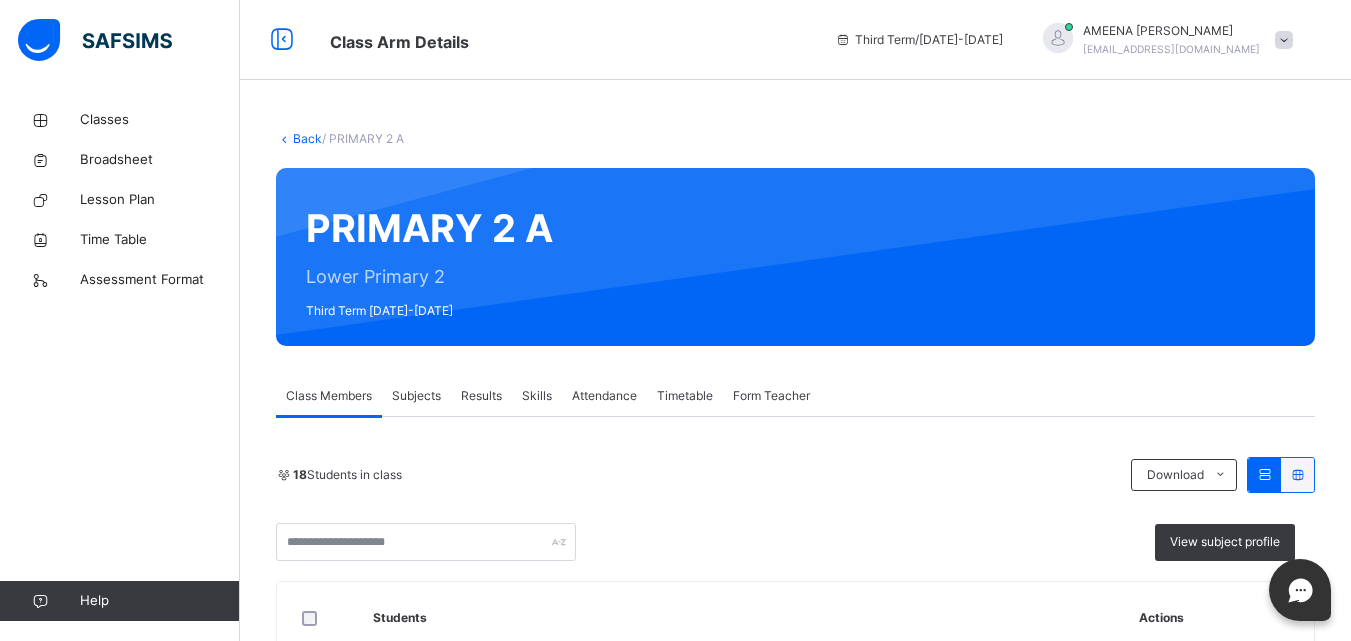 click on "Subjects" at bounding box center [416, 396] 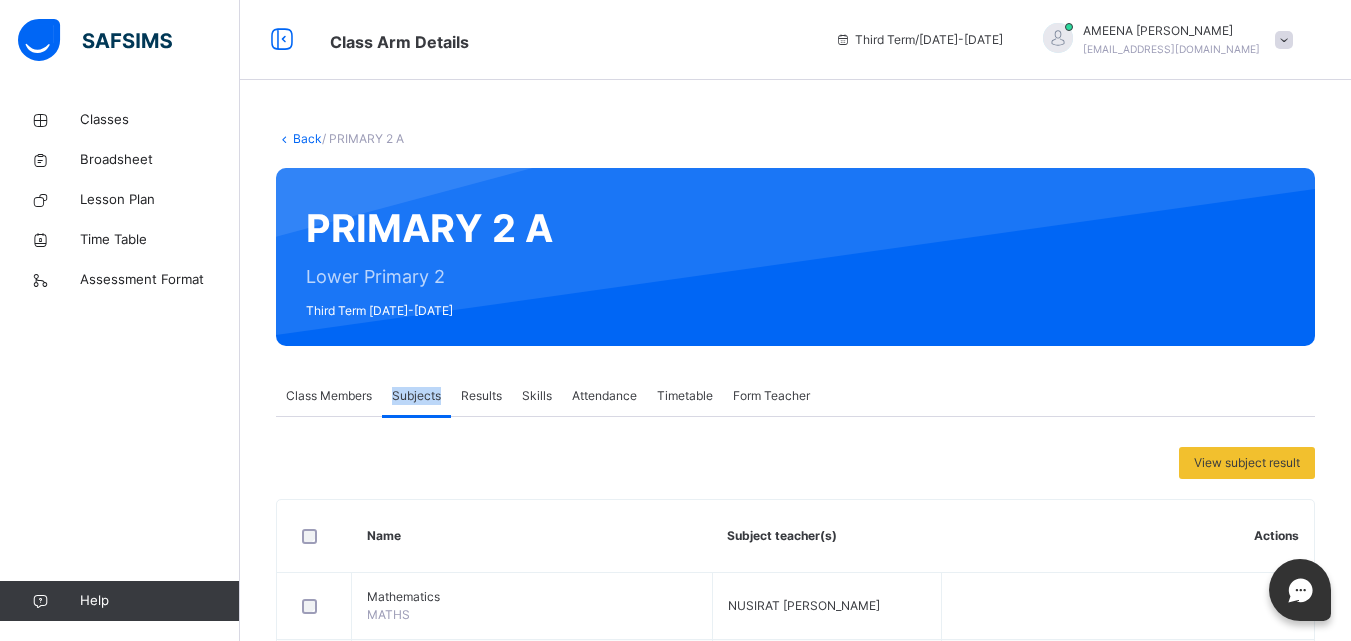 click on "Subjects" at bounding box center (416, 396) 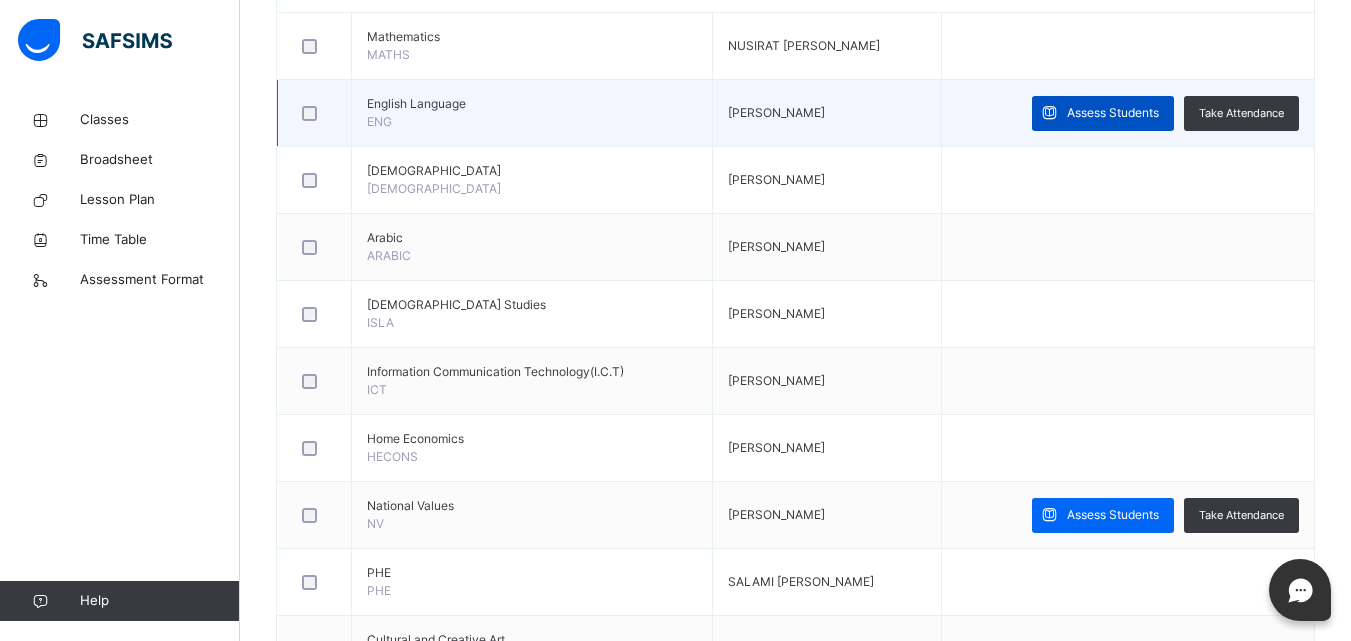 click on "Assess Students" at bounding box center [1113, 113] 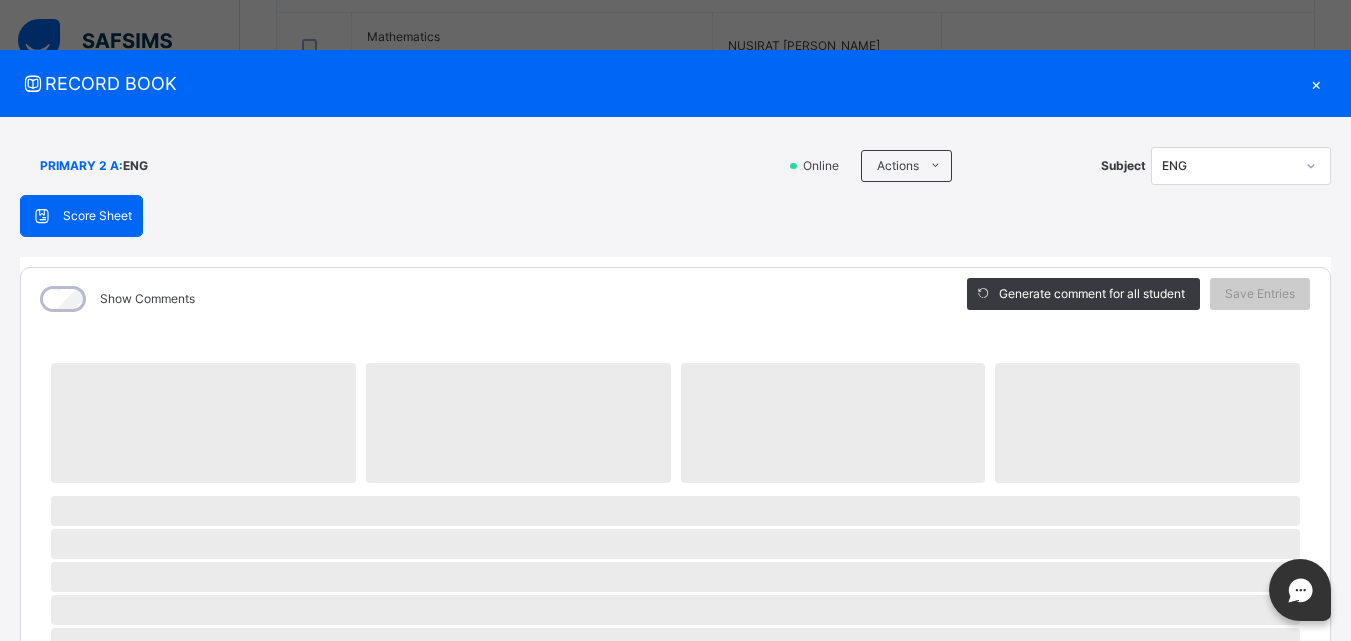 click on "RECORD BOOK ×" at bounding box center [675, 83] 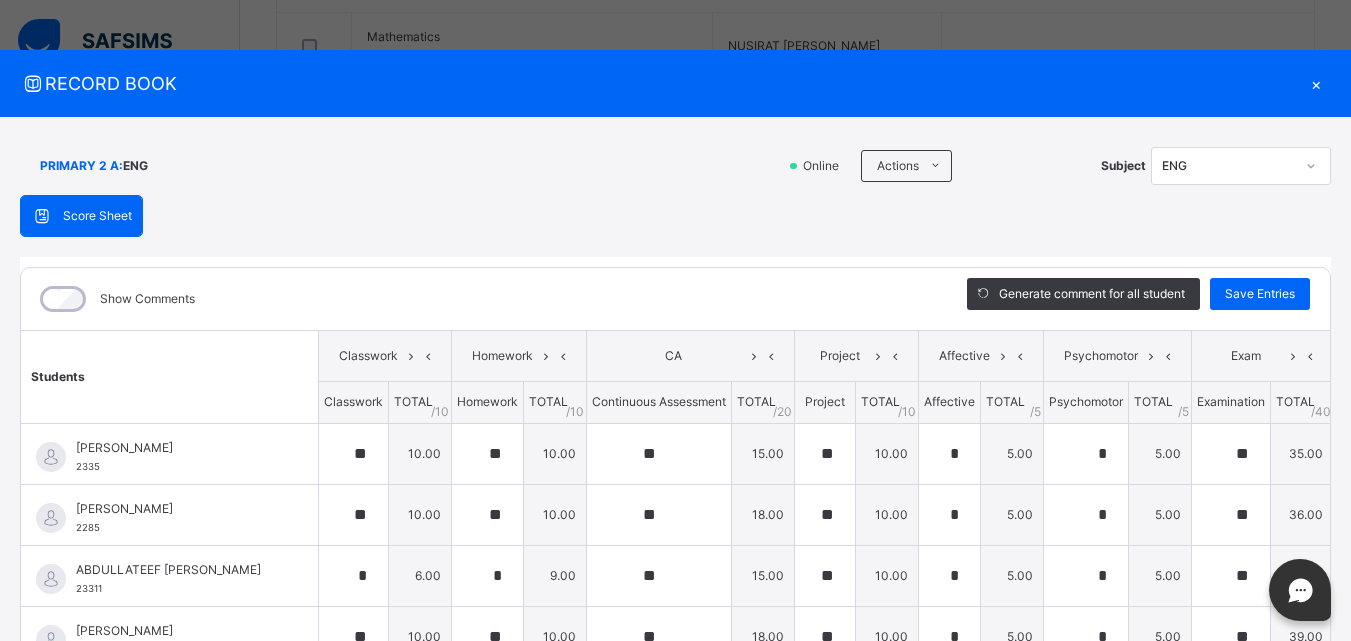 type on "**" 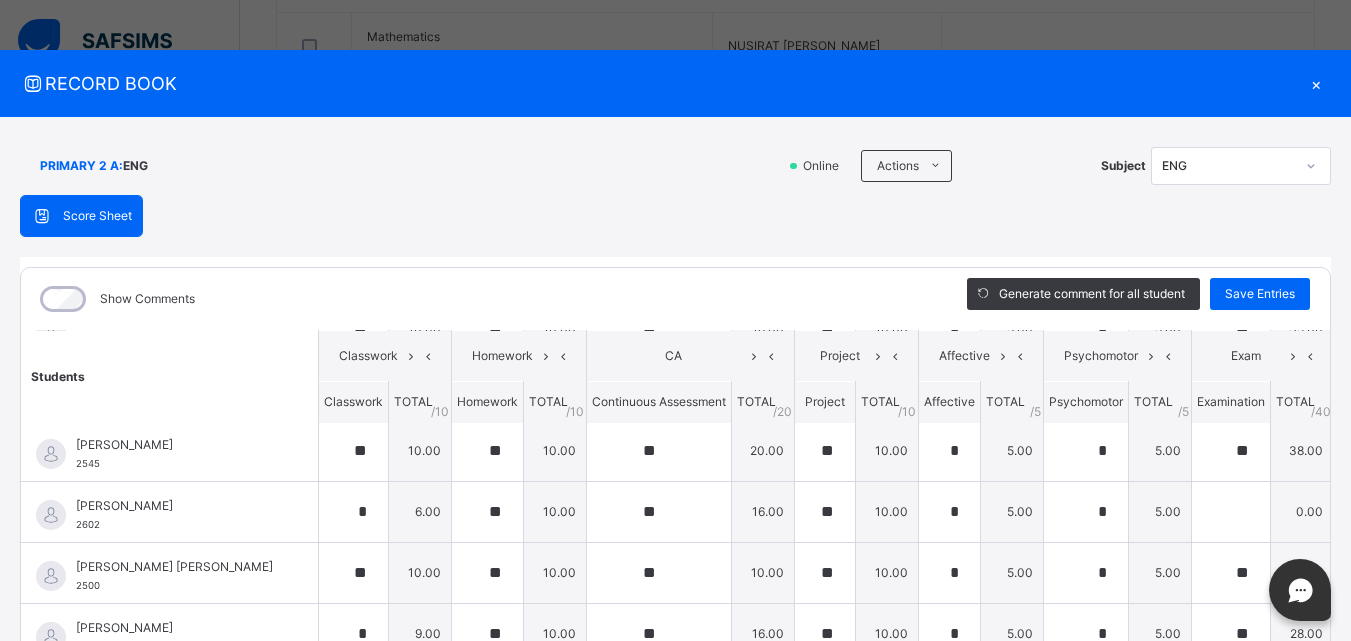scroll, scrollTop: 316, scrollLeft: 0, axis: vertical 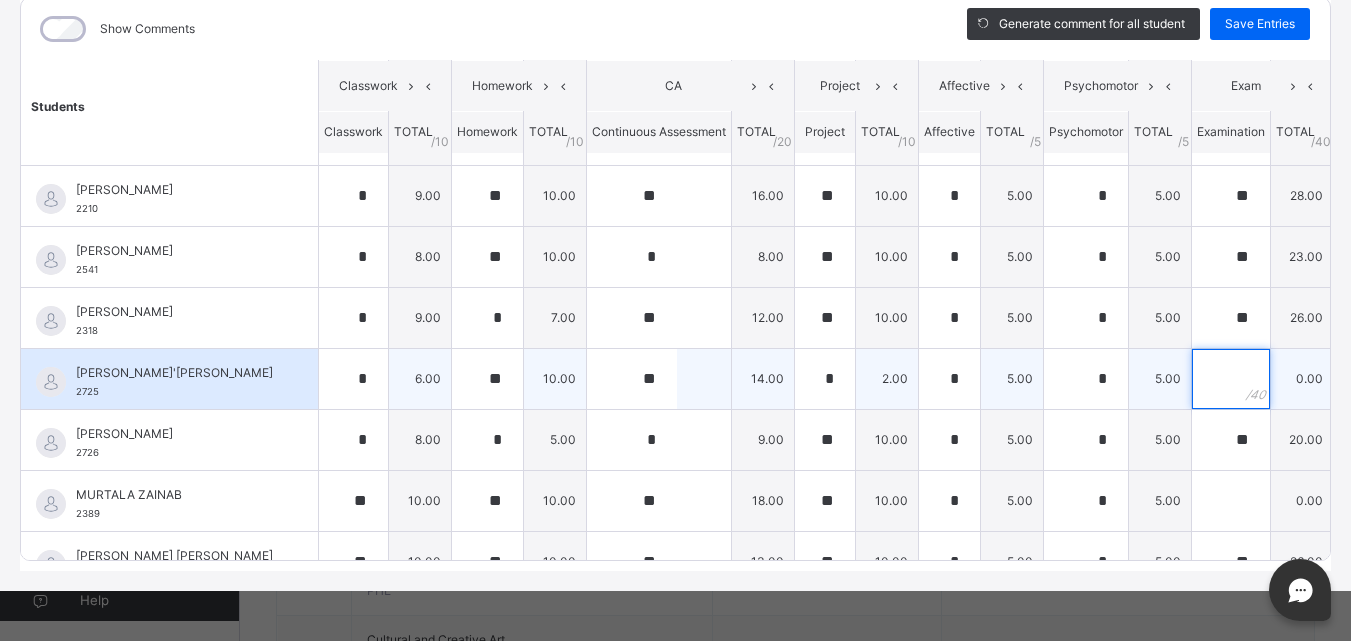 click at bounding box center [1231, 379] 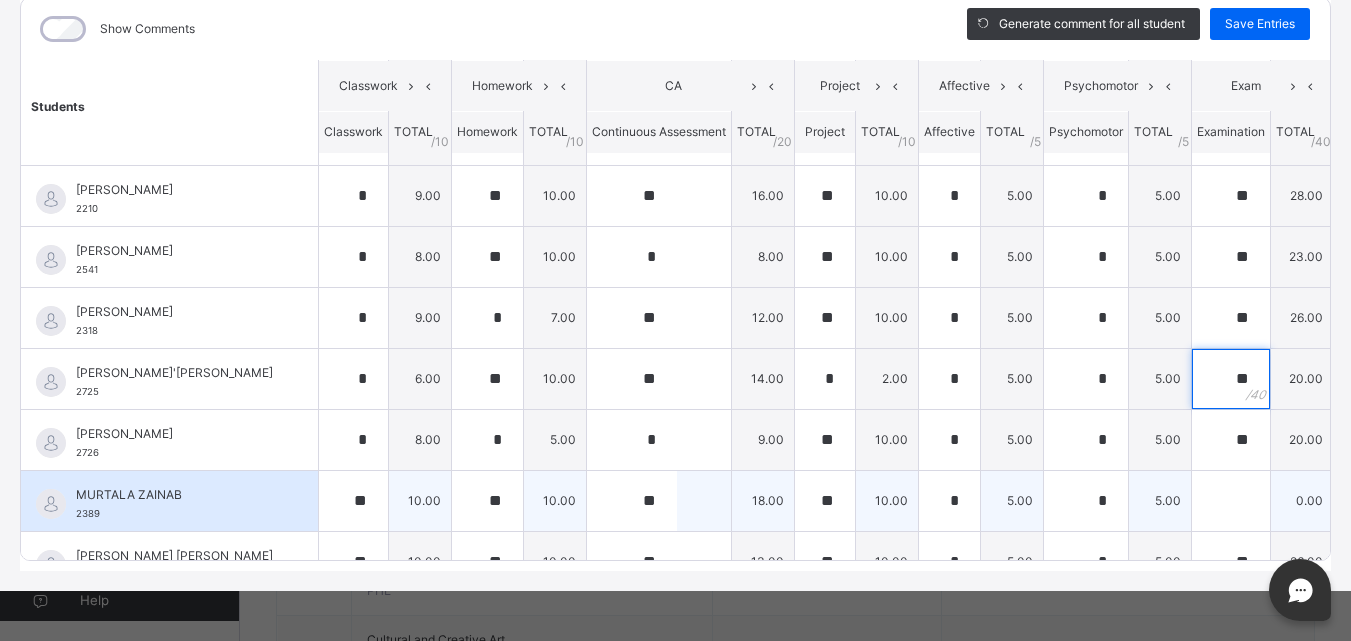 type on "**" 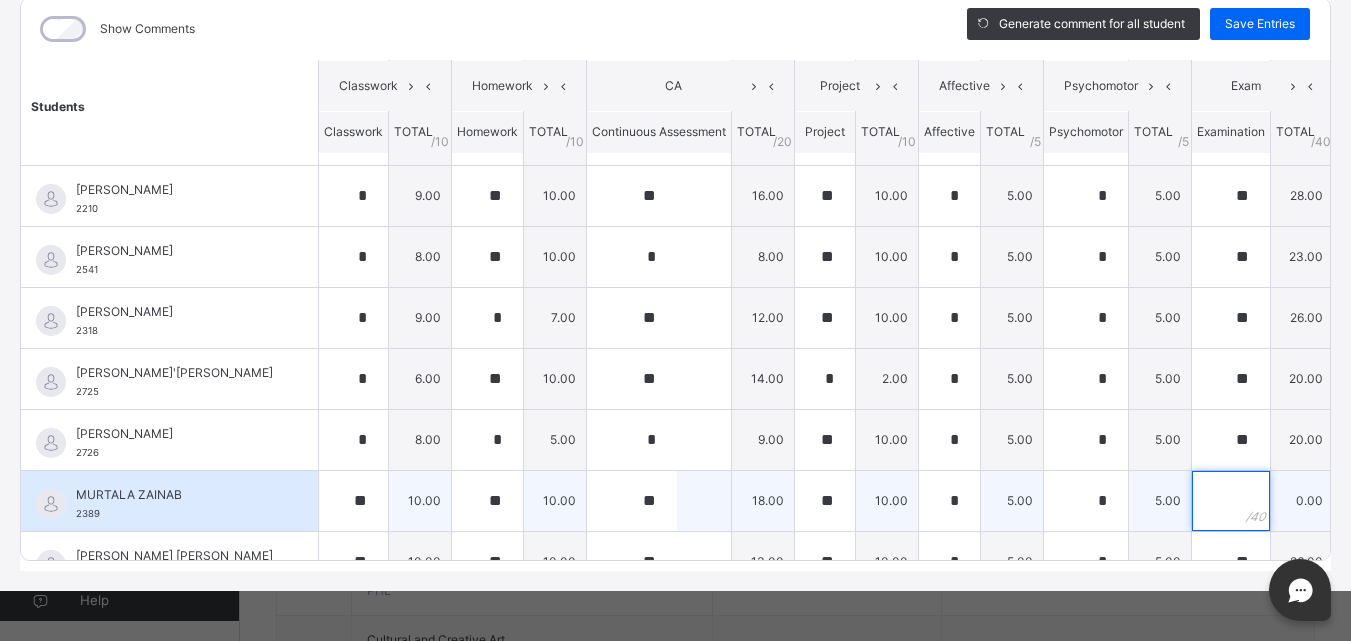 click at bounding box center [1231, 501] 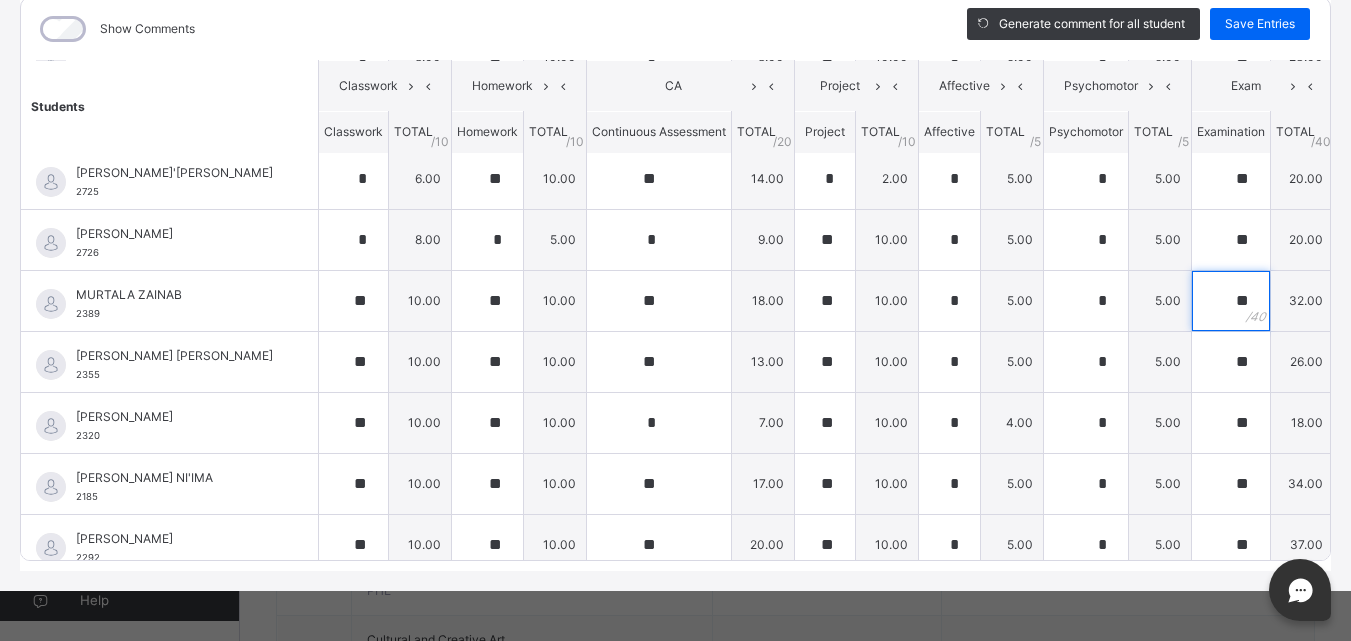 scroll, scrollTop: 707, scrollLeft: 0, axis: vertical 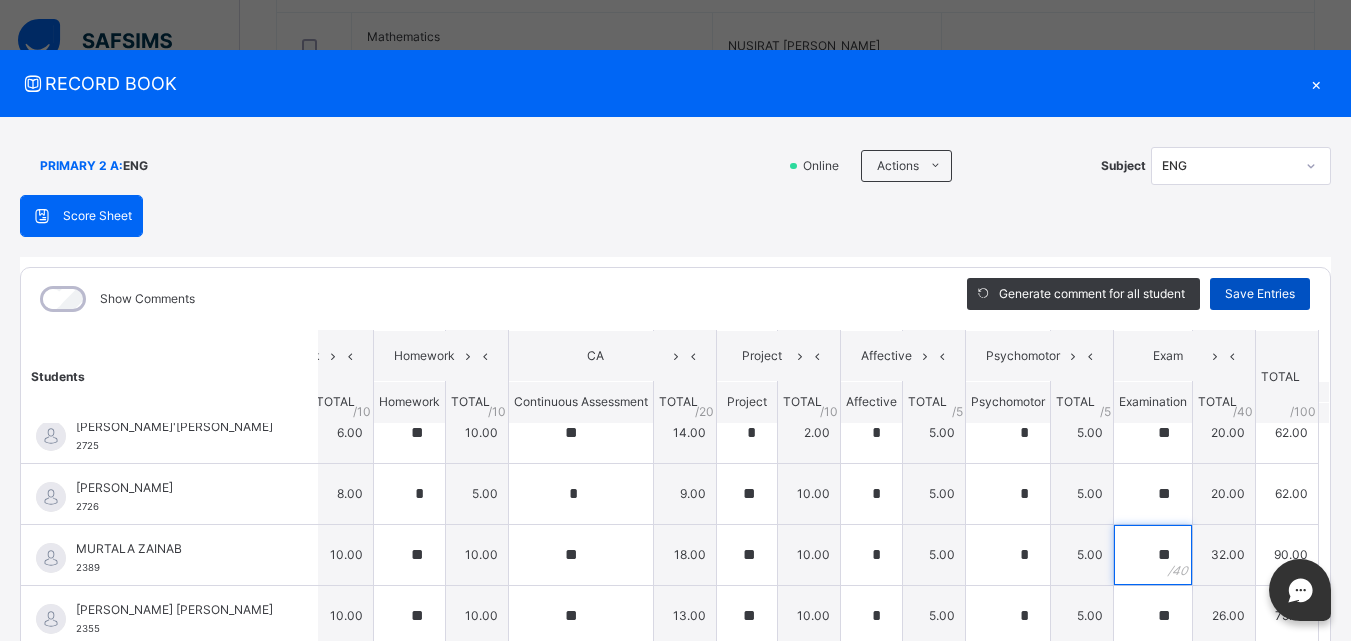 type on "**" 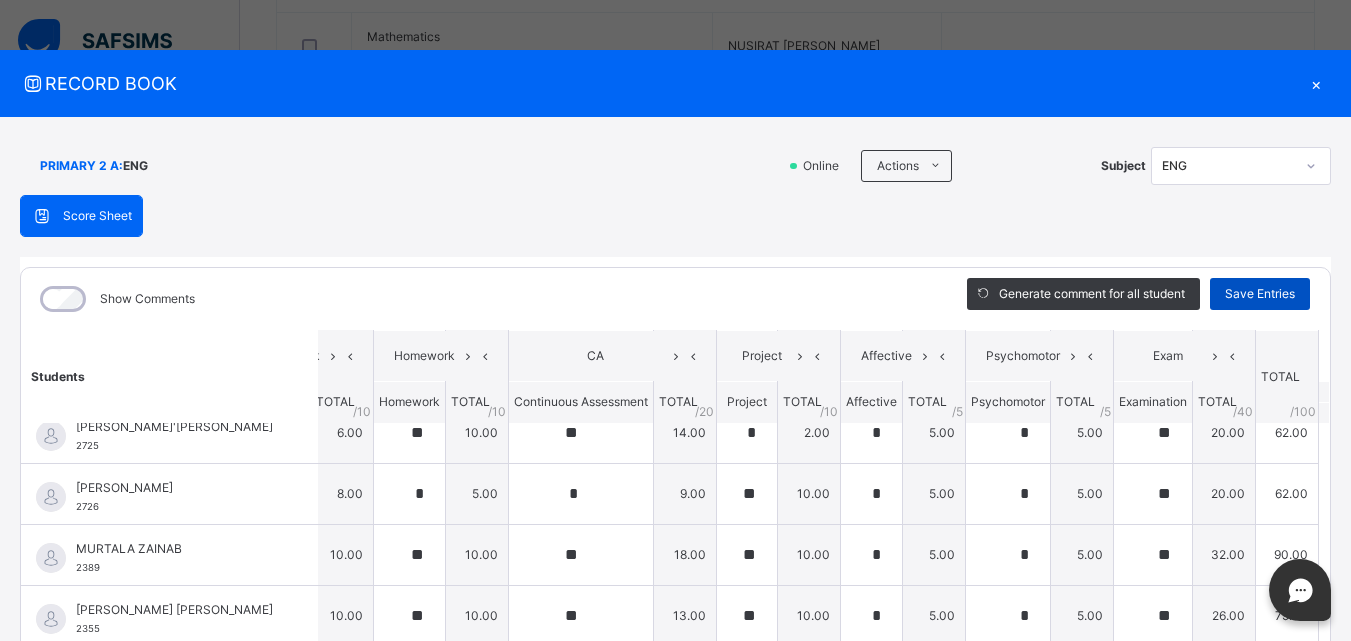 click on "Save Entries" at bounding box center [1260, 294] 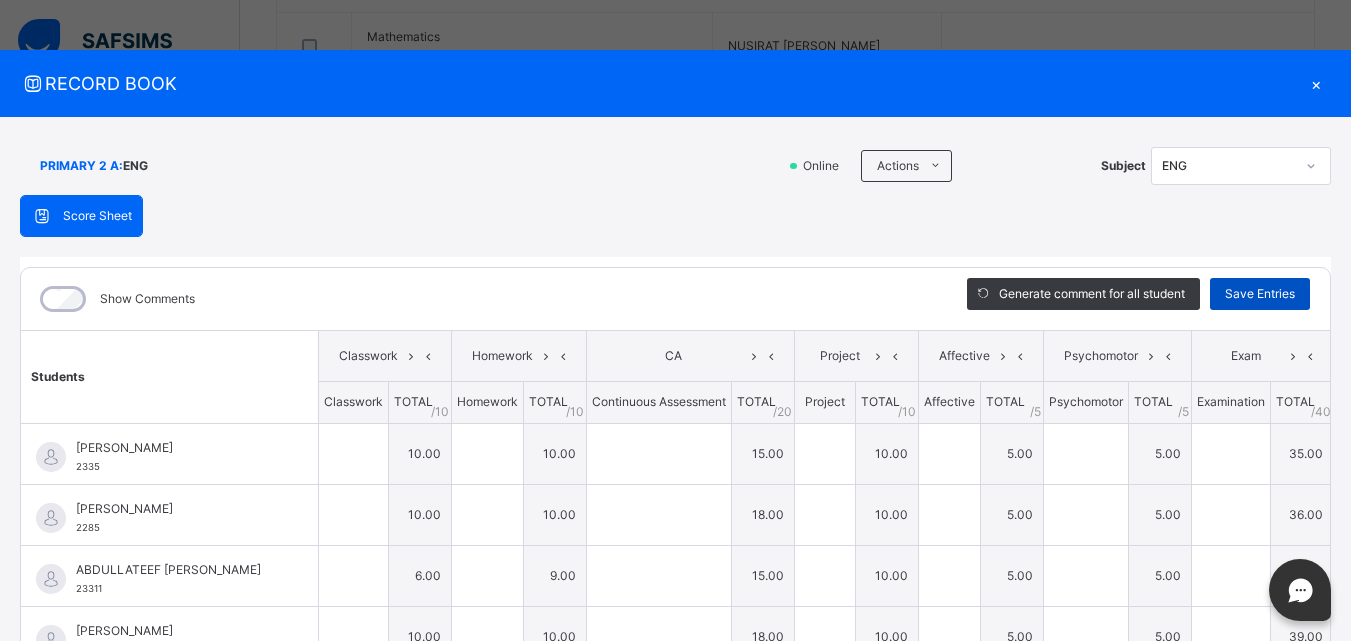 type on "**" 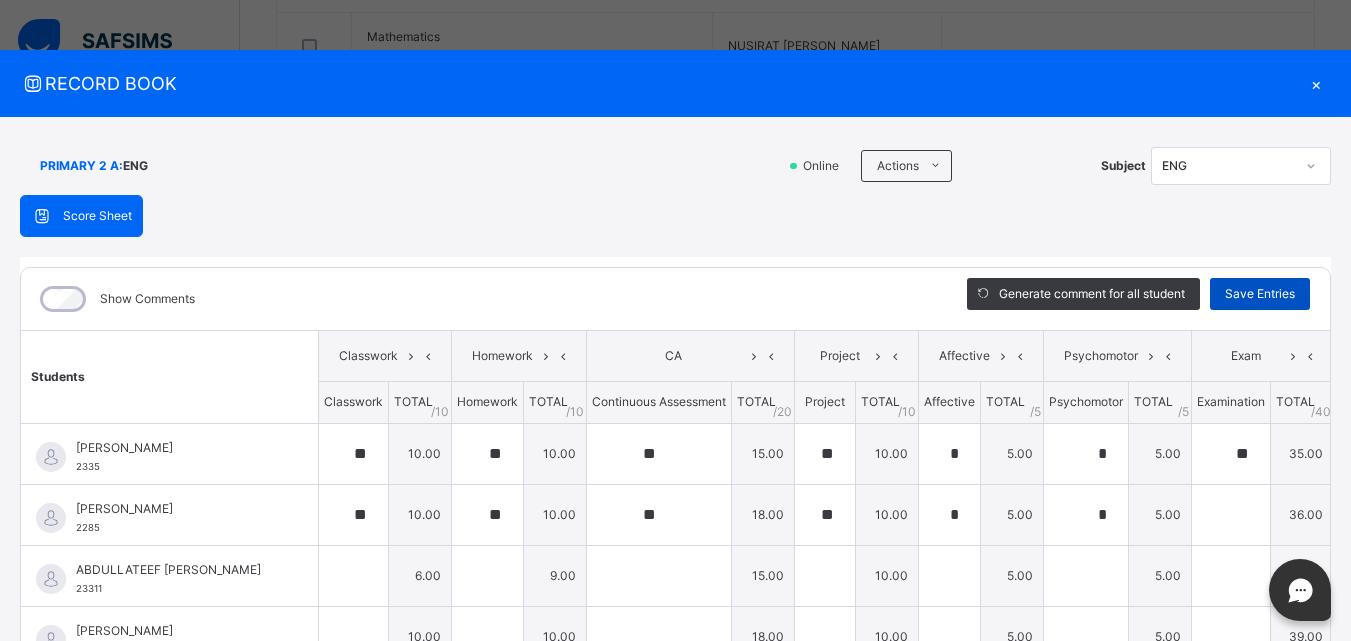 type on "**" 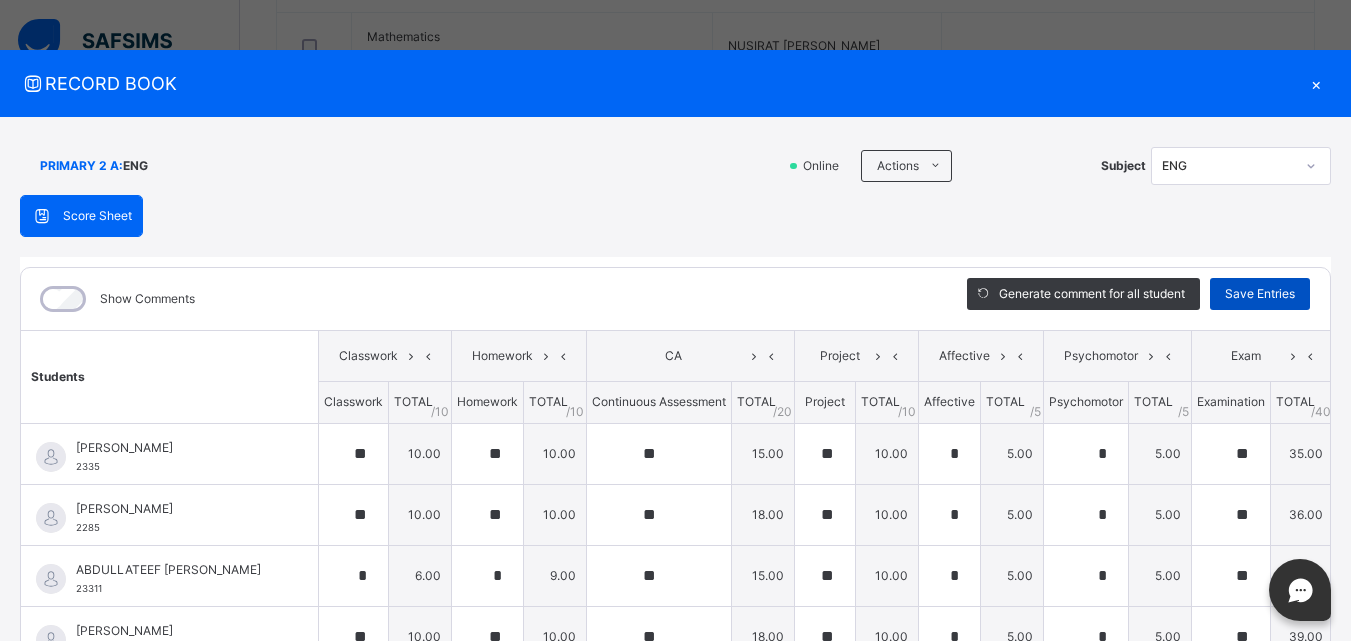 type on "**" 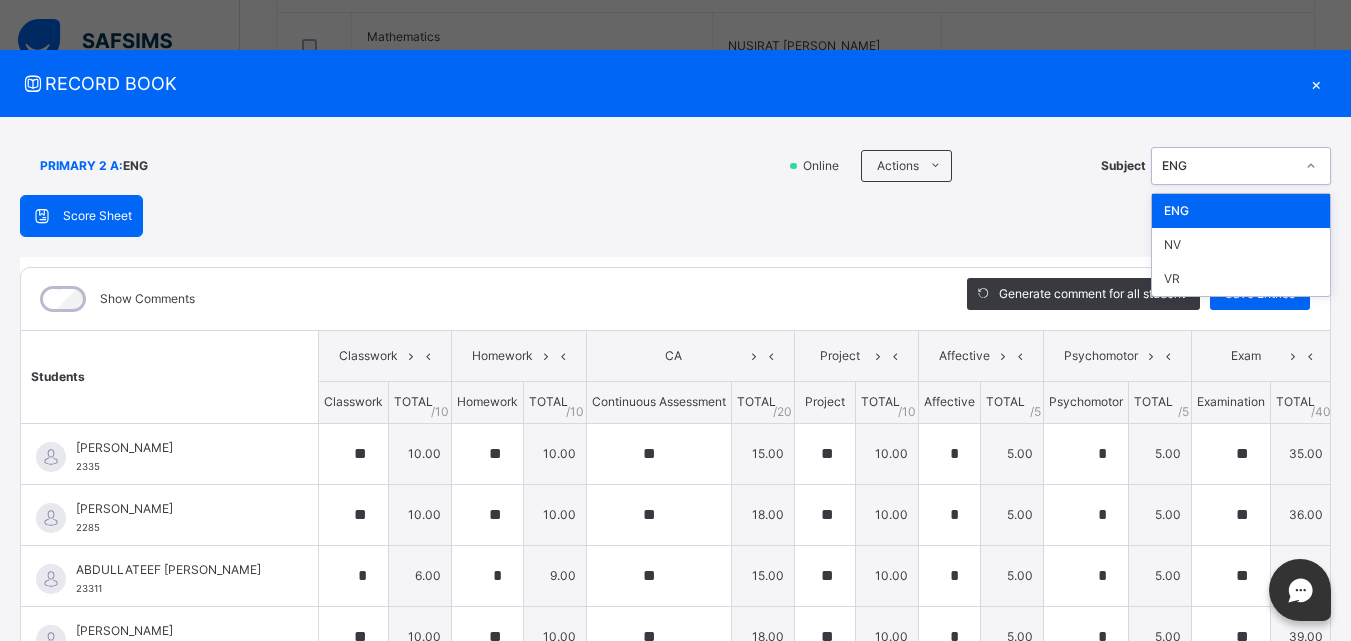 click 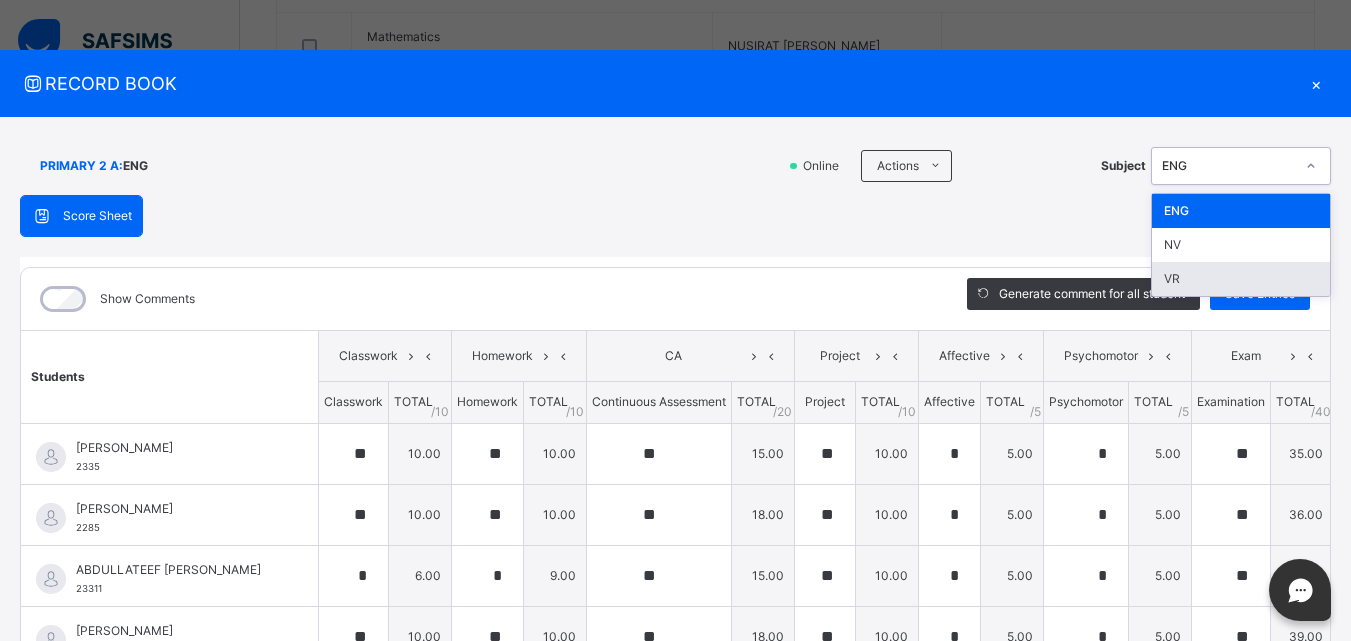 click on "VR" at bounding box center (1241, 279) 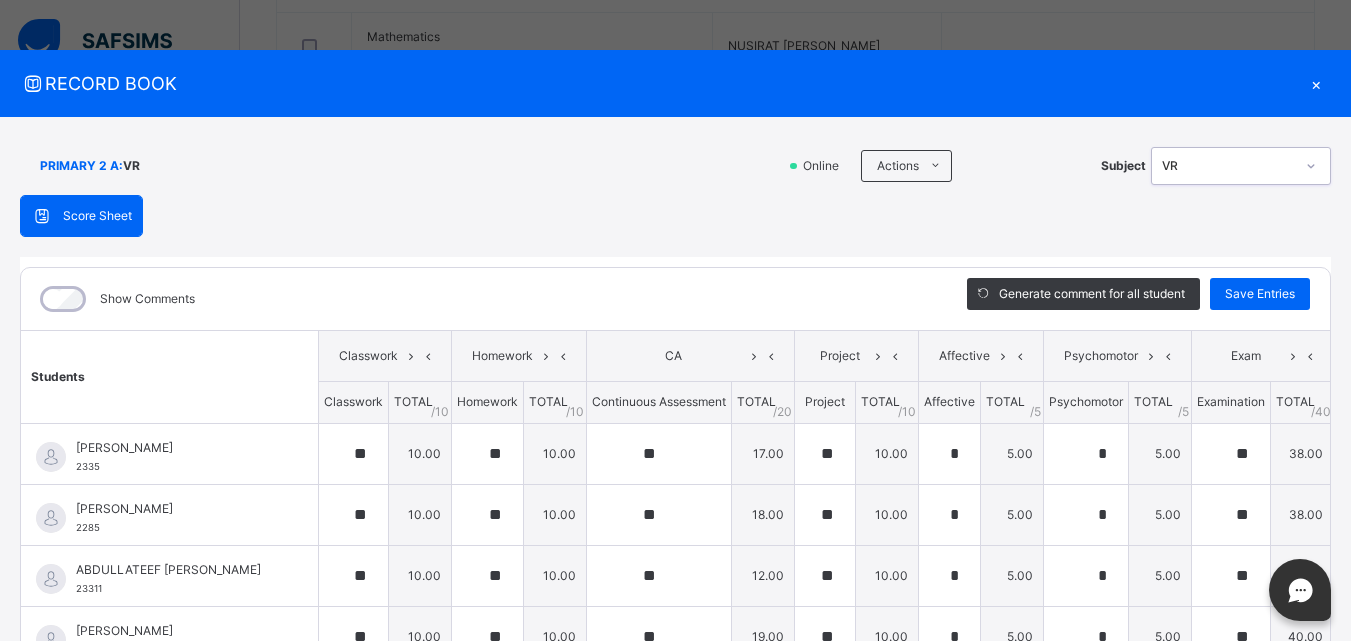 scroll, scrollTop: 424, scrollLeft: 0, axis: vertical 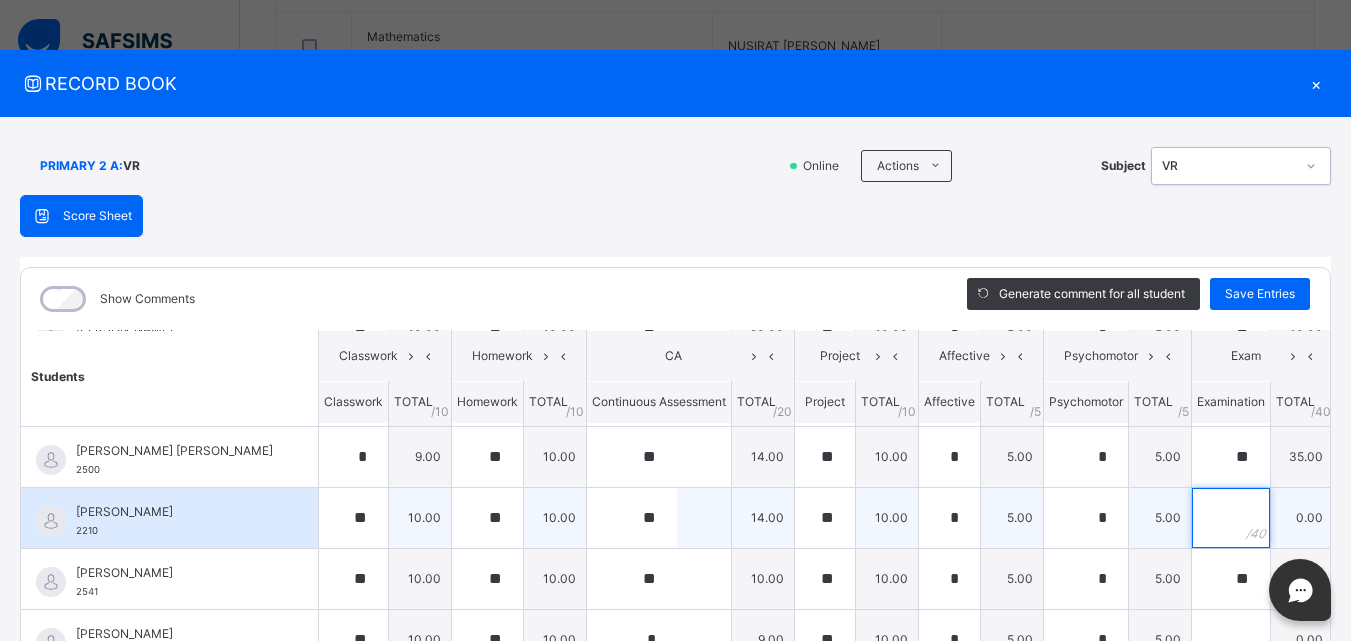 click at bounding box center (1231, 518) 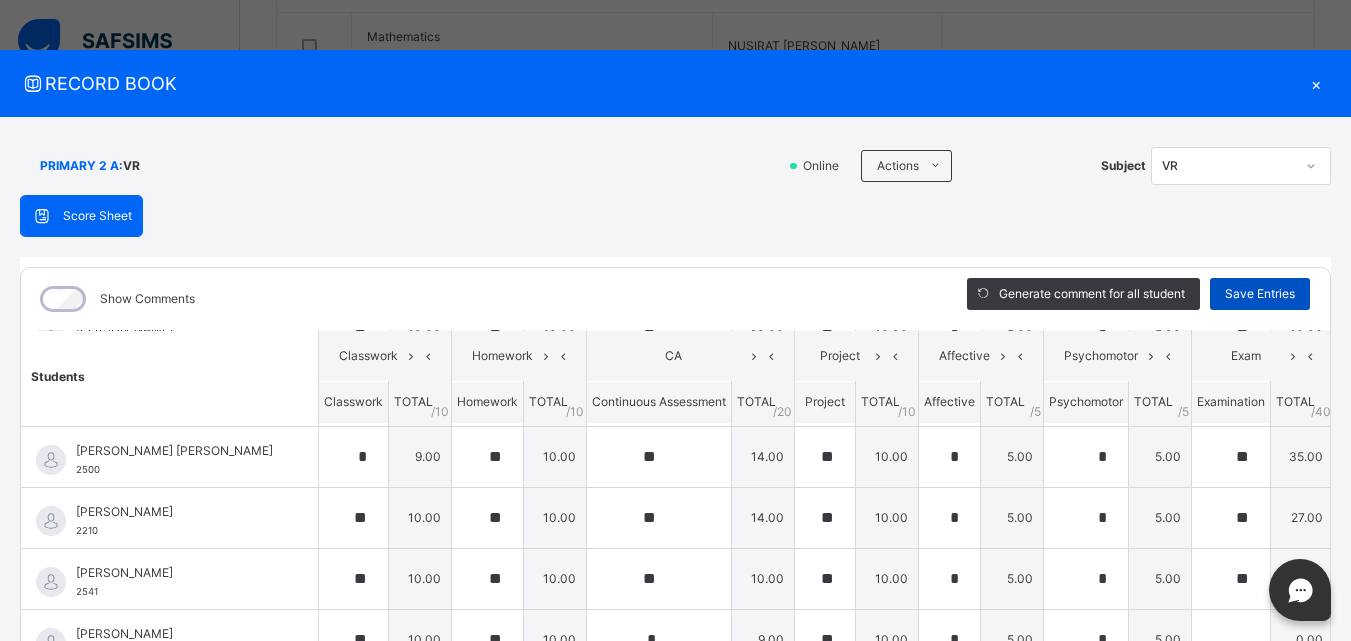 click on "Save Entries" at bounding box center (1260, 294) 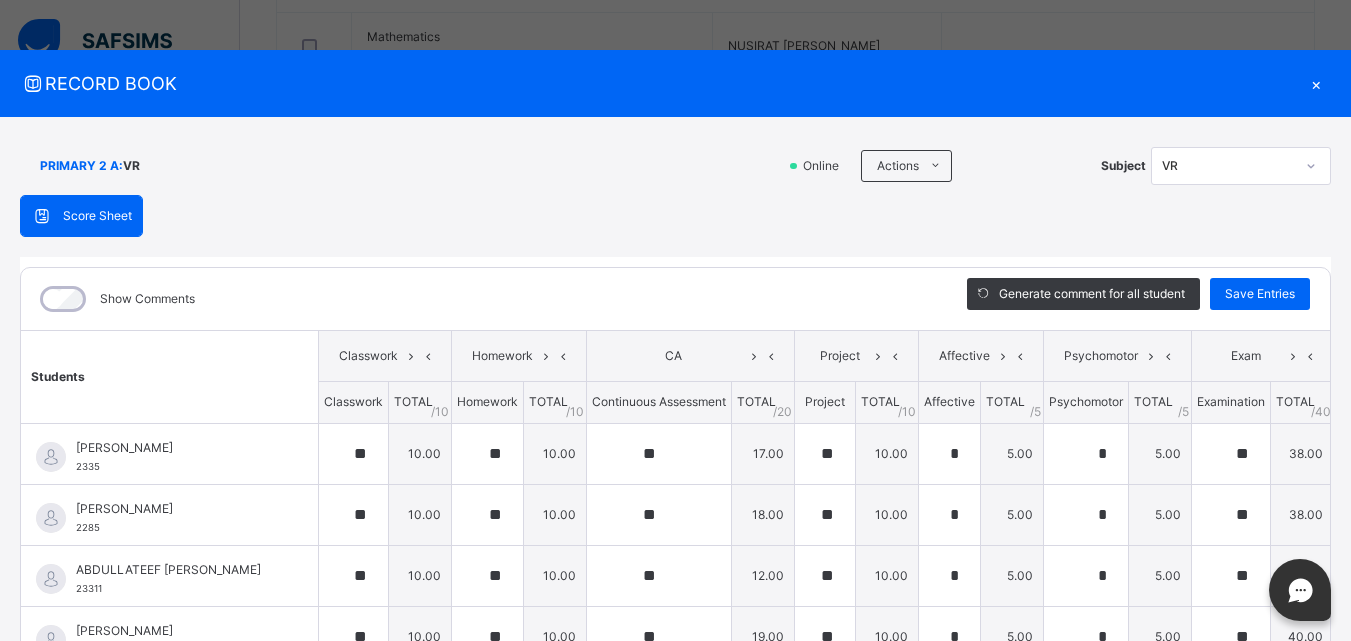 scroll, scrollTop: 424, scrollLeft: 0, axis: vertical 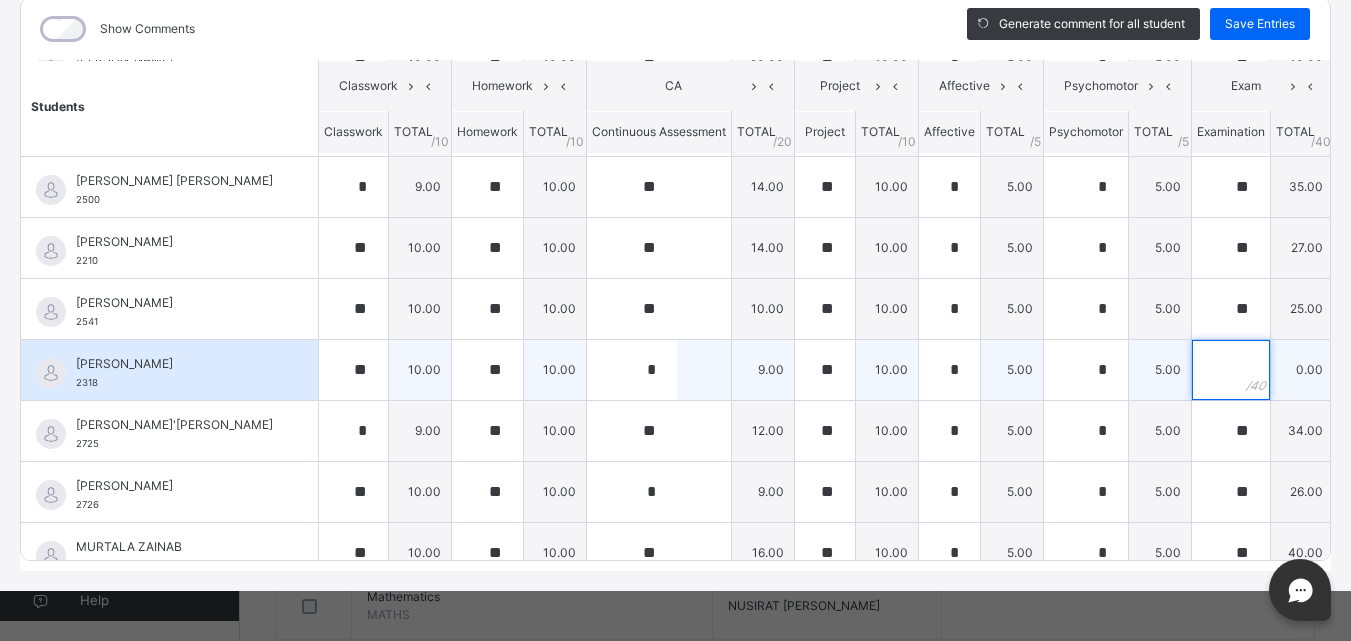 click at bounding box center (1231, 370) 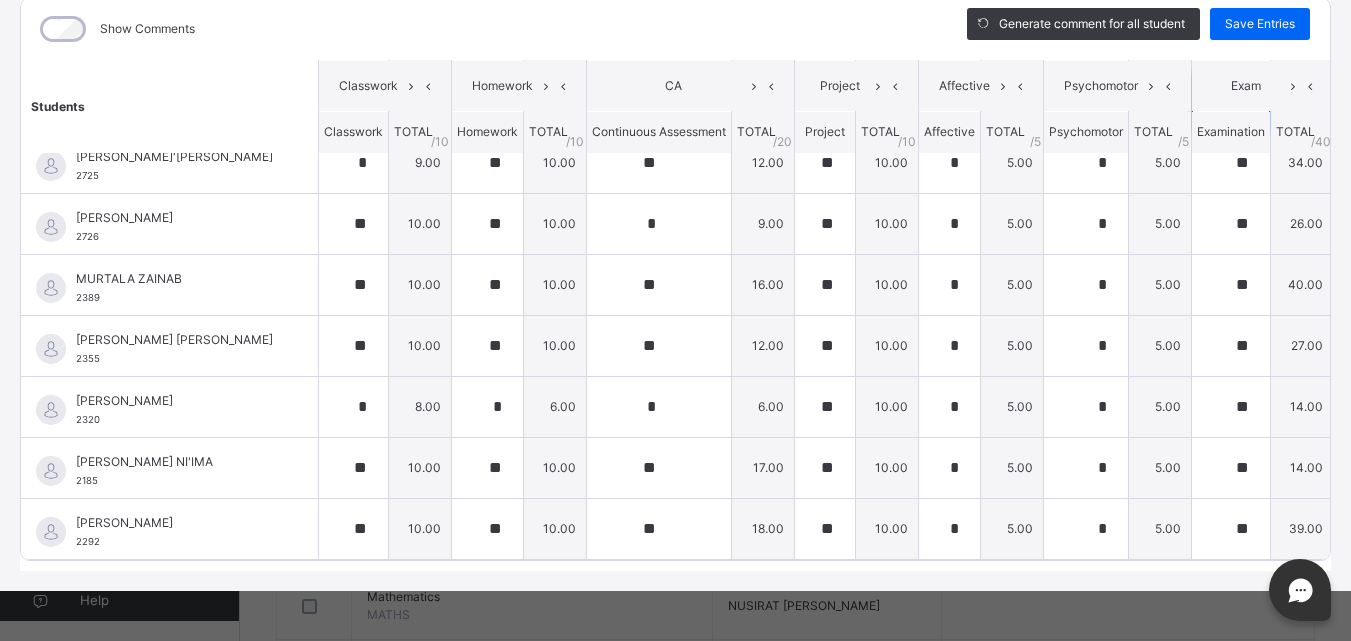 scroll, scrollTop: 707, scrollLeft: 0, axis: vertical 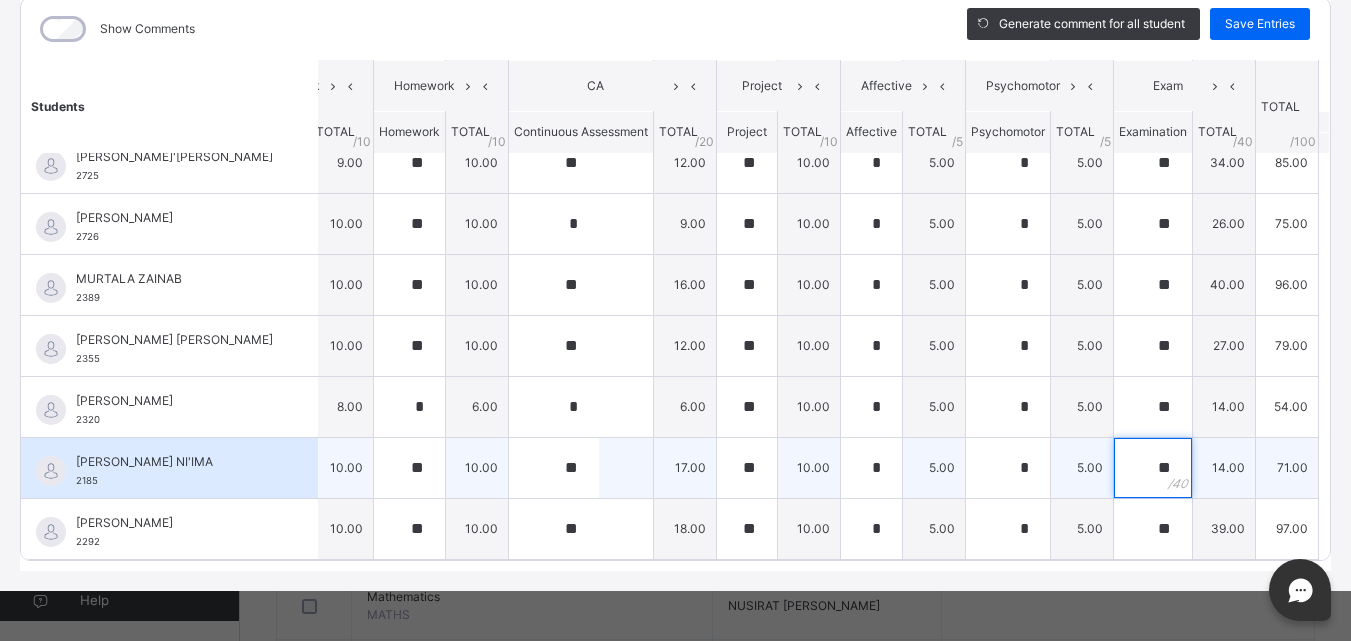 click on "**" at bounding box center [1153, 468] 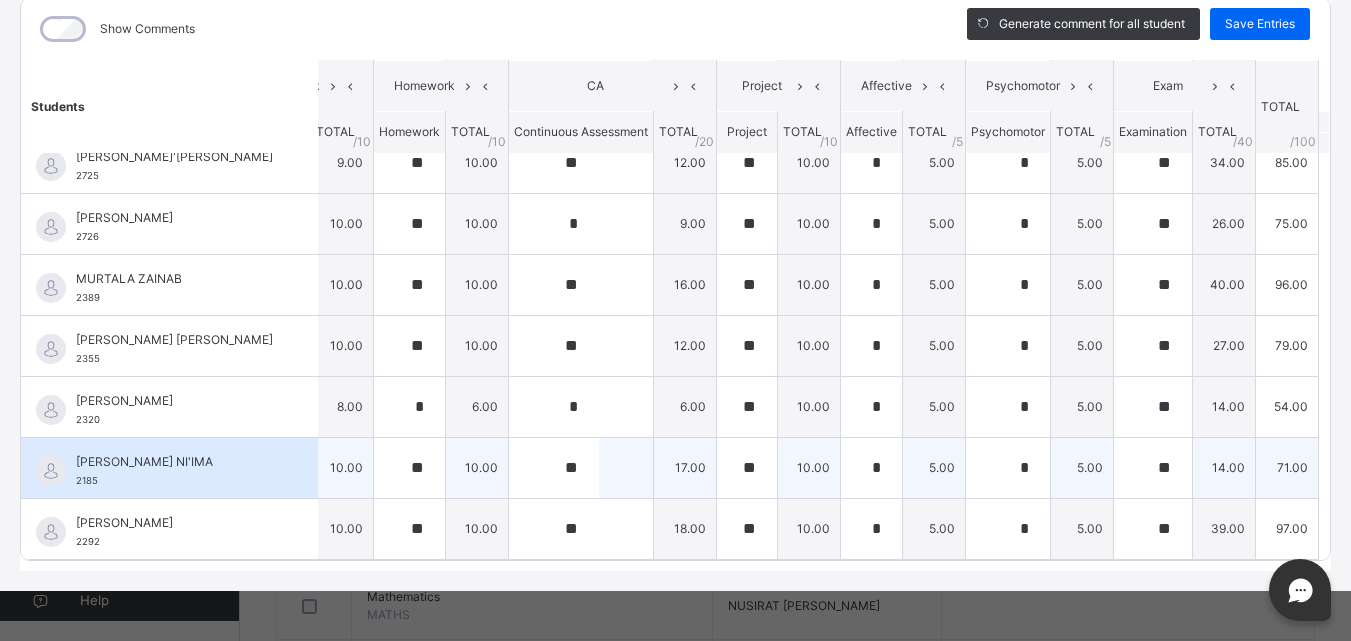 click on "**" at bounding box center [1153, 468] 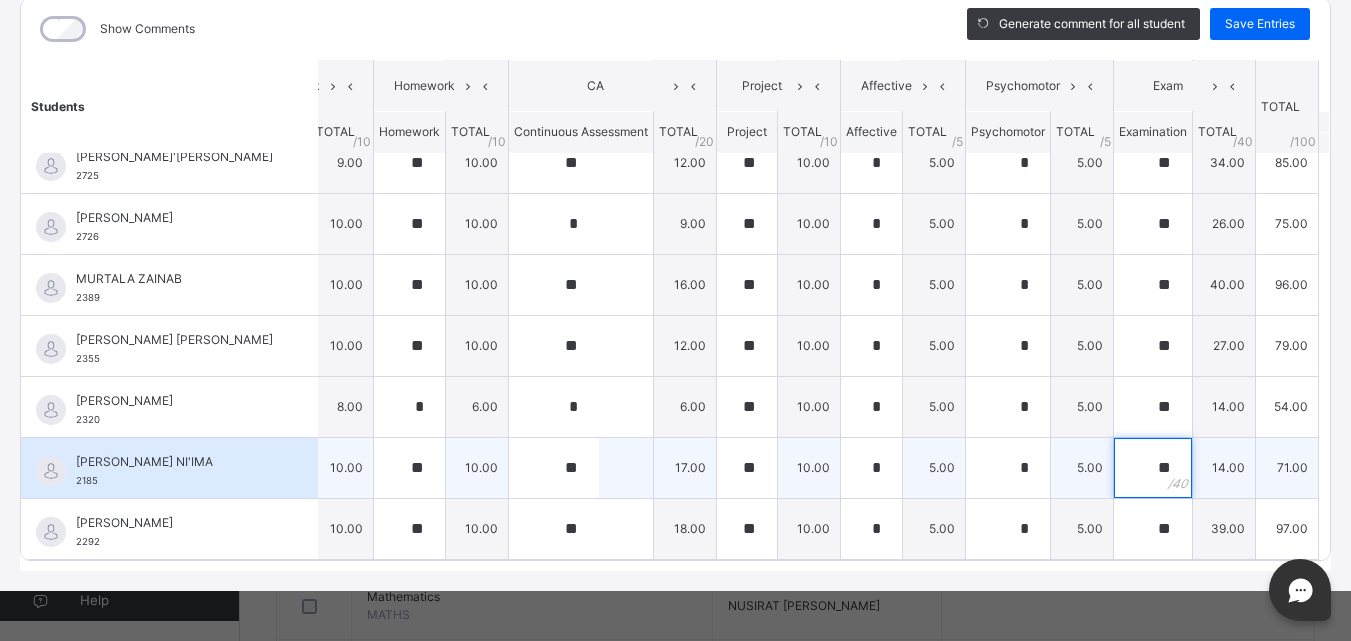 click on "**" at bounding box center [1153, 468] 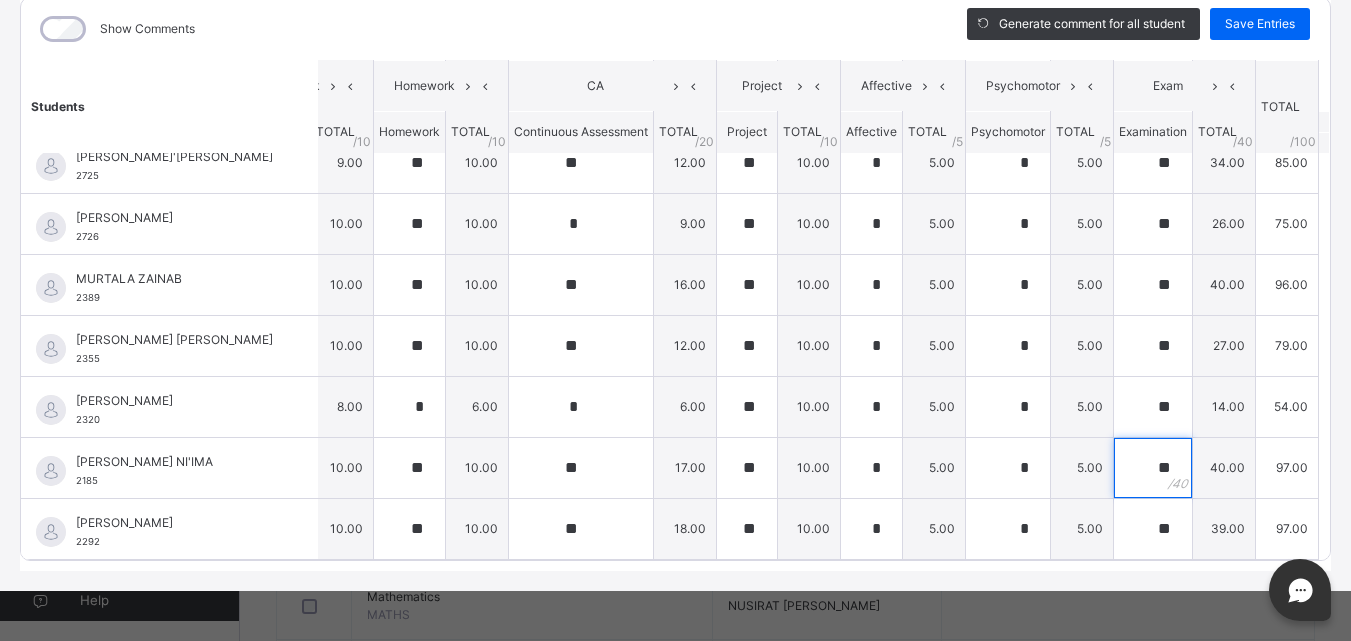 scroll, scrollTop: 283, scrollLeft: 80, axis: both 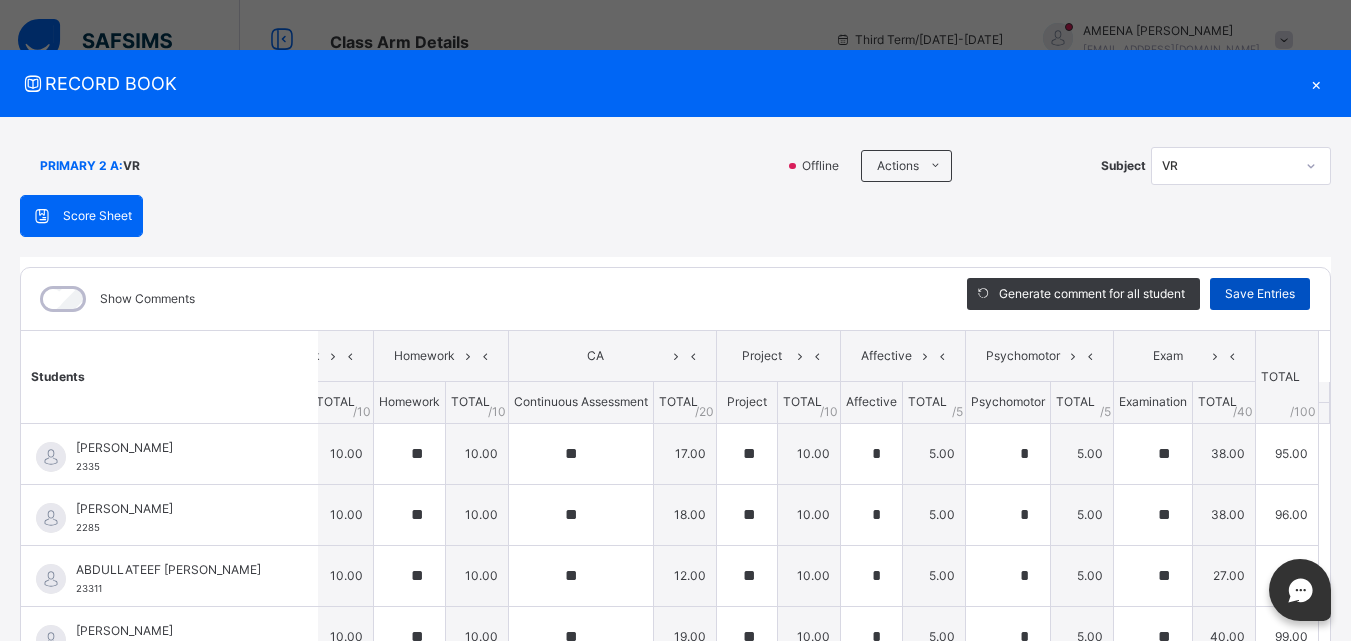 click on "Save Entries" at bounding box center [1260, 294] 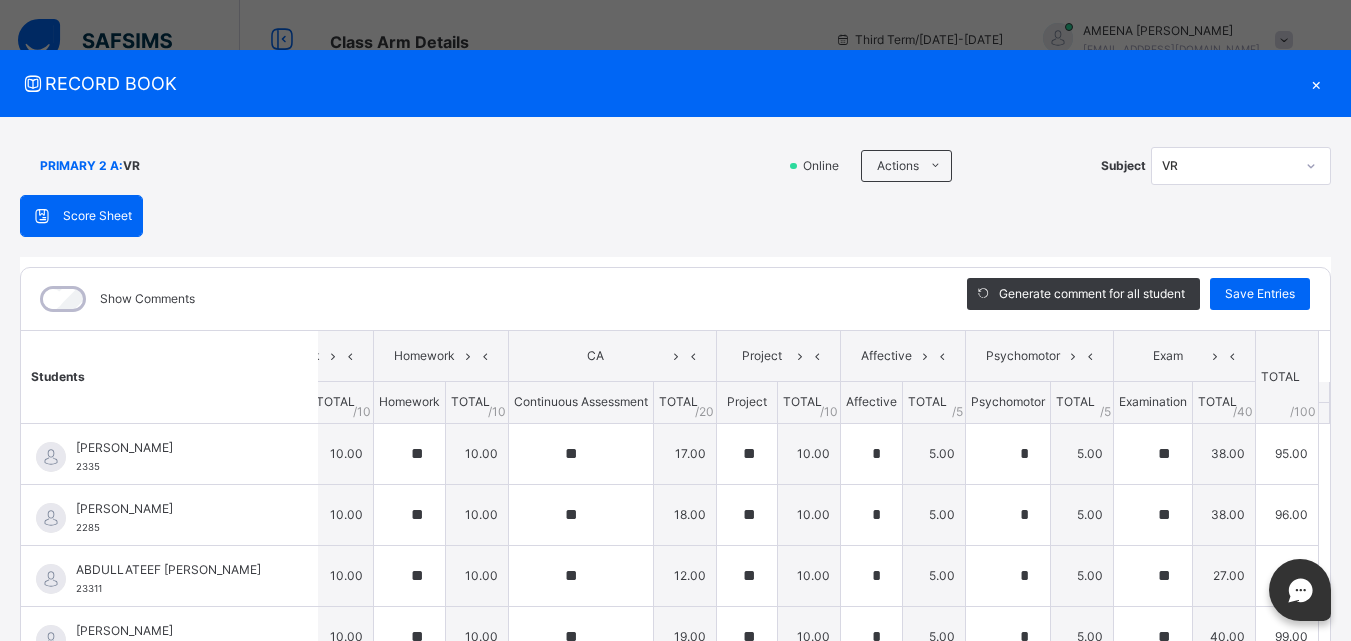 click on "Score Sheet Score Sheet Show Comments   Generate comment for all student   Save Entries Class Level:  PRIMARY 2   A Subject:  VR Session:  2024/2025 Session Session:  Third Term Students Classwork Homework CA Project Affective Psychomotor Exam TOTAL /100 Comment Classwork TOTAL / 10 Homework TOTAL / 10 Continuous Assessment TOTAL / 20 Project TOTAL / 10 Affective TOTAL / 5 Psychomotor TOTAL / 5 Examination TOTAL / 40 ABDULAZIZ [PERSON_NAME] 2335 ABDULAZIZ [PERSON_NAME] 2335 ** 10.00 ** 10.00 ** 17.00 ** 10.00 * 5.00 * 5.00 ** 38.00 95.00 Generate comment 0 / 250   ×   Subject Teacher’s Comment Generate and see in full the comment developed by the AI with an option to regenerate the comment [PERSON_NAME] [PERSON_NAME]   2335   Total 95.00  / 100.00 [PERSON_NAME] Bot   Regenerate     Use this comment   [PERSON_NAME] 2285 [PERSON_NAME] 2285 ** 10.00 ** 10.00 ** 18.00 ** 10.00 * 5.00 * 5.00 ** 38.00 96.00 Generate comment 0 / 250   ×   Subject Teacher’s Comment [PERSON_NAME]   2285" at bounding box center (675, 518) 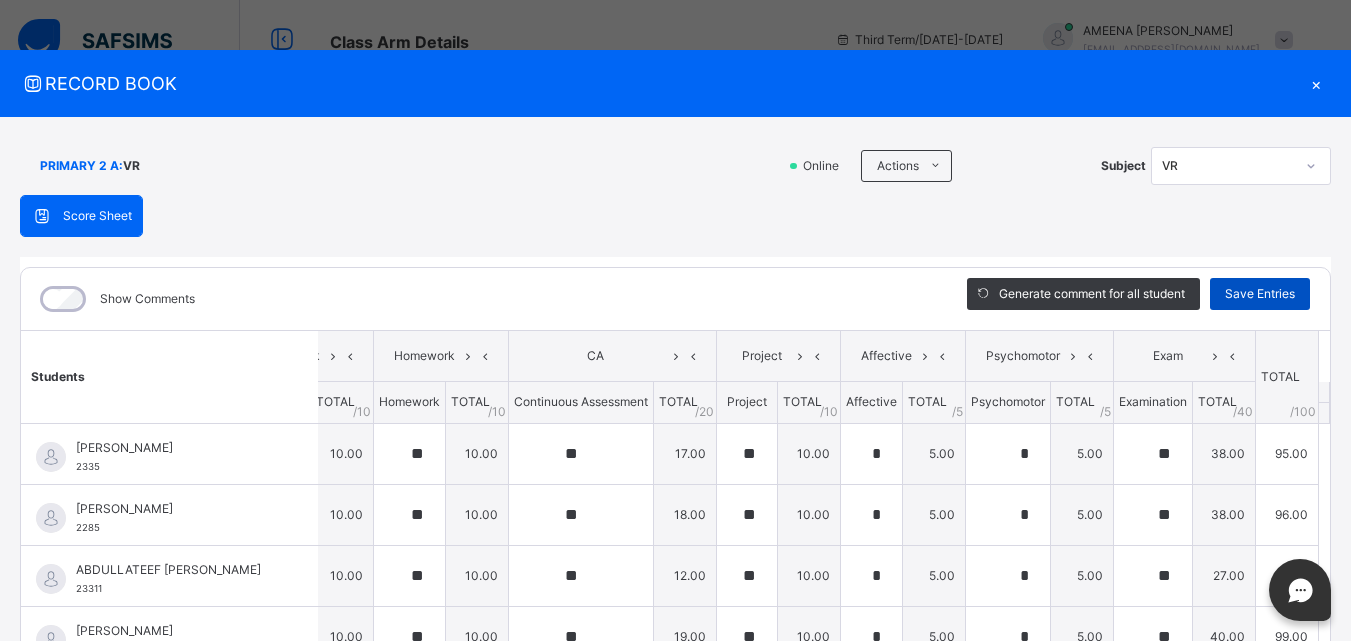 click on "Save Entries" at bounding box center [1260, 294] 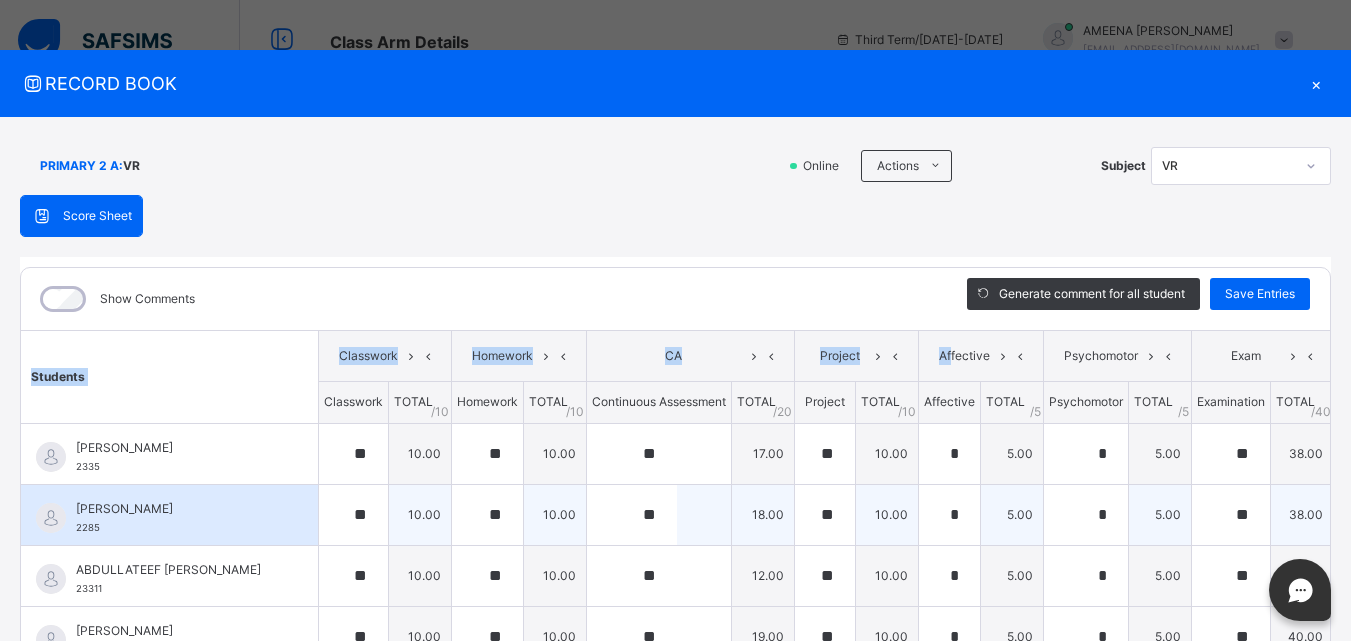 drag, startPoint x: 1304, startPoint y: 576, endPoint x: 1292, endPoint y: 537, distance: 40.804413 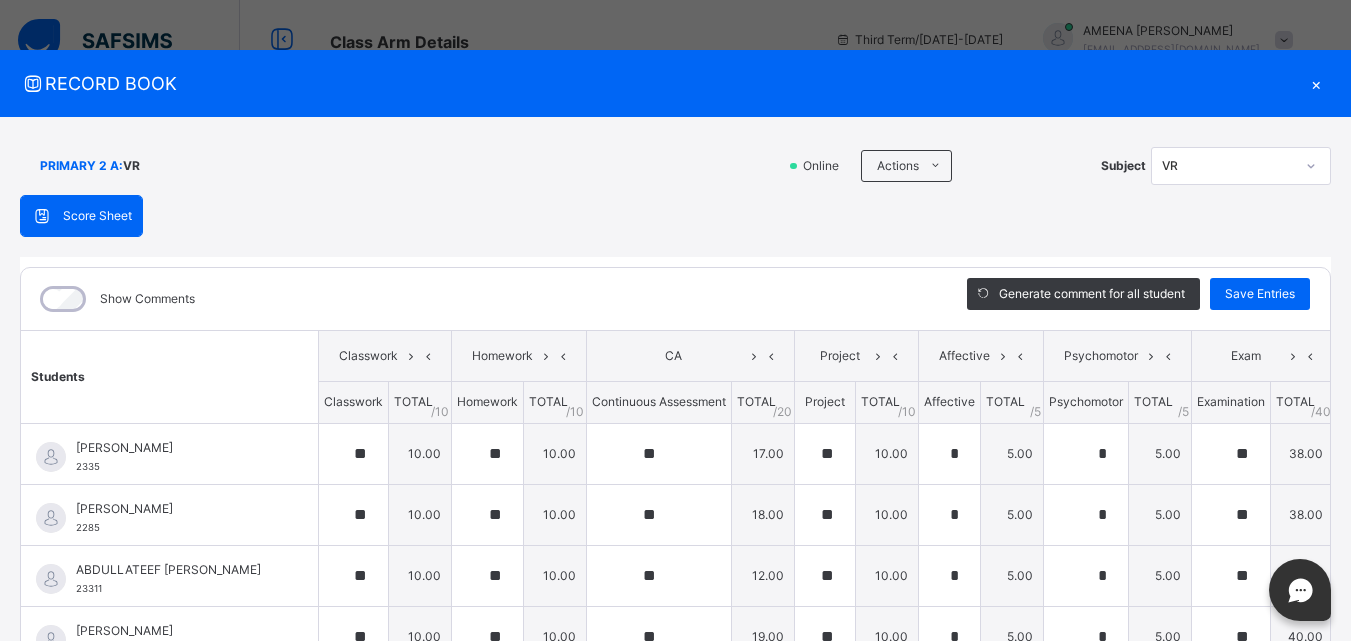 click on "Score Sheet Score Sheet Show Comments   Generate comment for all student   Save Entries Class Level:  PRIMARY 2   A Subject:  VR Session:  2024/2025 Session Session:  Third Term Students Classwork Homework CA Project Affective Psychomotor Exam TOTAL /100 Comment Classwork TOTAL / 10 Homework TOTAL / 10 Continuous Assessment TOTAL / 20 Project TOTAL / 10 Affective TOTAL / 5 Psychomotor TOTAL / 5 Examination TOTAL / 40 ABDULAZIZ [PERSON_NAME] 2335 ABDULAZIZ [PERSON_NAME] 2335 ** 10.00 ** 10.00 ** 17.00 ** 10.00 * 5.00 * 5.00 ** 38.00 95.00 Generate comment 0 / 250   ×   Subject Teacher’s Comment Generate and see in full the comment developed by the AI with an option to regenerate the comment [PERSON_NAME] [PERSON_NAME]   2335   Total 95.00  / 100.00 [PERSON_NAME] Bot   Regenerate     Use this comment   [PERSON_NAME] 2285 [PERSON_NAME] 2285 ** 10.00 ** 10.00 ** 18.00 ** 10.00 * 5.00 * 5.00 ** 38.00 96.00 Generate comment 0 / 250   ×   Subject Teacher’s Comment [PERSON_NAME]   2285" at bounding box center (675, 518) 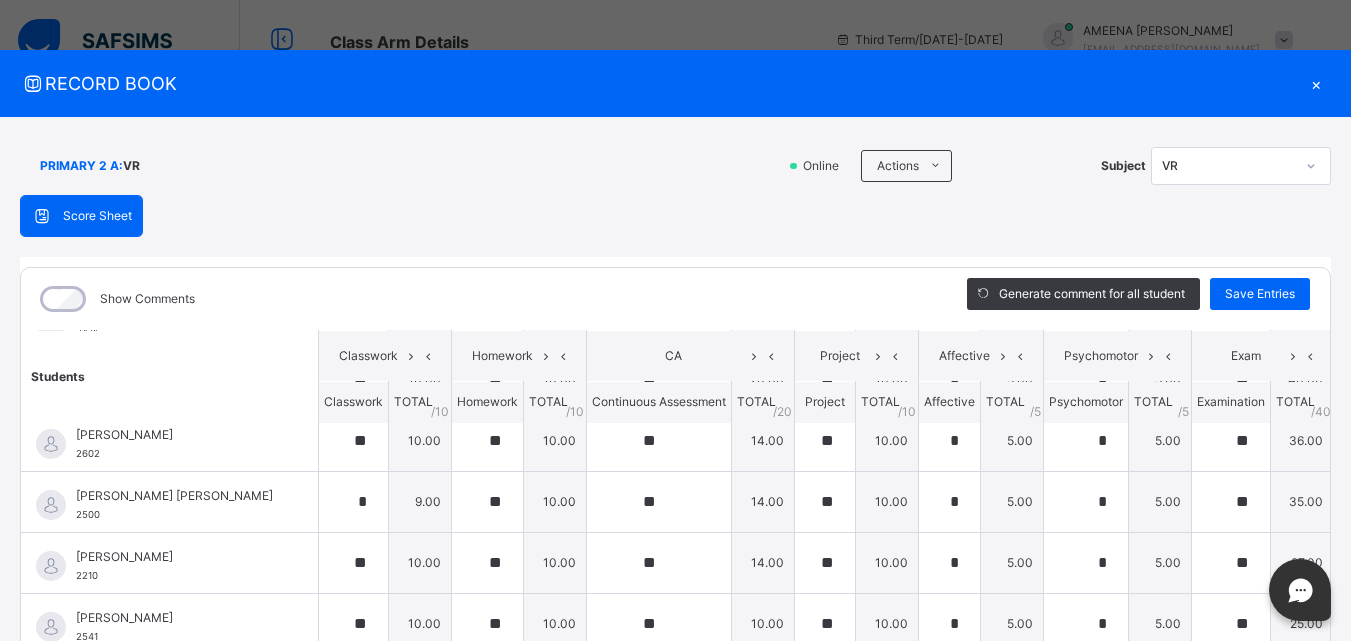 scroll, scrollTop: 424, scrollLeft: 0, axis: vertical 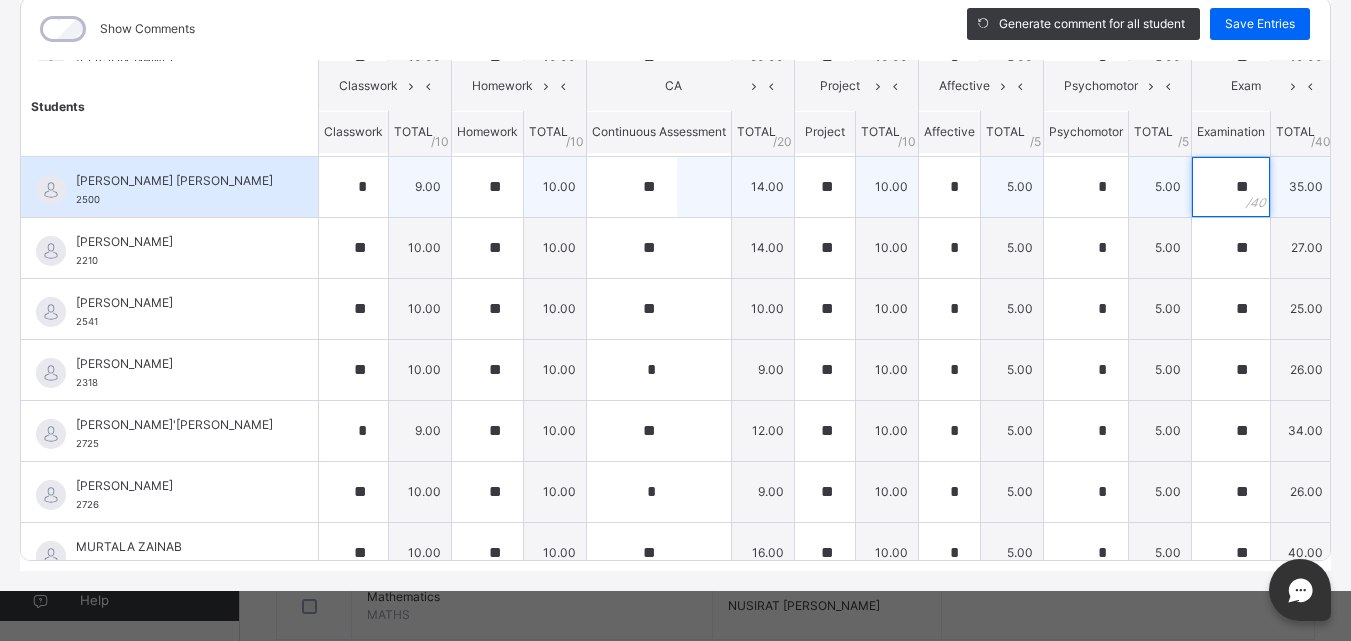 drag, startPoint x: 1328, startPoint y: 181, endPoint x: 1324, endPoint y: 149, distance: 32.24903 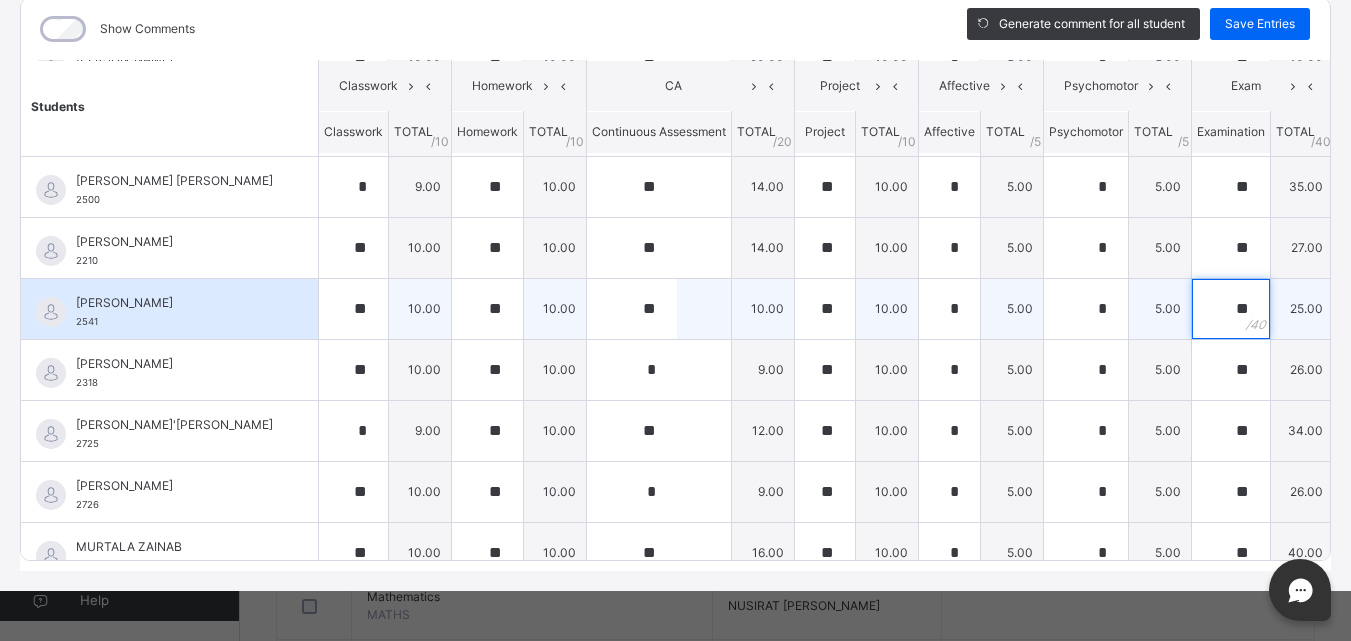 click on "**" at bounding box center [1231, 309] 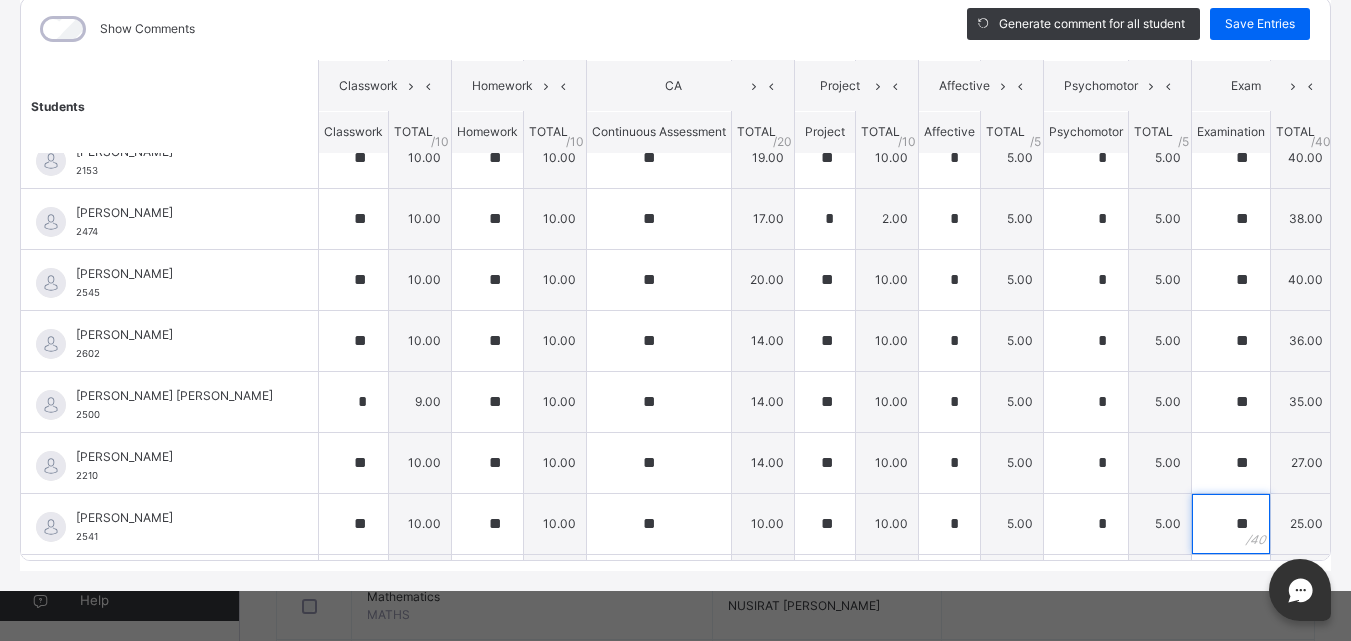 scroll, scrollTop: 203, scrollLeft: 0, axis: vertical 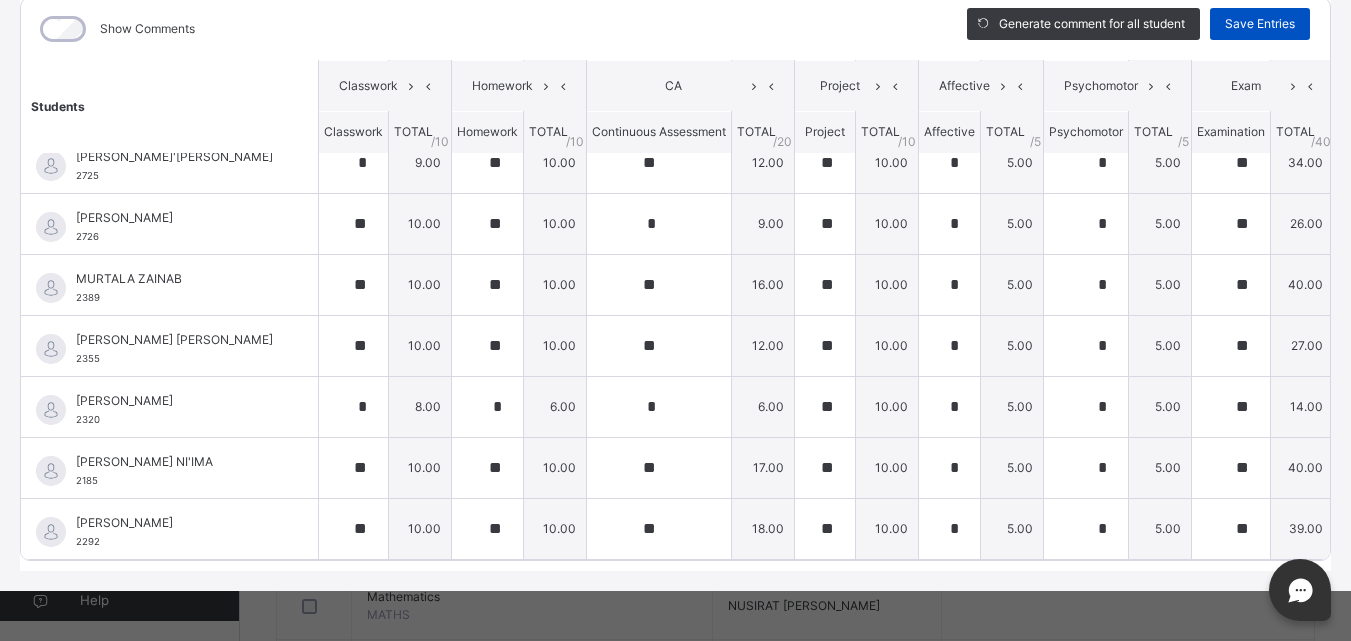 click on "Save Entries" at bounding box center [1260, 24] 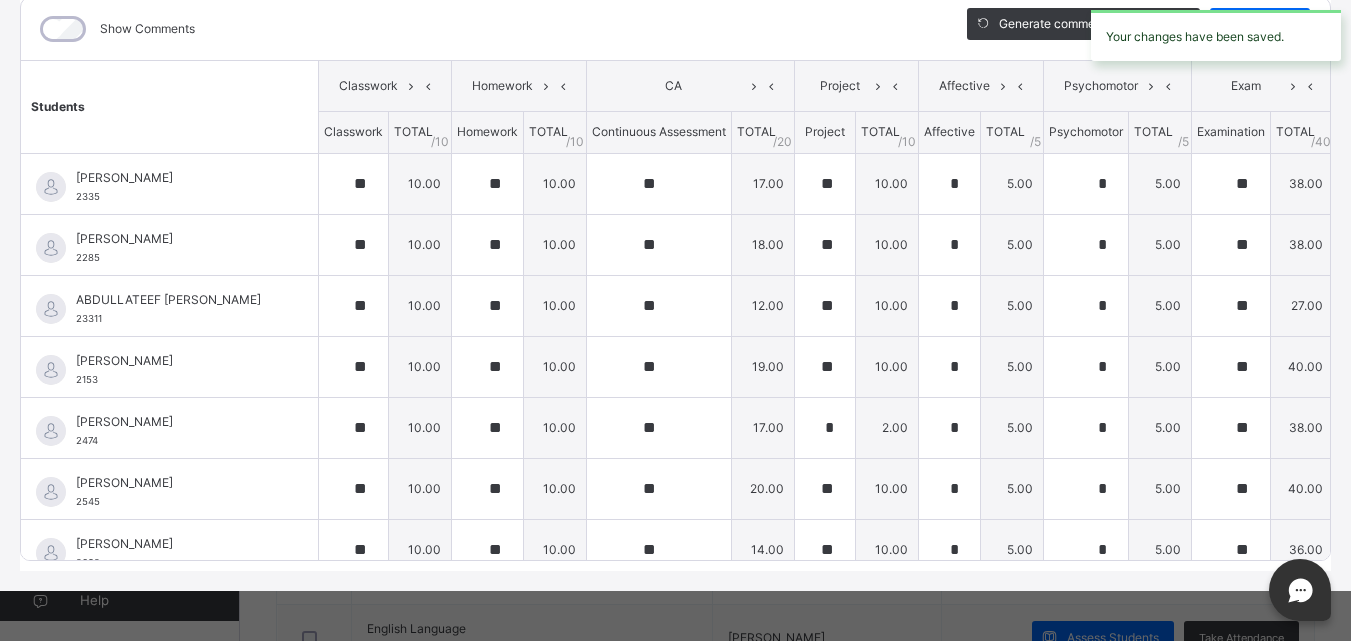 scroll, scrollTop: 21, scrollLeft: 0, axis: vertical 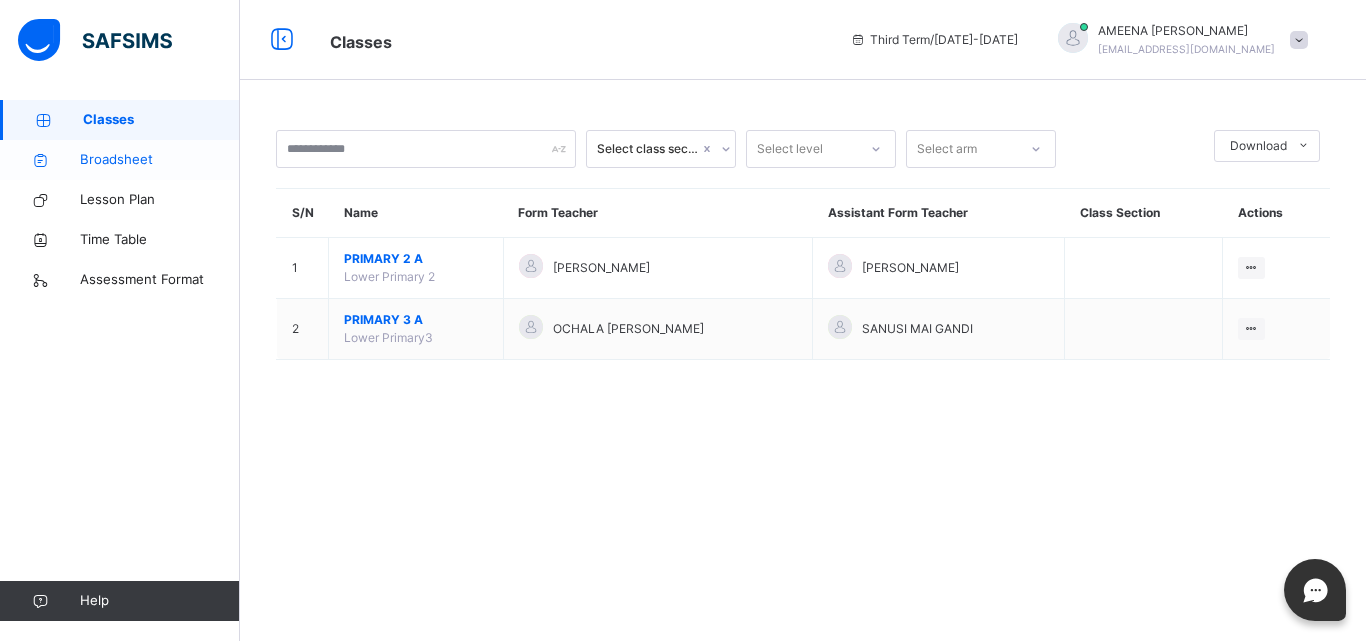 click on "Broadsheet" at bounding box center [160, 160] 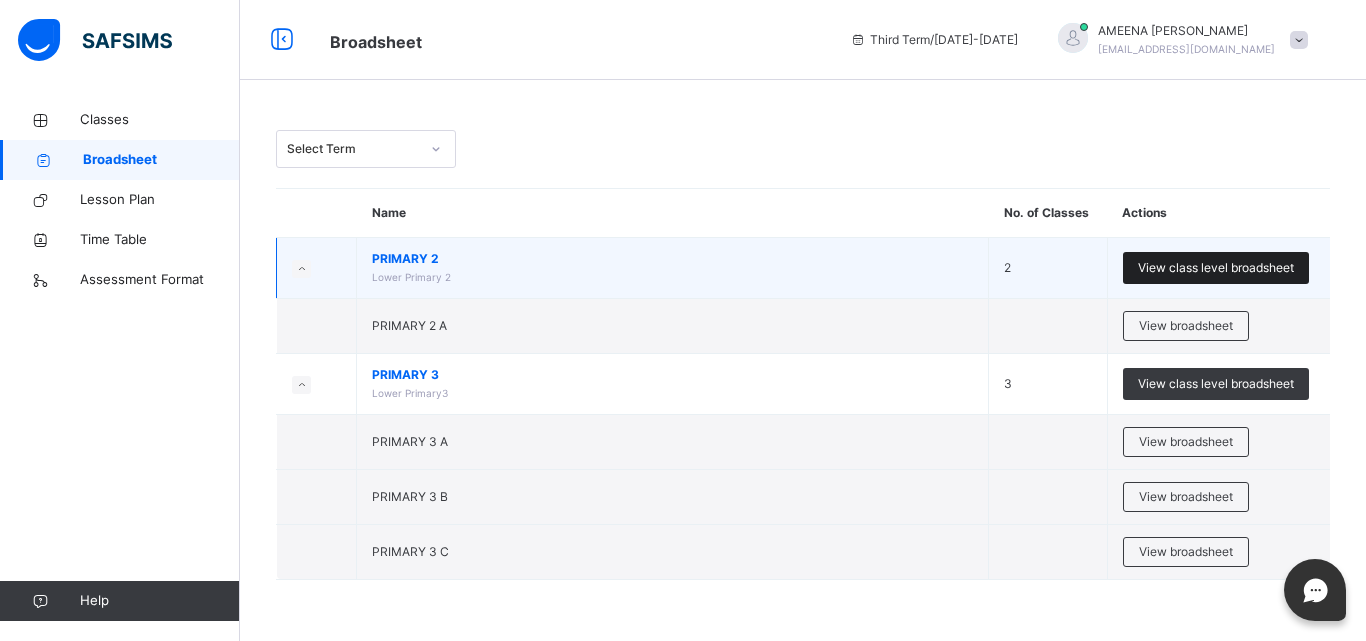 click on "View class level broadsheet" at bounding box center (1216, 268) 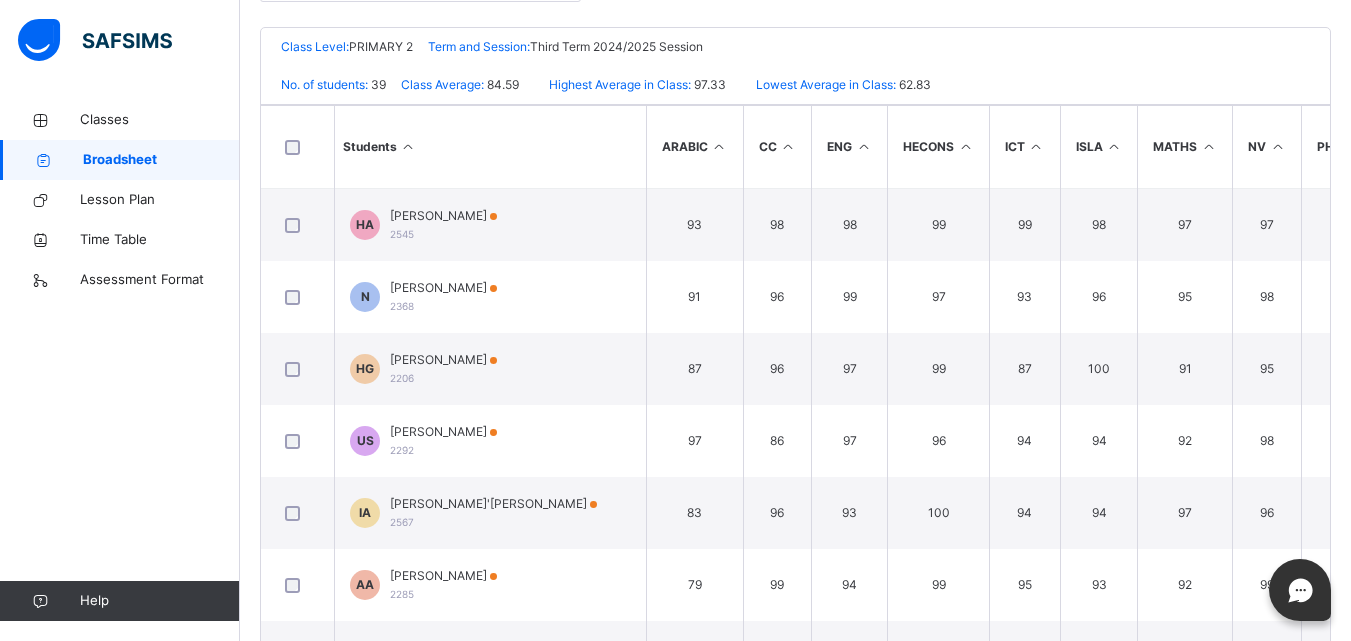 scroll, scrollTop: 427, scrollLeft: 0, axis: vertical 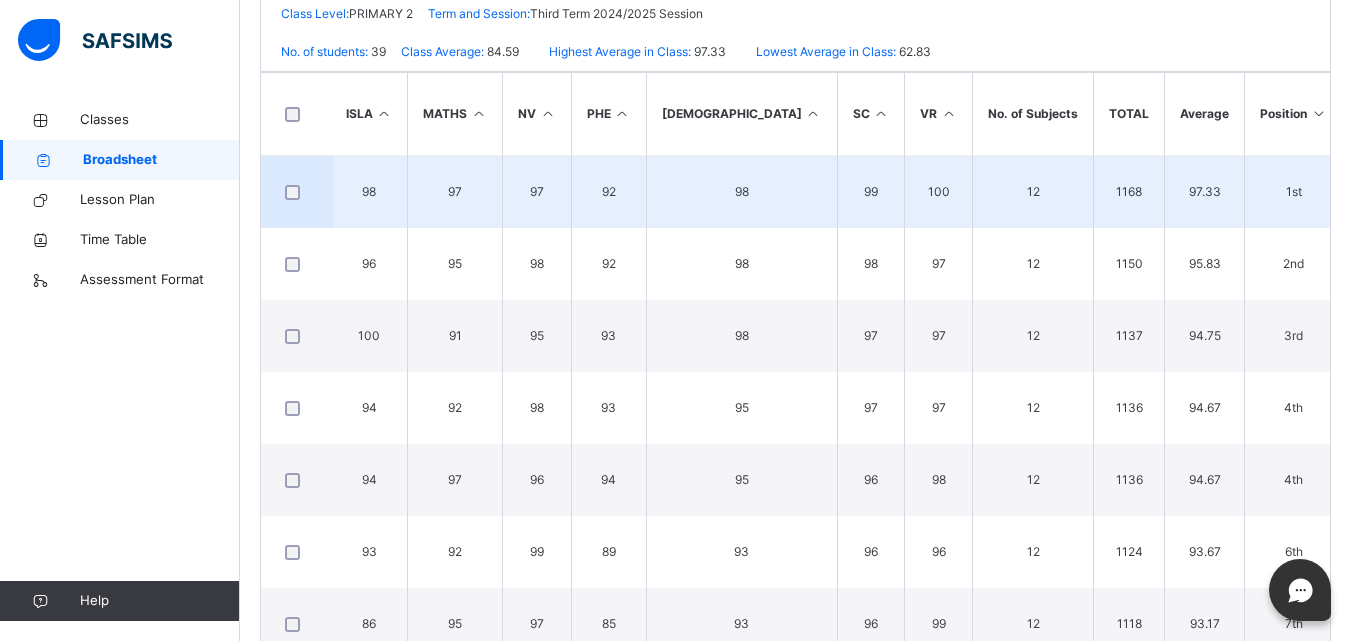 click on "1st" at bounding box center [1294, 192] 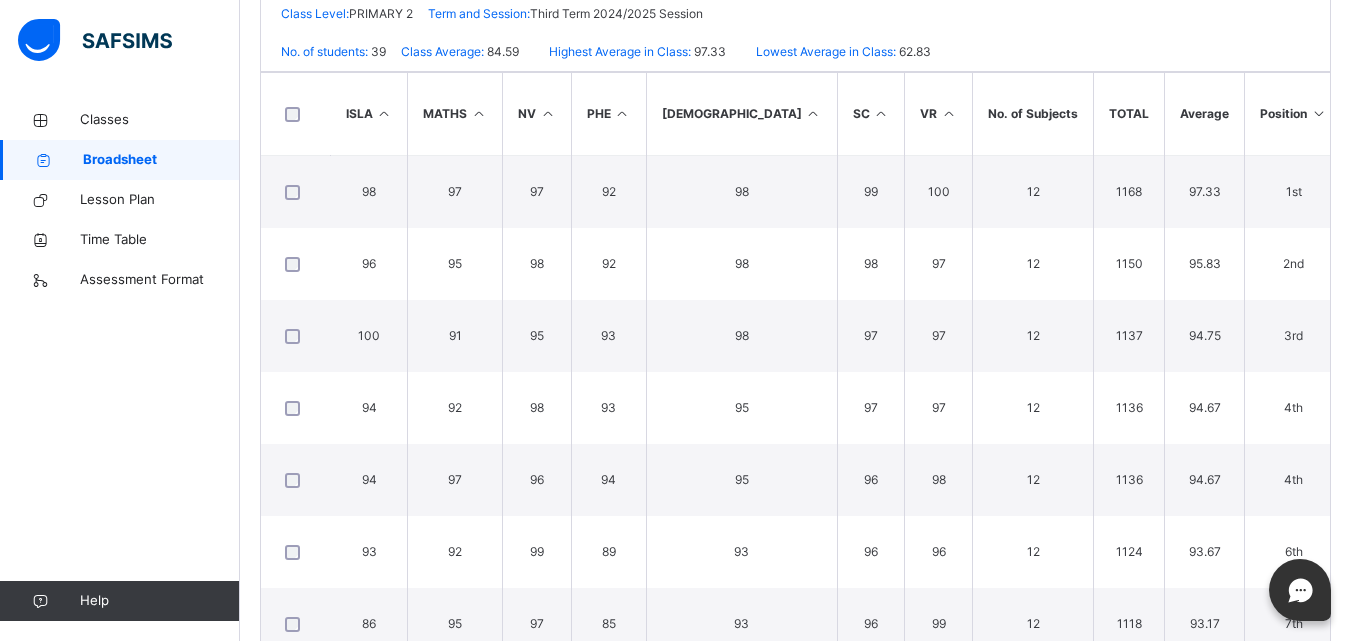 drag, startPoint x: 1235, startPoint y: 199, endPoint x: 1223, endPoint y: 134, distance: 66.09841 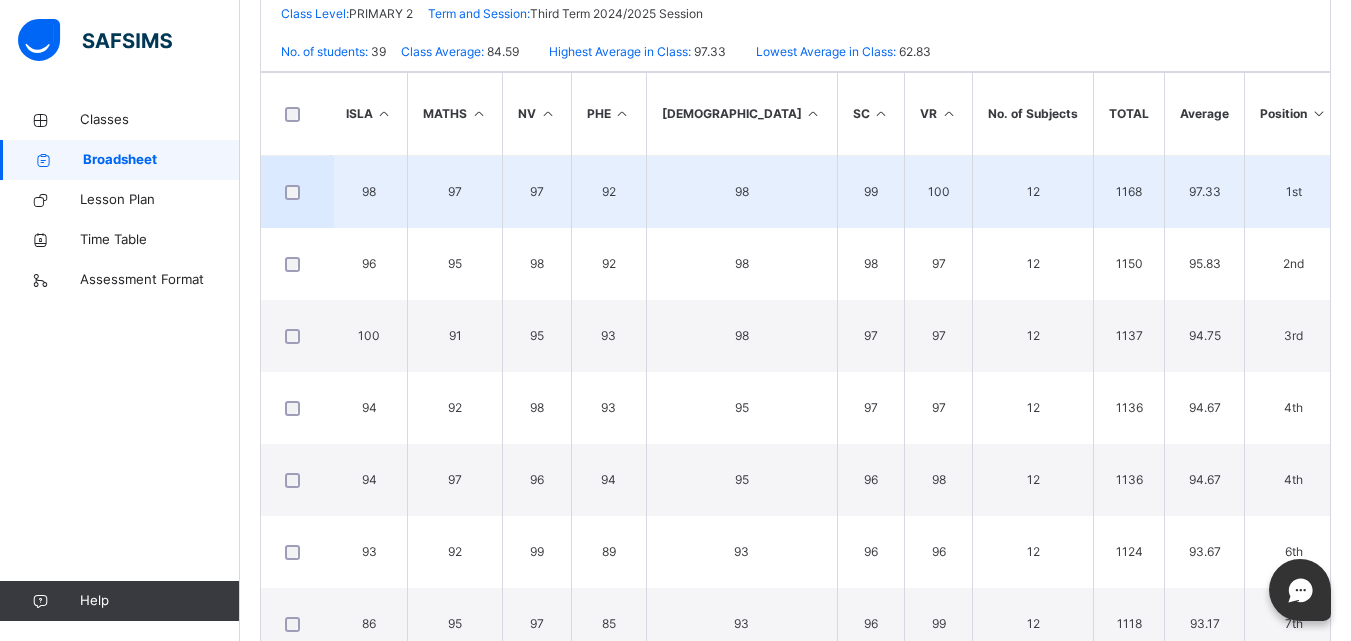 click on "1st" at bounding box center (1293, 192) 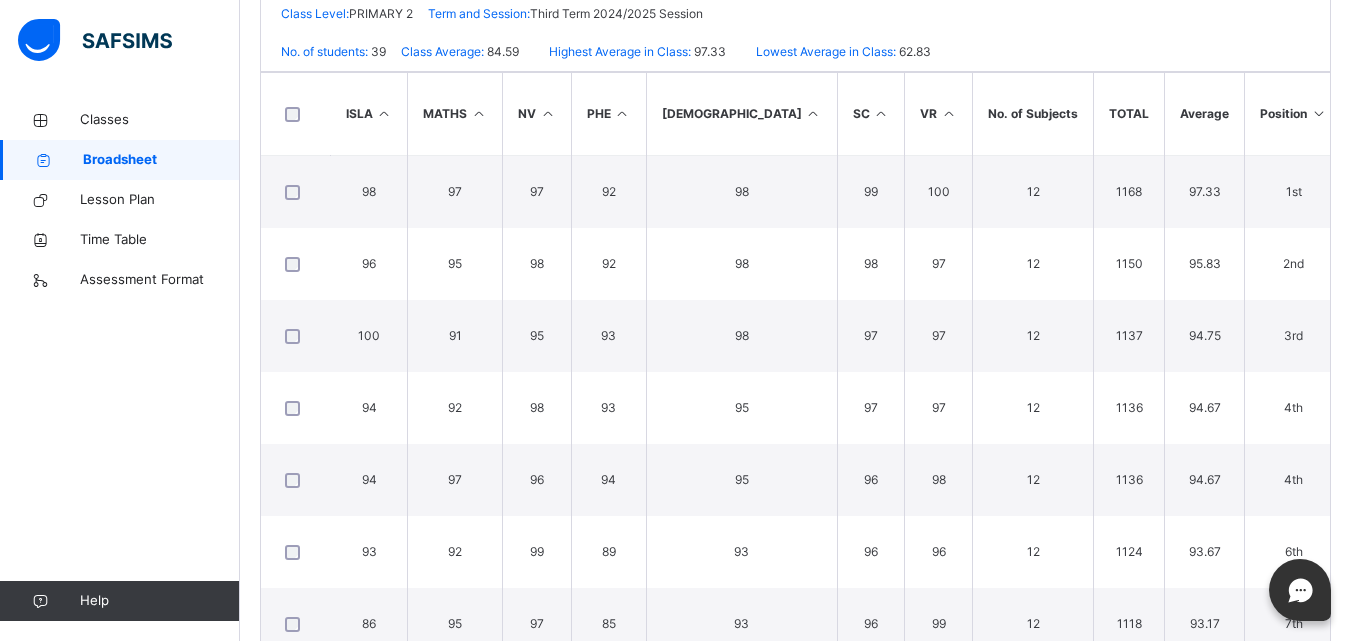 click at bounding box center [1318, 113] 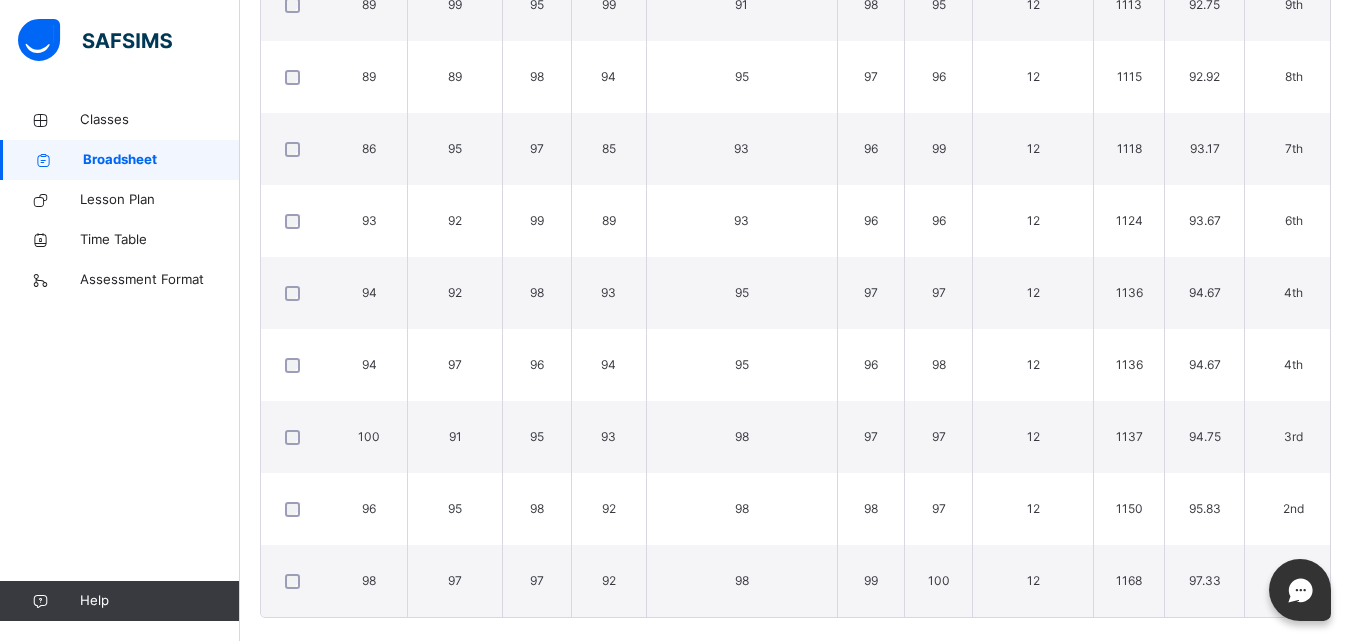scroll, scrollTop: 2805, scrollLeft: 0, axis: vertical 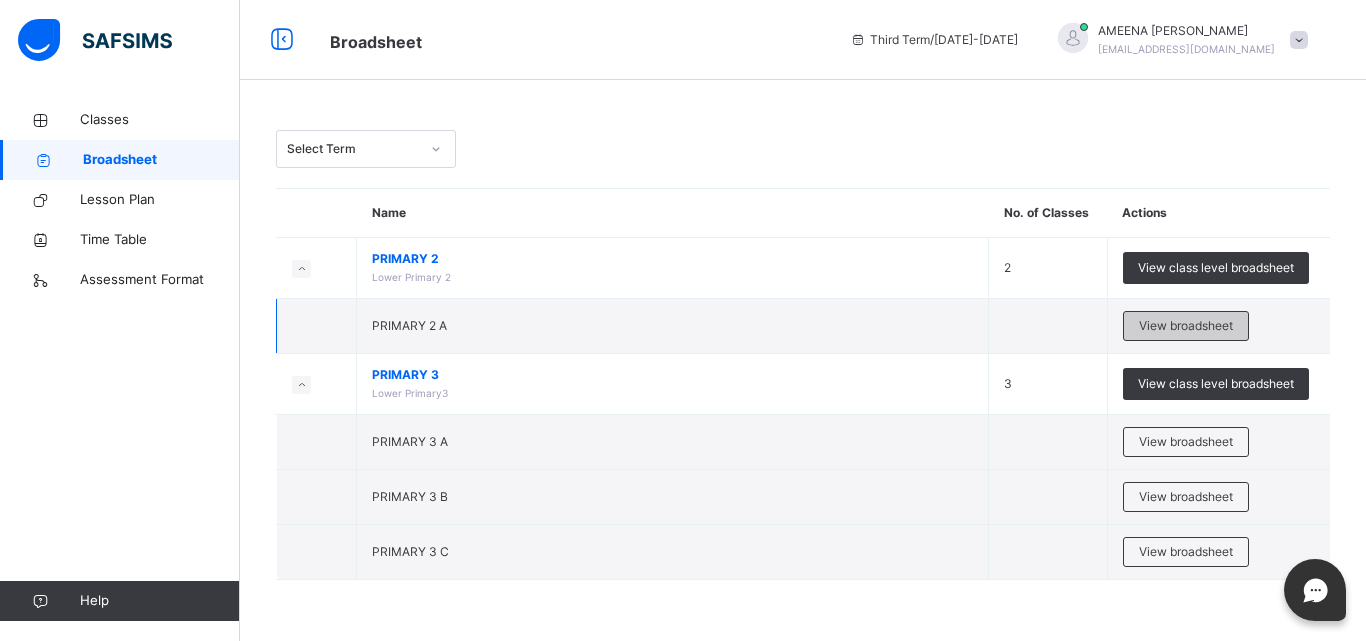 click on "View broadsheet" at bounding box center (1186, 326) 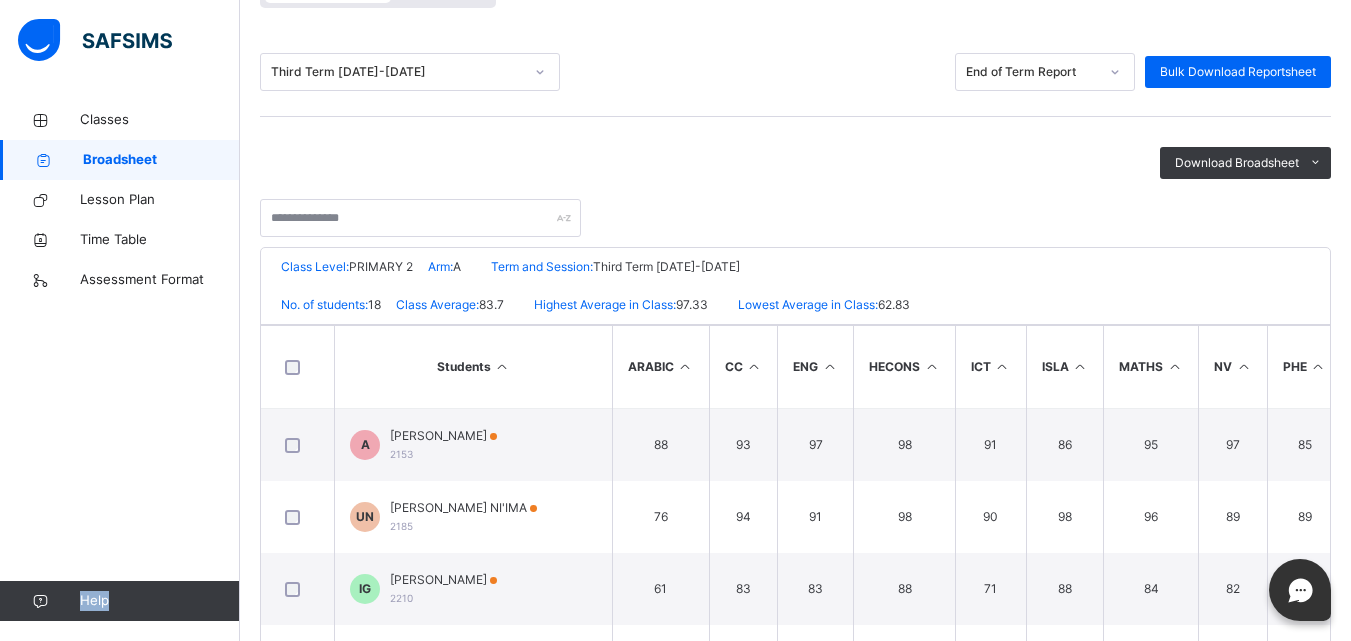 scroll, scrollTop: 240, scrollLeft: 0, axis: vertical 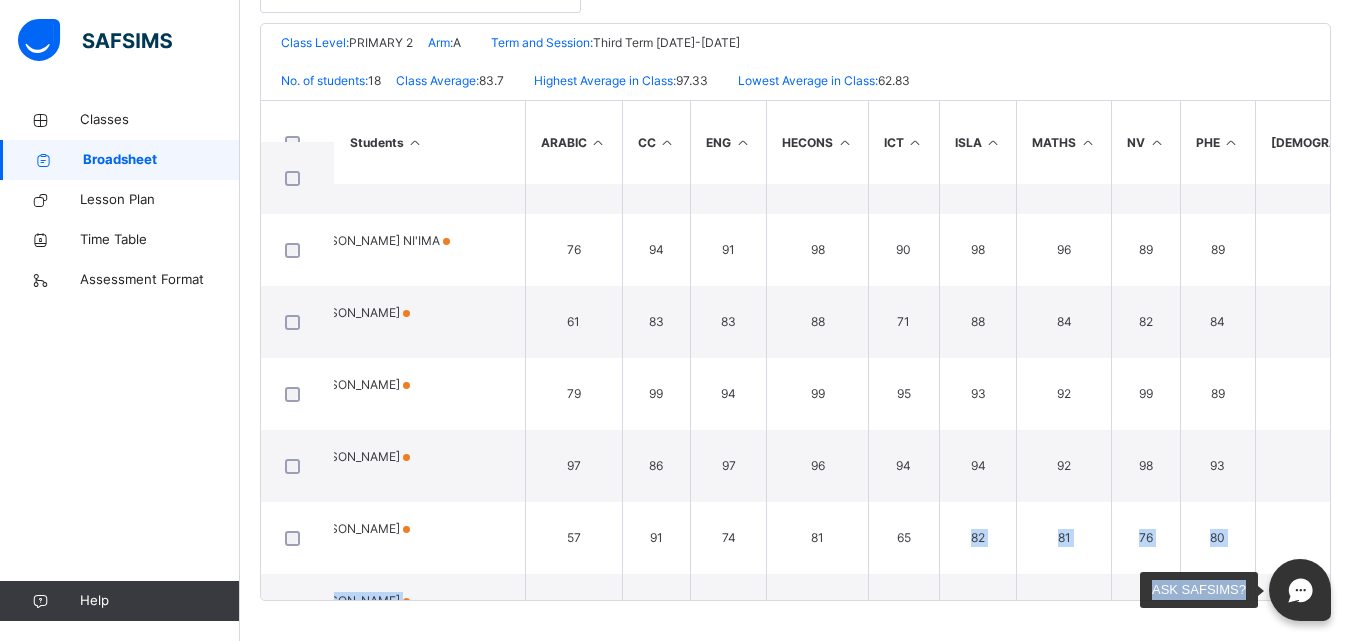 drag, startPoint x: 1103, startPoint y: 601, endPoint x: 1325, endPoint y: 571, distance: 224.01785 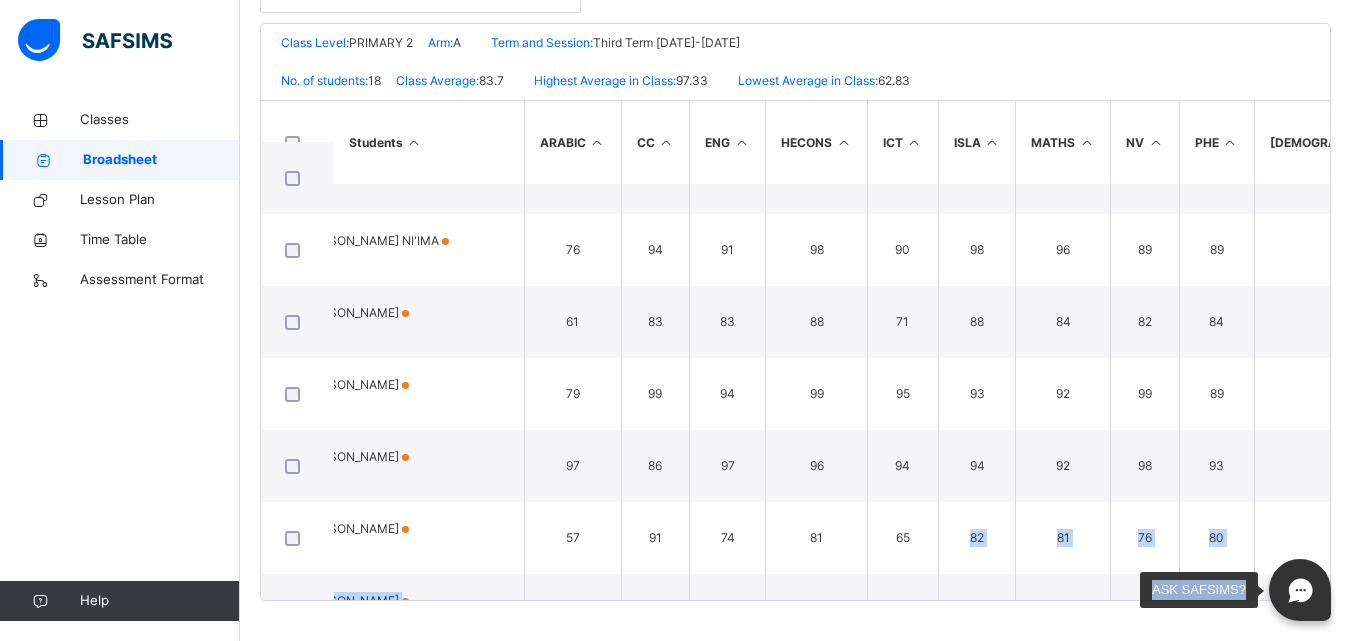click on "PRIMARY 2 A Broadsheet   Third Term  /  [DATE]-[DATE]   [PERSON_NAME] [EMAIL_ADDRESS][DOMAIN_NAME] Classes Broadsheet Lesson Plan Time Table Assessment Format   Help Onboarding Great job! You have finished setting up all essential configurations. Our wizard which has lots of in-built templates will continue to guide you through with the academic configurations. Academic Configuration Steps Continue × Idle Mode Due to inactivity you would be logged out to the system in the next   15mins , click the "Resume" button to keep working or the "Log me out" button to log out of the system. Log me out Resume Broadsheet  / PRIMARY 2 A Class Arm Broadsheet Cumulative Third Term [DATE]-[DATE] End of Term Report Bulk Download Reportsheet Download Broadsheet PDF Excel sheet ESTEEM LEARNING CENTRE Date: [DATE] 7:45:45 pm  Class Level:  PRIMARY 2  Arm:  A  Term and Session:  Third Term [DATE]-[DATE]  No. of students:  18  Class Average:  83.7  Highest Average in Class:  97.33  Lowest Average in Class:  62.83 S/NO Admission No. CC 1" at bounding box center [675, 94] 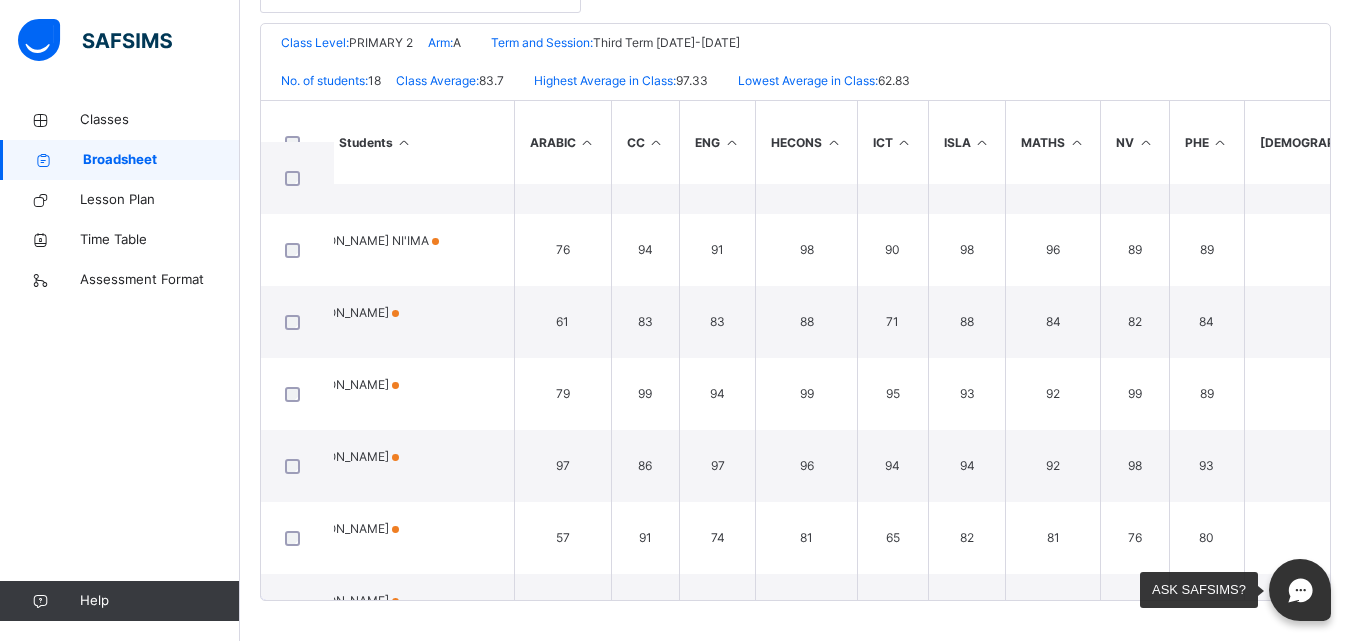 click at bounding box center (1300, 590) 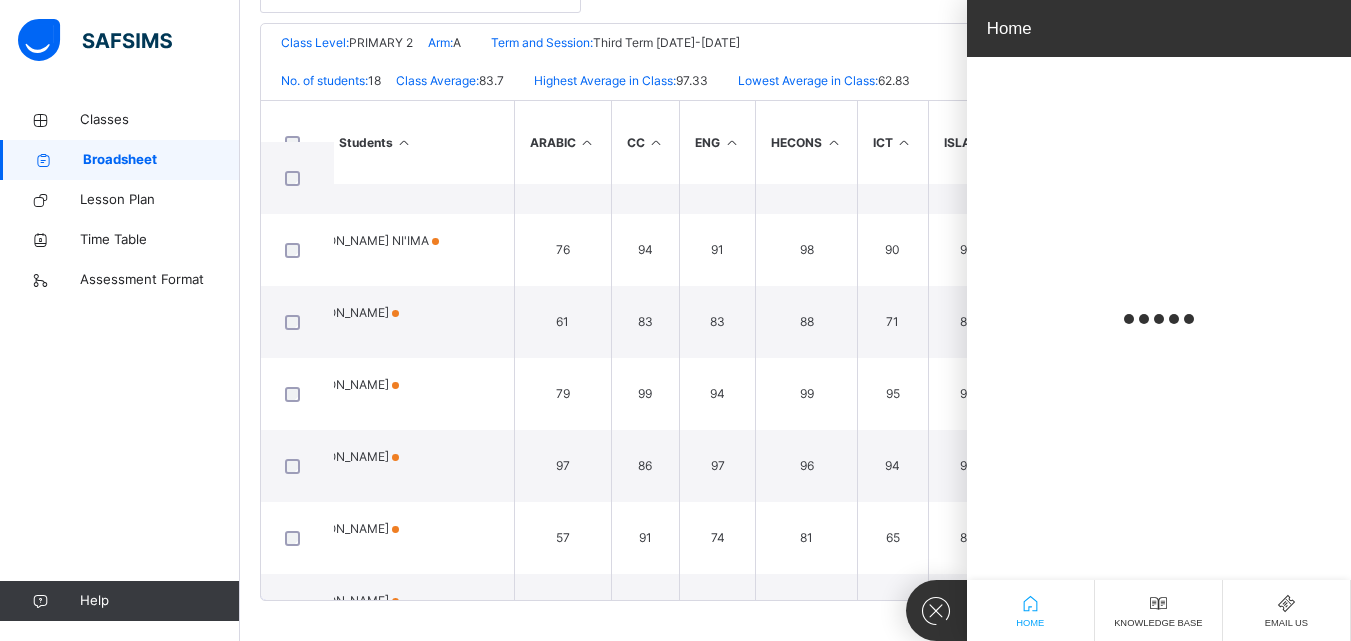 click on "Broadsheet  / PRIMARY 2 A Class Arm Broadsheet Cumulative Third Term [DATE]-[DATE] End of Term Report Bulk Download Reportsheet Download Broadsheet PDF Excel sheet ESTEEM LEARNING CENTRE Date: [DATE] 7:45:45 pm  Class Level:  PRIMARY 2  Arm:  A  Term and Session:  Third Term [DATE]-[DATE]  No. of students:  18  Class Average:  83.7  Highest Average in Class:  97.33  Lowest Average in Class:  62.83 S/NO Admission No. Full Name ARABIC CC ENG HECONS ICT [GEOGRAPHIC_DATA] NV PHE [DEMOGRAPHIC_DATA] SC VR TOTAL Average Position  Grade 1 2153 [PERSON_NAME]    88   93   97   98   91   86   95   97   85   93   96   99 1118 93.17 4th A 2 2185 [PERSON_NAME] NI'IMA   76   94   91   98   90   98   96   89   89   92   94   97 1104 92 5th A 3 2210 [PERSON_NAME]   61   83   83   88   71   88   84   82   84   86   91   81 982 81.83 12th B 4 2285 [PERSON_NAME]   79   99   94   99   95   93   92   99   89   93   96   96 1124 93.67 3rd A 5 2292 [PERSON_NAME]   97   86   97   96   94   94   92   98   93   95   97   97 1136 2nd" at bounding box center [795, 144] 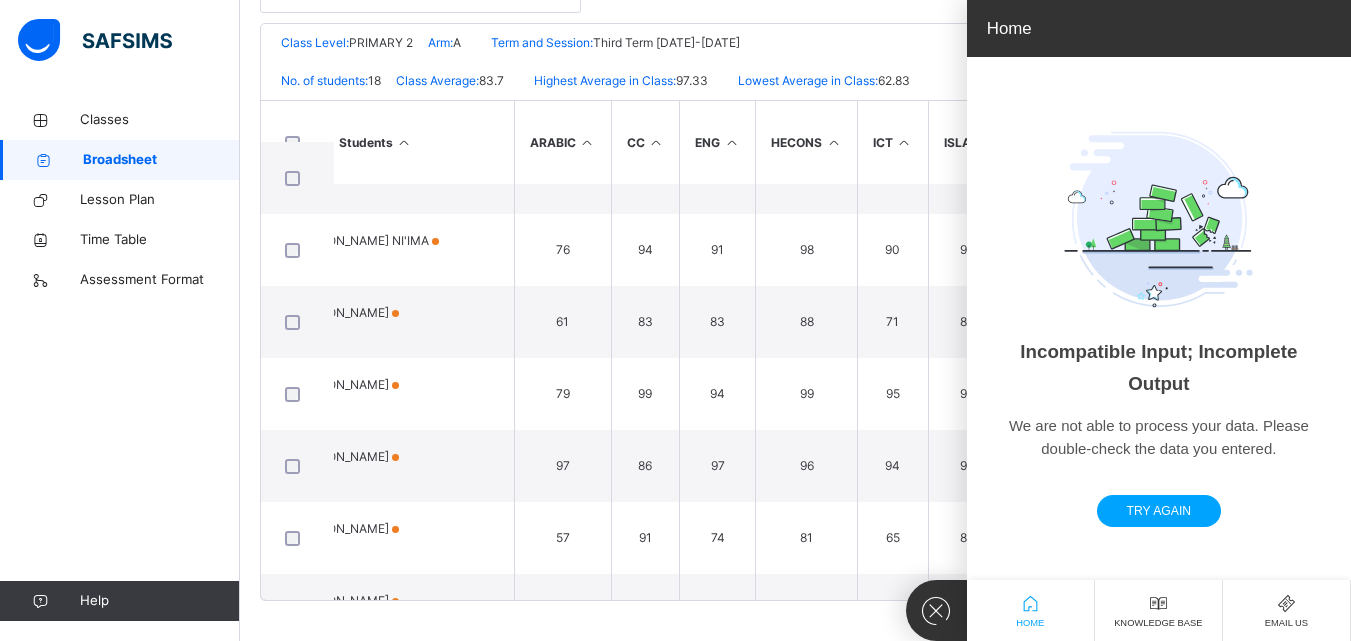 click at bounding box center [936, 320] 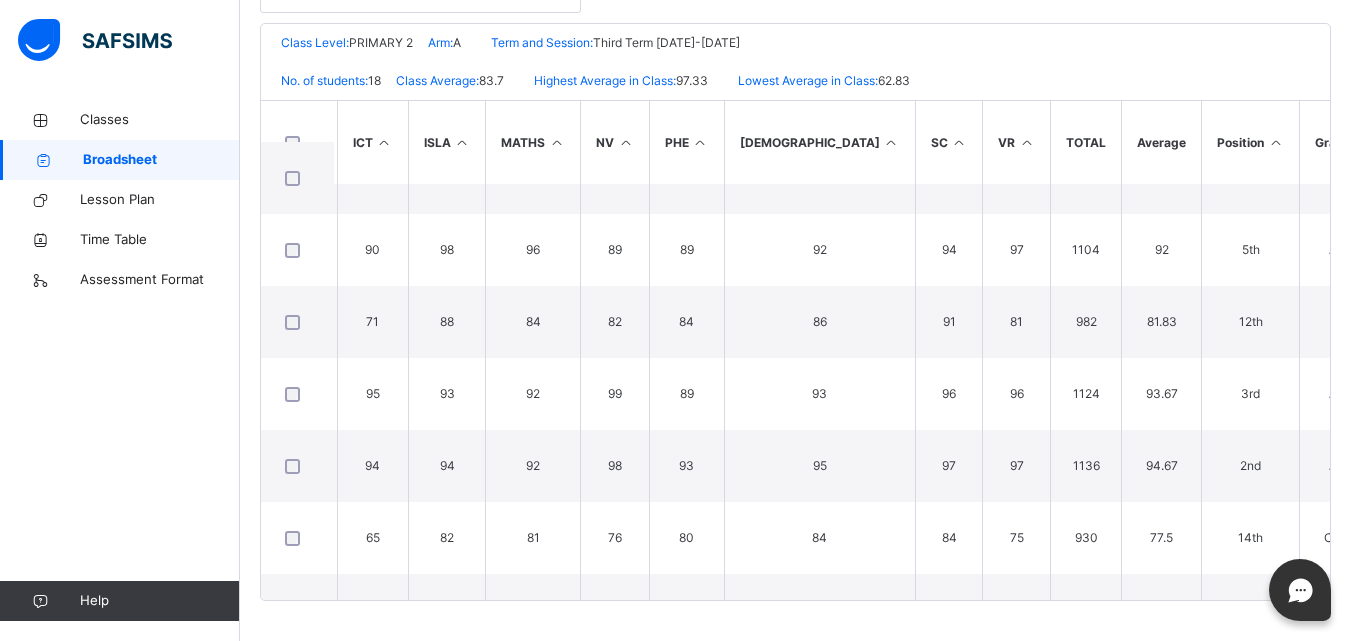 scroll, scrollTop: 0, scrollLeft: 618, axis: horizontal 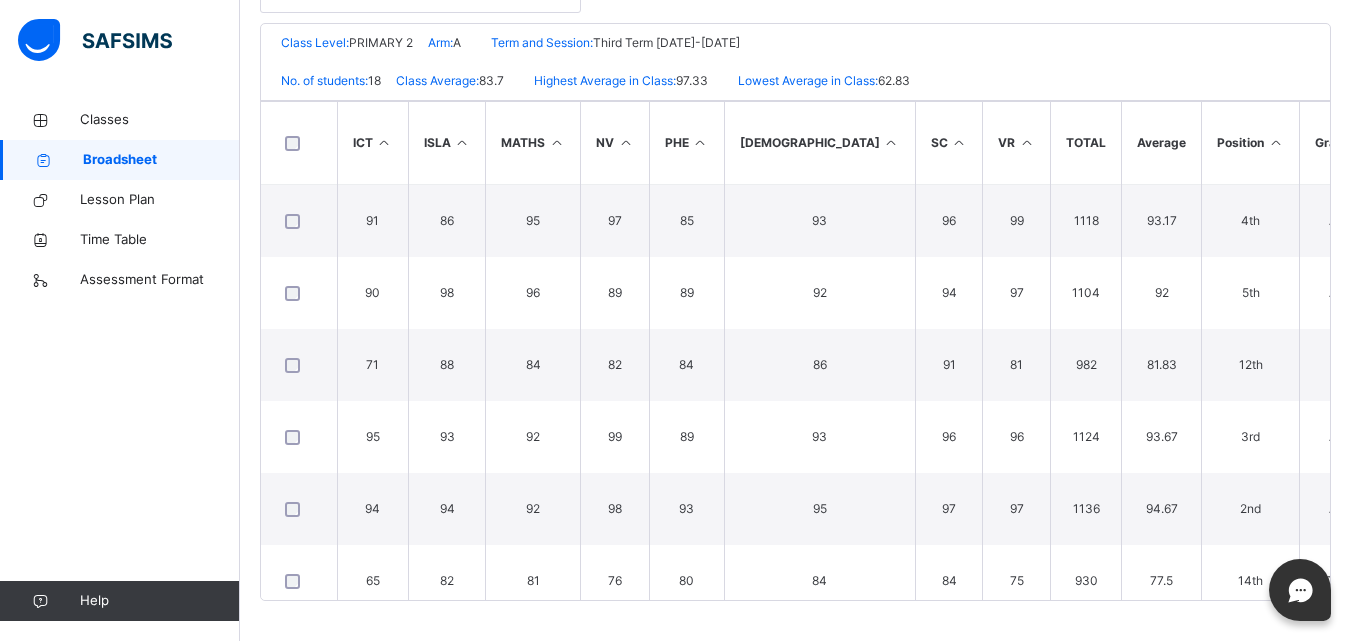 click on "Broadsheet  / PRIMARY 2 A Class Arm Broadsheet Cumulative Third Term [DATE]-[DATE] End of Term Report Bulk Download Reportsheet Download Broadsheet PDF Excel sheet ESTEEM LEARNING CENTRE Date: [DATE] 7:45:45 pm  Class Level:  PRIMARY 2  Arm:  A  Term and Session:  Third Term [DATE]-[DATE]  No. of students:  18  Class Average:  83.7  Highest Average in Class:  97.33  Lowest Average in Class:  62.83 S/NO Admission No. Full Name ARABIC CC ENG HECONS ICT [GEOGRAPHIC_DATA] NV PHE [DEMOGRAPHIC_DATA] SC VR TOTAL Average Position  Grade 1 2153 [PERSON_NAME]    88   93   97   98   91   86   95   97   85   93   96   99 1118 93.17 4th A 2 2185 [PERSON_NAME] NI'IMA   76   94   91   98   90   98   96   89   89   92   94   97 1104 92 5th A 3 2210 [PERSON_NAME]   61   83   83   88   71   88   84   82   84   86   91   81 982 81.83 12th B 4 2285 [PERSON_NAME]   79   99   94   99   95   93   92   99   89   93   96   96 1124 93.67 3rd A 5 2292 [PERSON_NAME]   97   86   97   96   94   94   92   98   93   95   97   97 1136 2nd" at bounding box center (795, 144) 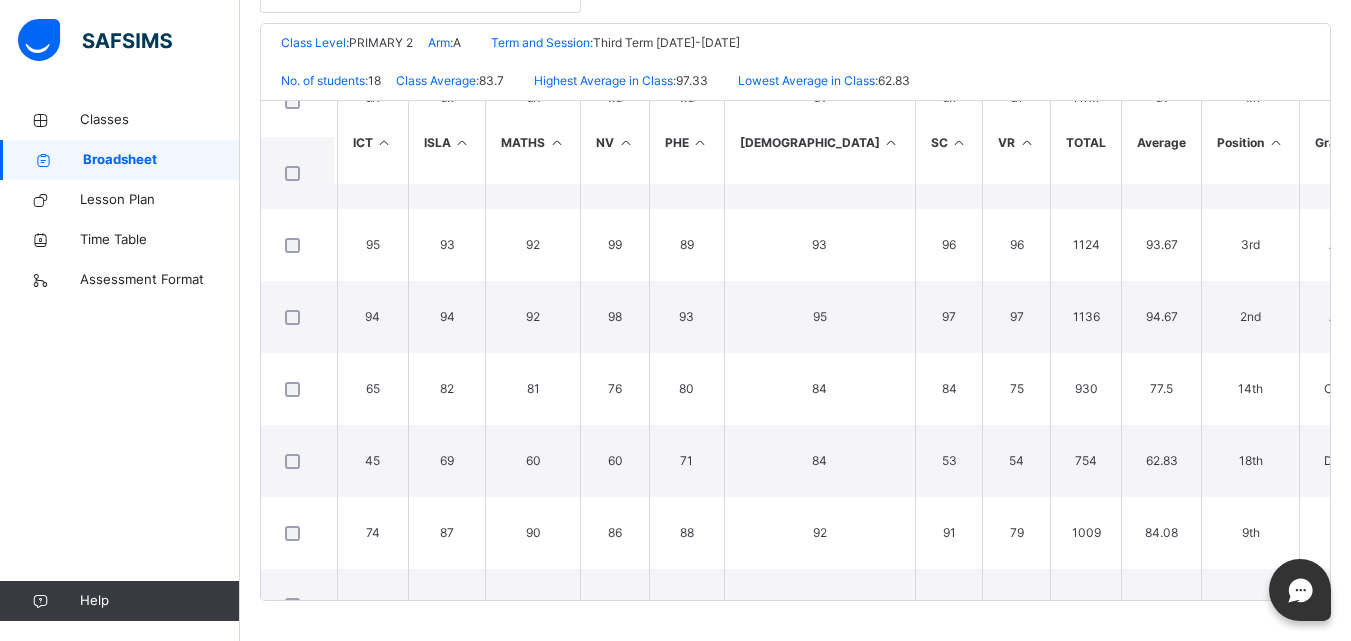 click on "Classes Broadsheet Lesson Plan Time Table Assessment Format   Help" at bounding box center [120, 360] 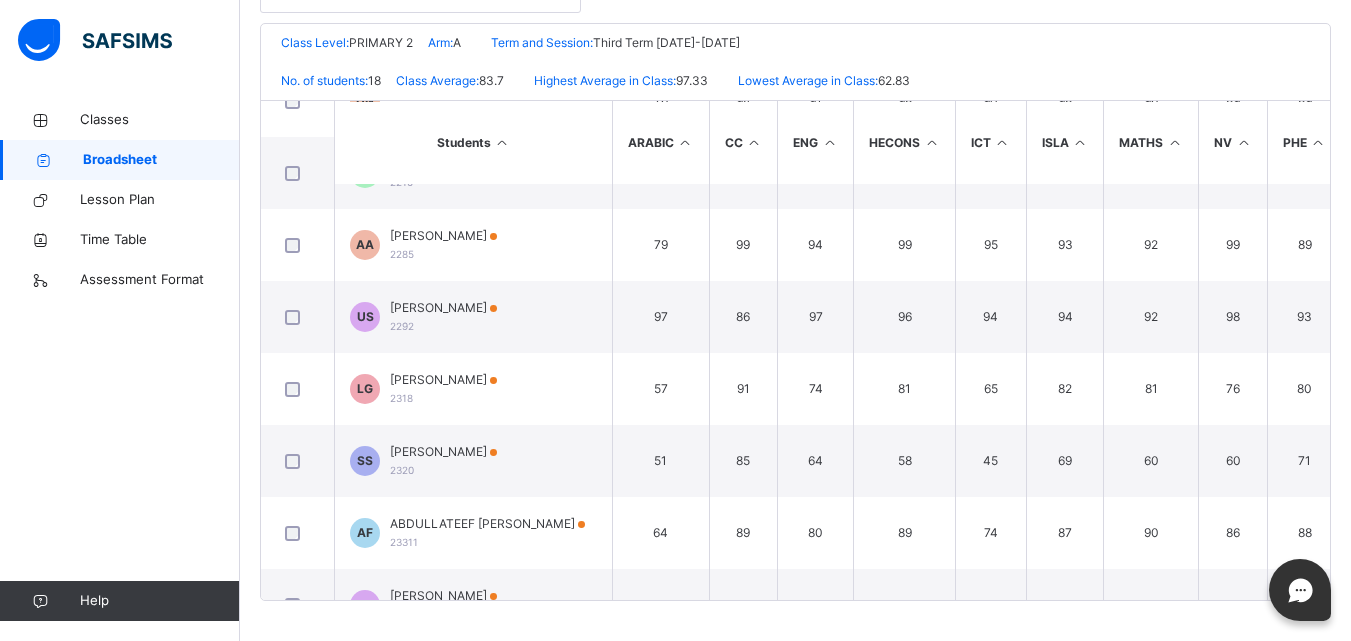 scroll, scrollTop: 0, scrollLeft: 0, axis: both 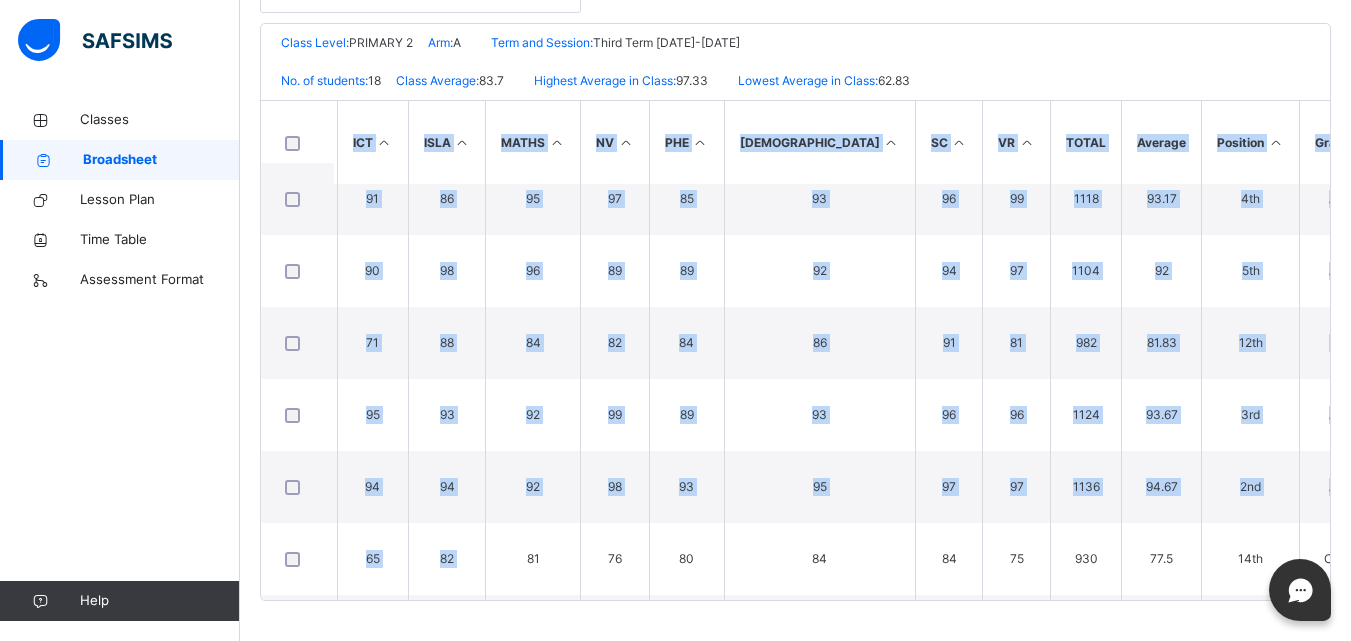 drag, startPoint x: 1197, startPoint y: 600, endPoint x: 1365, endPoint y: 560, distance: 172.69626 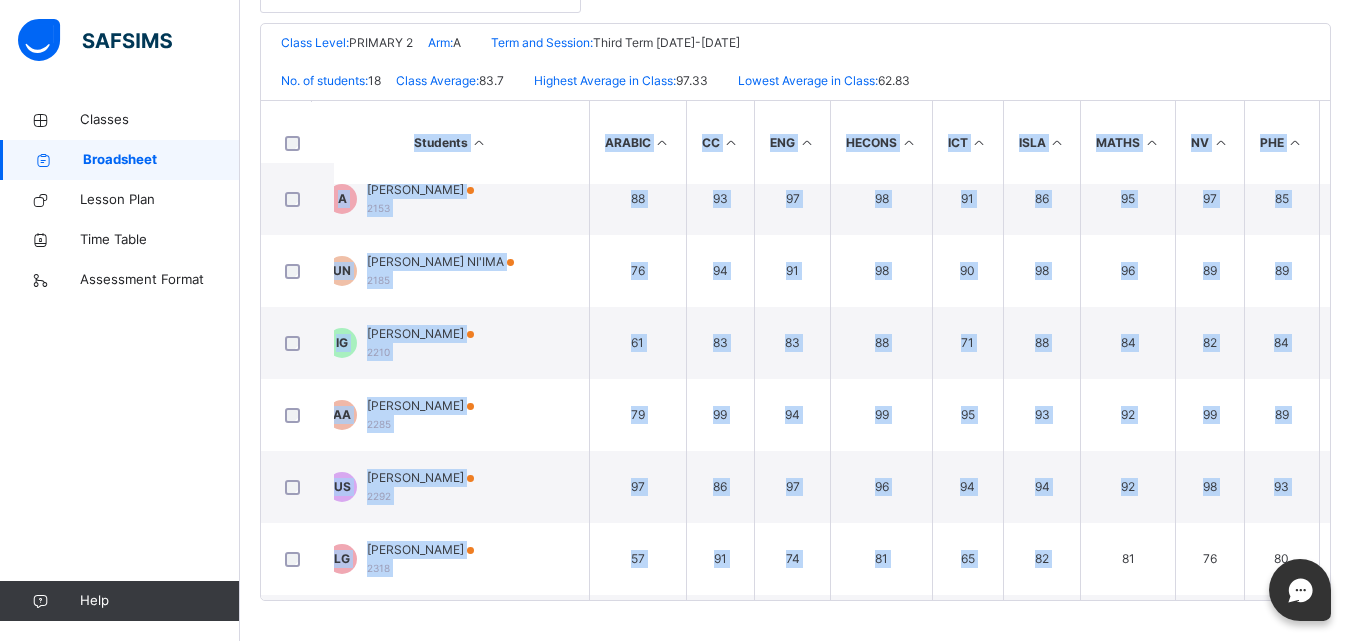 scroll, scrollTop: 22, scrollLeft: 17, axis: both 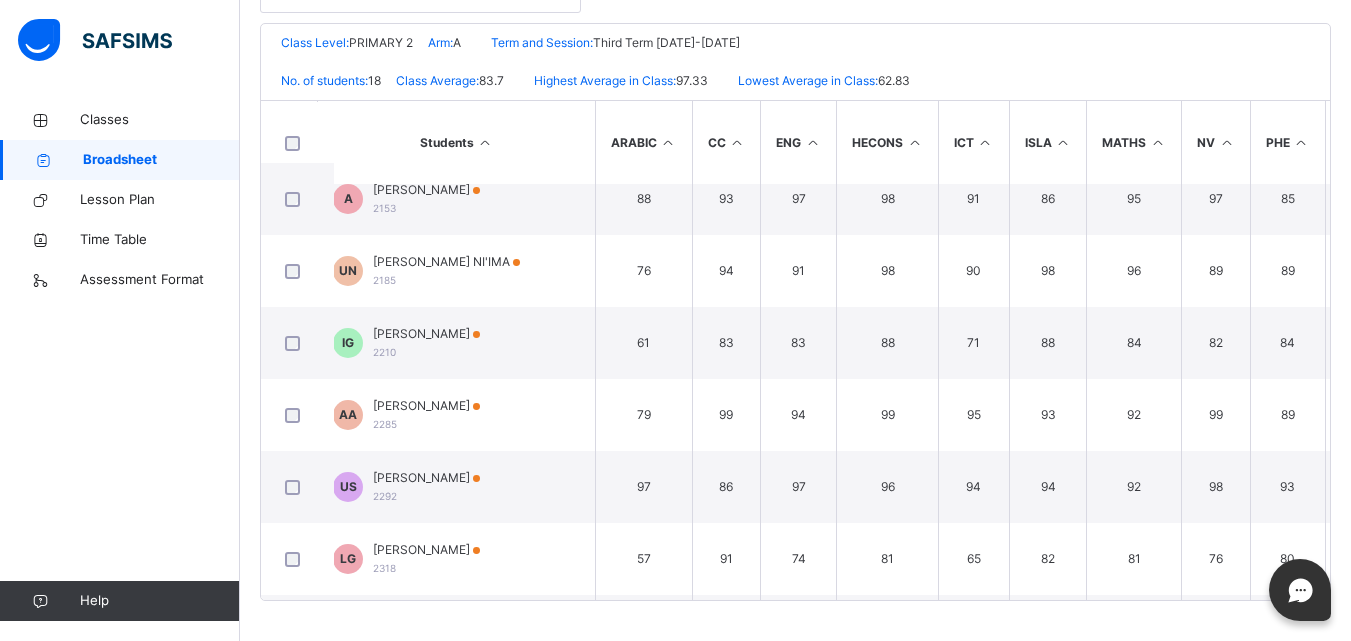 click on "Broadsheet  / PRIMARY 2 A Class Arm Broadsheet Cumulative Third Term [DATE]-[DATE] End of Term Report Bulk Download Reportsheet Download Broadsheet PDF Excel sheet ESTEEM LEARNING CENTRE Date: [DATE] 7:45:45 pm  Class Level:  PRIMARY 2  Arm:  A  Term and Session:  Third Term [DATE]-[DATE]  No. of students:  18  Class Average:  83.7  Highest Average in Class:  97.33  Lowest Average in Class:  62.83 S/NO Admission No. Full Name ARABIC CC ENG HECONS ICT [GEOGRAPHIC_DATA] NV PHE [DEMOGRAPHIC_DATA] SC VR TOTAL Average Position  Grade 1 2153 [PERSON_NAME]    88   93   97   98   91   86   95   97   85   93   96   99 1118 93.17 4th A 2 2185 [PERSON_NAME] NI'IMA   76   94   91   98   90   98   96   89   89   92   94   97 1104 92 5th A 3 2210 [PERSON_NAME]   61   83   83   88   71   88   84   82   84   86   91   81 982 81.83 12th B 4 2285 [PERSON_NAME]   79   99   94   99   95   93   92   99   89   93   96   96 1124 93.67 3rd A 5 2292 [PERSON_NAME]   97   86   97   96   94   94   92   98   93   95   97   97 1136 2nd" at bounding box center [795, 144] 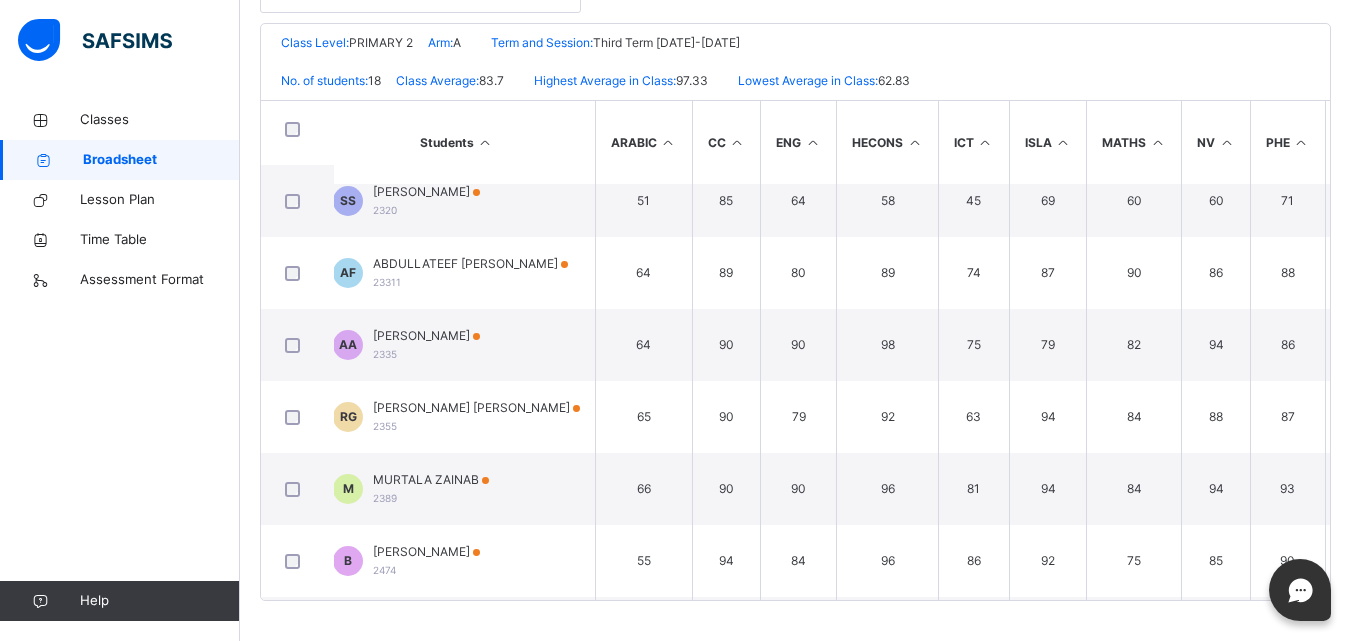 scroll, scrollTop: 452, scrollLeft: 618, axis: both 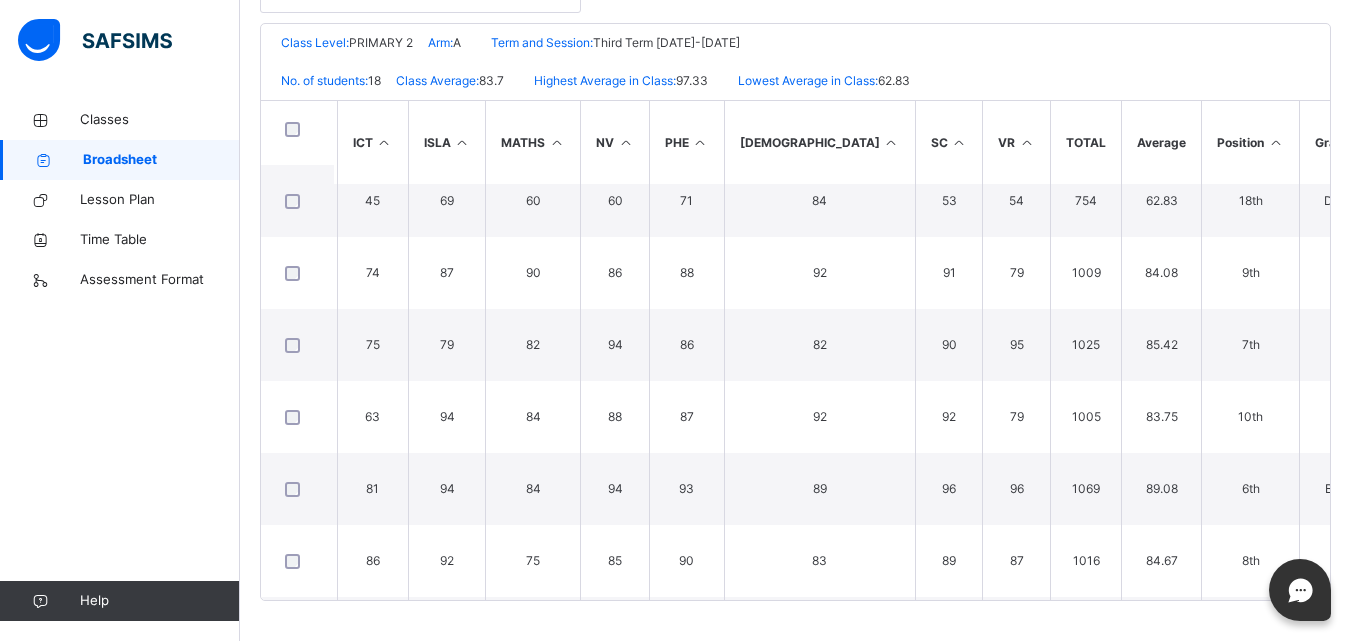 click on "Broadsheet  / PRIMARY 2 A Class Arm Broadsheet Cumulative Third Term [DATE]-[DATE] End of Term Report Bulk Download Reportsheet Download Broadsheet PDF Excel sheet ESTEEM LEARNING CENTRE Date: [DATE] 7:45:45 pm  Class Level:  PRIMARY 2  Arm:  A  Term and Session:  Third Term [DATE]-[DATE]  No. of students:  18  Class Average:  83.7  Highest Average in Class:  97.33  Lowest Average in Class:  62.83 S/NO Admission No. Full Name ARABIC CC ENG HECONS ICT [GEOGRAPHIC_DATA] NV PHE [DEMOGRAPHIC_DATA] SC VR TOTAL Average Position  Grade 1 2153 [PERSON_NAME]    88   93   97   98   91   86   95   97   85   93   96   99 1118 93.17 4th A 2 2185 [PERSON_NAME] NI'IMA   76   94   91   98   90   98   96   89   89   92   94   97 1104 92 5th A 3 2210 [PERSON_NAME]   61   83   83   88   71   88   84   82   84   86   91   81 982 81.83 12th B 4 2285 [PERSON_NAME]   79   99   94   99   95   93   92   99   89   93   96   96 1124 93.67 3rd A 5 2292 [PERSON_NAME]   97   86   97   96   94   94   92   98   93   95   97   97 1136 2nd" at bounding box center [795, 144] 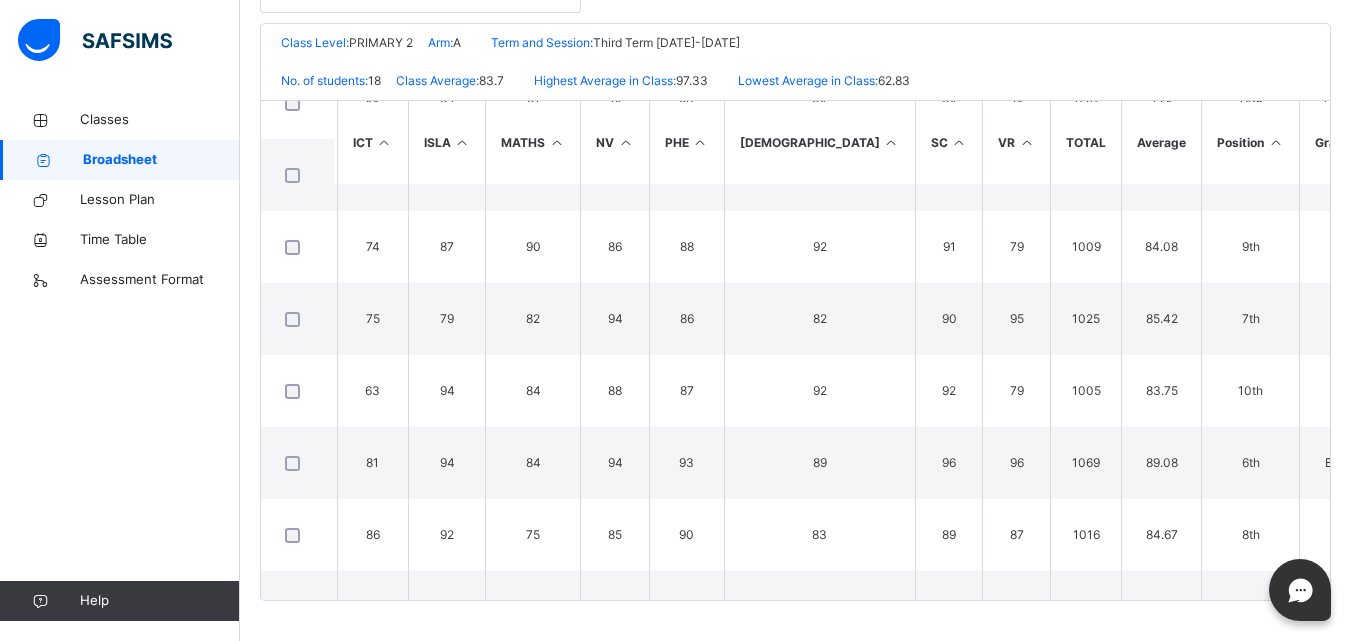 scroll, scrollTop: 540, scrollLeft: 618, axis: both 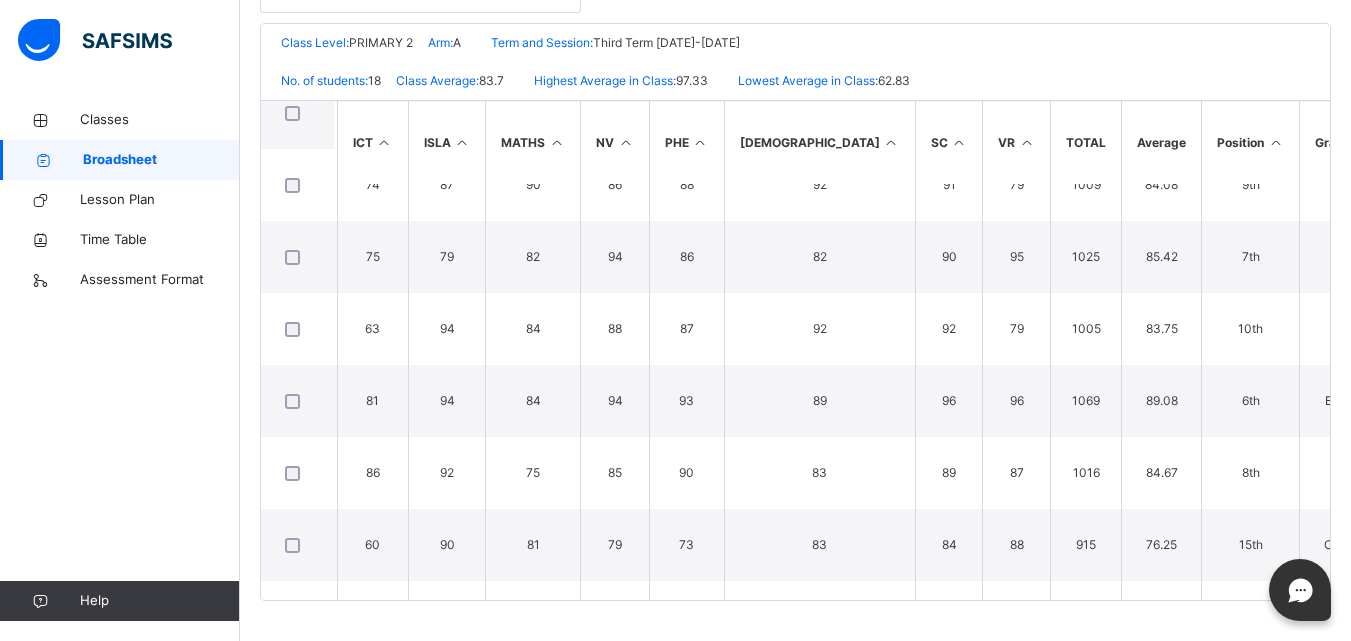 click on "Broadsheet  / PRIMARY 2 A Class Arm Broadsheet Cumulative Third Term [DATE]-[DATE] End of Term Report Bulk Download Reportsheet Download Broadsheet PDF Excel sheet ESTEEM LEARNING CENTRE Date: [DATE] 7:45:45 pm  Class Level:  PRIMARY 2  Arm:  A  Term and Session:  Third Term [DATE]-[DATE]  No. of students:  18  Class Average:  83.7  Highest Average in Class:  97.33  Lowest Average in Class:  62.83 S/NO Admission No. Full Name ARABIC CC ENG HECONS ICT [GEOGRAPHIC_DATA] NV PHE [DEMOGRAPHIC_DATA] SC VR TOTAL Average Position  Grade 1 2153 [PERSON_NAME]    88   93   97   98   91   86   95   97   85   93   96   99 1118 93.17 4th A 2 2185 [PERSON_NAME] NI'IMA   76   94   91   98   90   98   96   89   89   92   94   97 1104 92 5th A 3 2210 [PERSON_NAME]   61   83   83   88   71   88   84   82   84   86   91   81 982 81.83 12th B 4 2285 [PERSON_NAME]   79   99   94   99   95   93   92   99   89   93   96   96 1124 93.67 3rd A 5 2292 [PERSON_NAME]   97   86   97   96   94   94   92   98   93   95   97   97 1136 2nd" at bounding box center (795, 144) 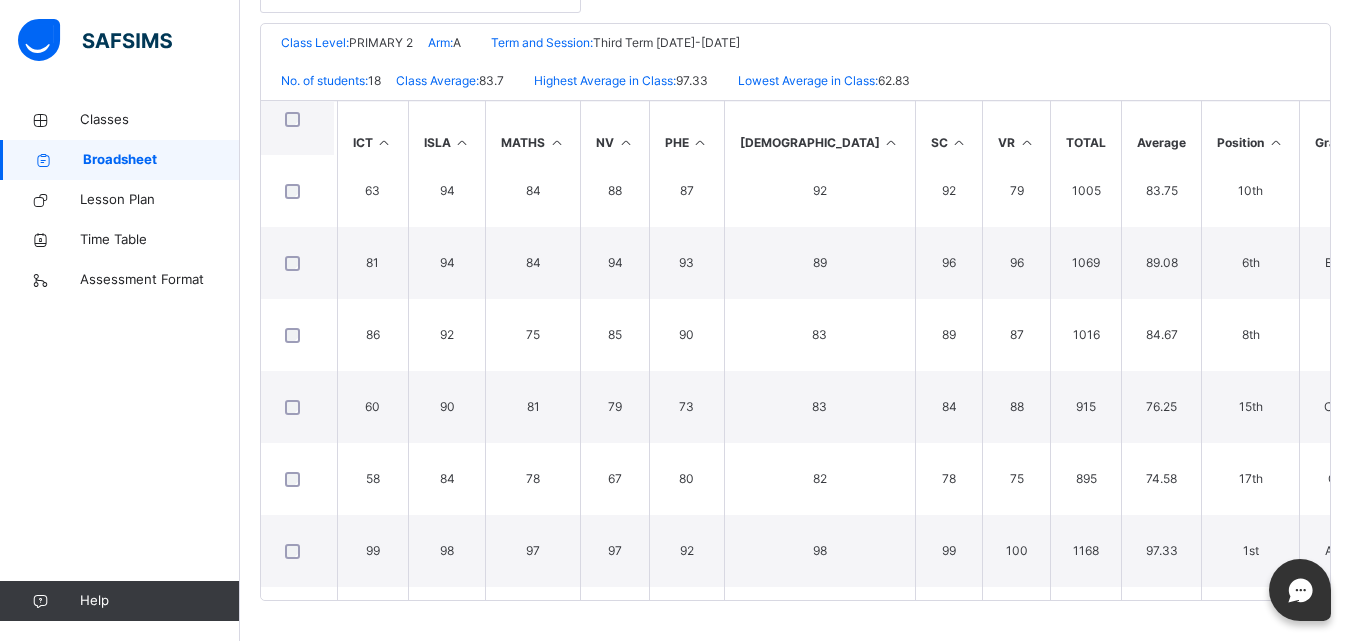 scroll, scrollTop: 684, scrollLeft: 618, axis: both 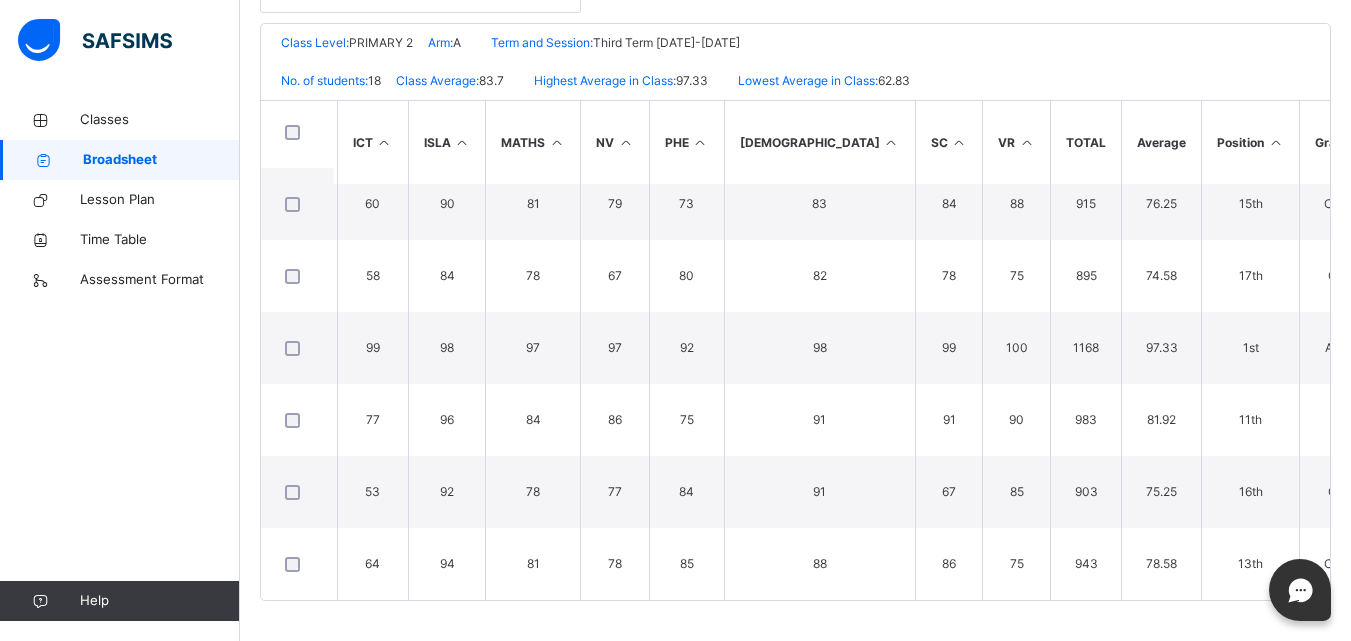 click on "Broadsheet  / PRIMARY 2 A Class Arm Broadsheet Cumulative Third Term [DATE]-[DATE] End of Term Report Bulk Download Reportsheet Download Broadsheet PDF Excel sheet ESTEEM LEARNING CENTRE Date: [DATE] 7:45:45 pm  Class Level:  PRIMARY 2  Arm:  A  Term and Session:  Third Term [DATE]-[DATE]  No. of students:  18  Class Average:  83.7  Highest Average in Class:  97.33  Lowest Average in Class:  62.83 S/NO Admission No. Full Name ARABIC CC ENG HECONS ICT [GEOGRAPHIC_DATA] NV PHE [DEMOGRAPHIC_DATA] SC VR TOTAL Average Position  Grade 1 2153 [PERSON_NAME]    88   93   97   98   91   86   95   97   85   93   96   99 1118 93.17 4th A 2 2185 [PERSON_NAME] NI'IMA   76   94   91   98   90   98   96   89   89   92   94   97 1104 92 5th A 3 2210 [PERSON_NAME]   61   83   83   88   71   88   84   82   84   86   91   81 982 81.83 12th B 4 2285 [PERSON_NAME]   79   99   94   99   95   93   92   99   89   93   96   96 1124 93.67 3rd A 5 2292 [PERSON_NAME]   97   86   97   96   94   94   92   98   93   95   97   97 1136 2nd" at bounding box center (795, 144) 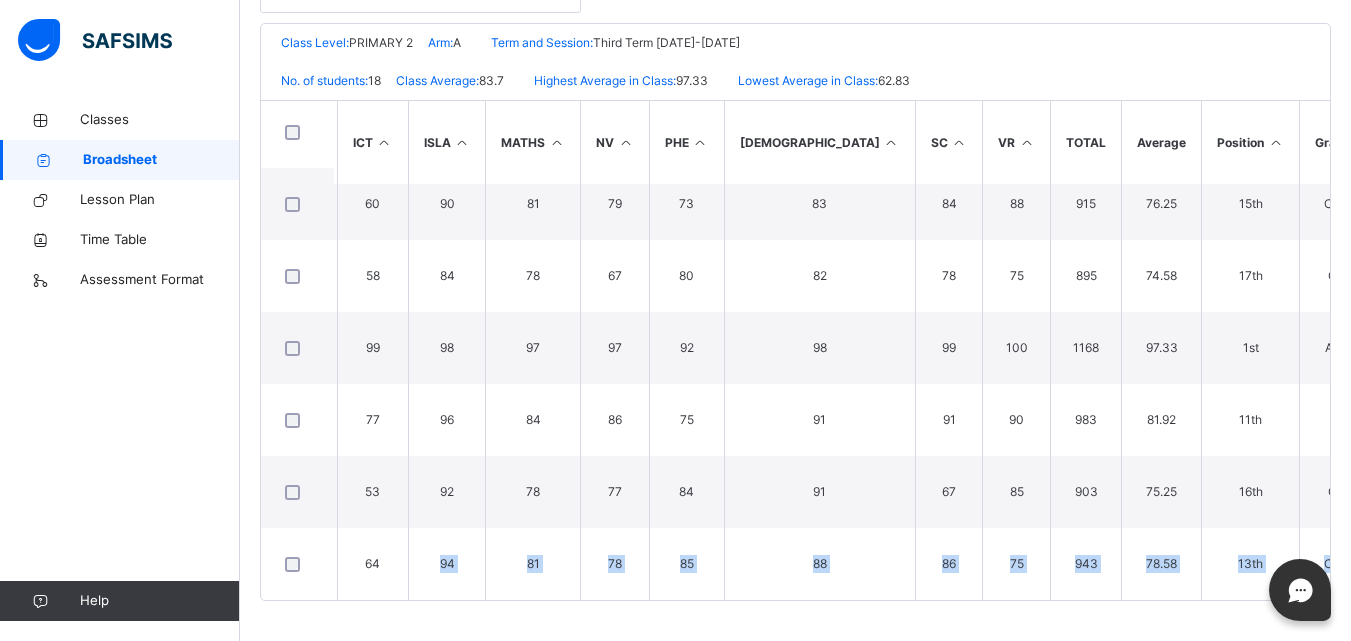 drag, startPoint x: 645, startPoint y: 603, endPoint x: 490, endPoint y: 595, distance: 155.20631 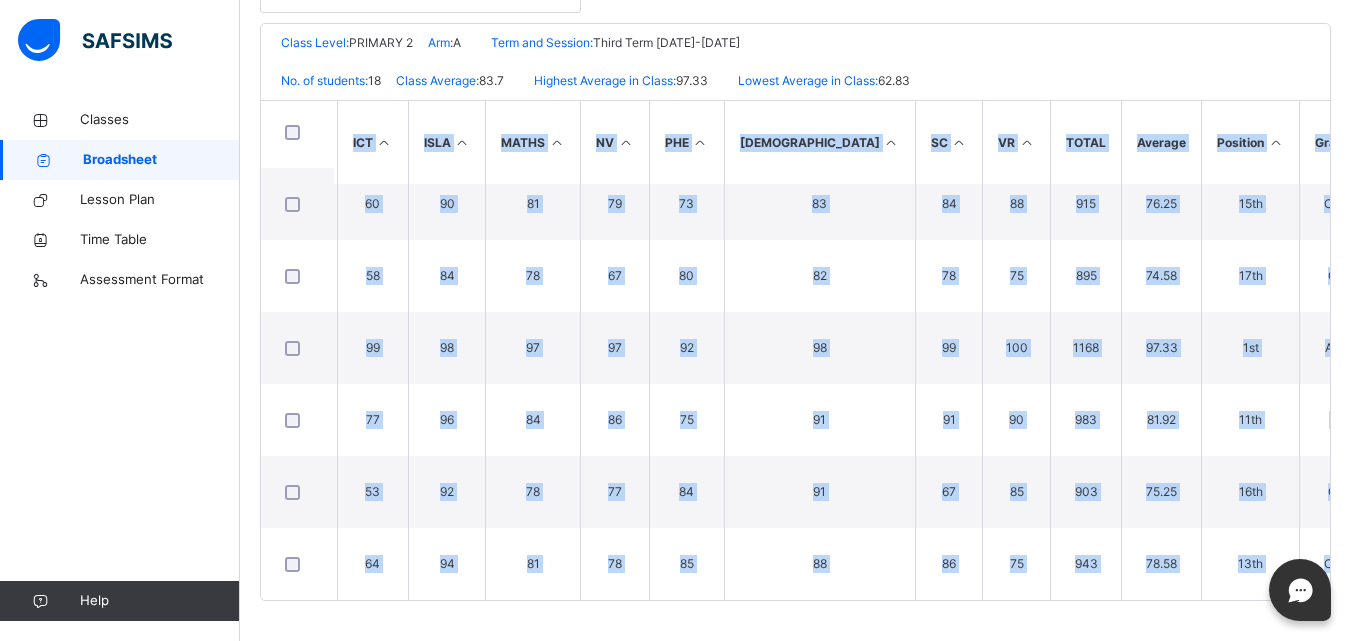 click on "Broadsheet  / PRIMARY 2 A Class Arm Broadsheet Cumulative Third Term [DATE]-[DATE] End of Term Report Bulk Download Reportsheet Download Broadsheet PDF Excel sheet ESTEEM LEARNING CENTRE Date: [DATE] 7:45:45 pm  Class Level:  PRIMARY 2  Arm:  A  Term and Session:  Third Term [DATE]-[DATE]  No. of students:  18  Class Average:  83.7  Highest Average in Class:  97.33  Lowest Average in Class:  62.83 S/NO Admission No. Full Name ARABIC CC ENG HECONS ICT [GEOGRAPHIC_DATA] NV PHE [DEMOGRAPHIC_DATA] SC VR TOTAL Average Position  Grade 1 2153 [PERSON_NAME]    88   93   97   98   91   86   95   97   85   93   96   99 1118 93.17 4th A 2 2185 [PERSON_NAME] NI'IMA   76   94   91   98   90   98   96   89   89   92   94   97 1104 92 5th A 3 2210 [PERSON_NAME]   61   83   83   88   71   88   84   82   84   86   91   81 982 81.83 12th B 4 2285 [PERSON_NAME]   79   99   94   99   95   93   92   99   89   93   96   96 1124 93.67 3rd A 5 2292 [PERSON_NAME]   97   86   97   96   94   94   92   98   93   95   97   97 1136 2nd" at bounding box center [795, 144] 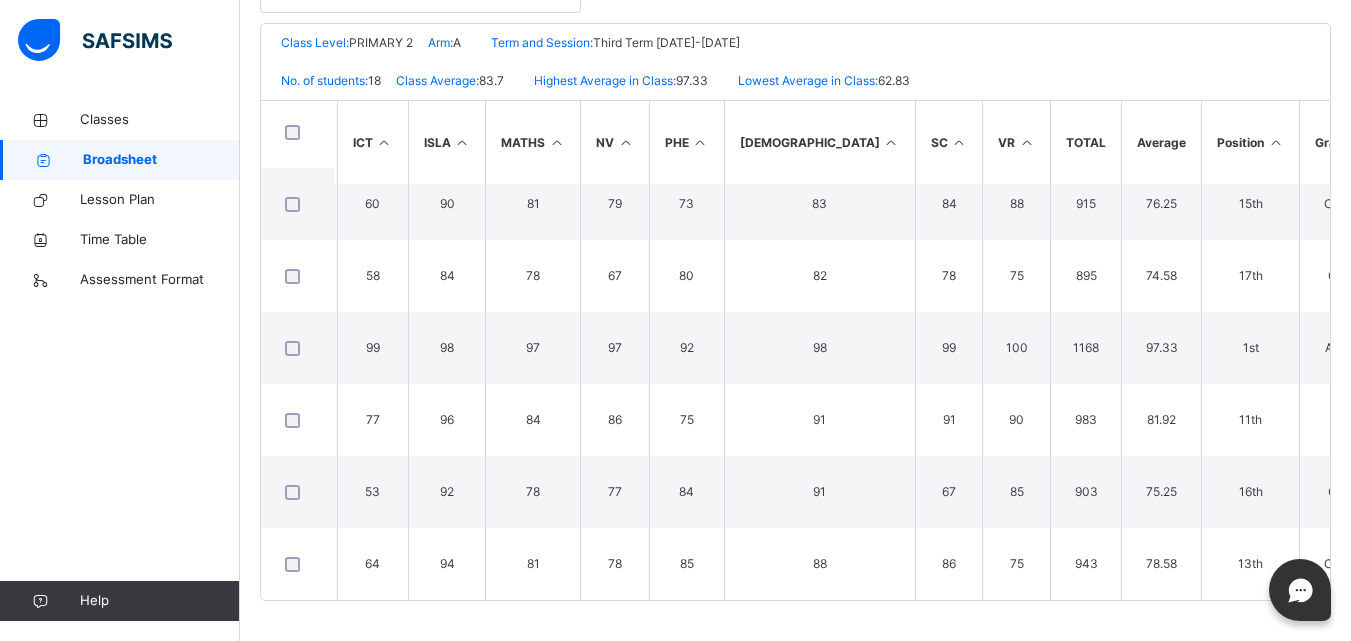 click on "Broadsheet  / PRIMARY 2 A Class Arm Broadsheet Cumulative Third Term [DATE]-[DATE] End of Term Report Bulk Download Reportsheet Download Broadsheet PDF Excel sheet ESTEEM LEARNING CENTRE Date: [DATE] 7:45:45 pm  Class Level:  PRIMARY 2  Arm:  A  Term and Session:  Third Term [DATE]-[DATE]  No. of students:  18  Class Average:  83.7  Highest Average in Class:  97.33  Lowest Average in Class:  62.83 S/NO Admission No. Full Name ARABIC CC ENG HECONS ICT [GEOGRAPHIC_DATA] NV PHE [DEMOGRAPHIC_DATA] SC VR TOTAL Average Position  Grade 1 2153 [PERSON_NAME]    88   93   97   98   91   86   95   97   85   93   96   99 1118 93.17 4th A 2 2185 [PERSON_NAME] NI'IMA   76   94   91   98   90   98   96   89   89   92   94   97 1104 92 5th A 3 2210 [PERSON_NAME]   61   83   83   88   71   88   84   82   84   86   91   81 982 81.83 12th B 4 2285 [PERSON_NAME]   79   99   94   99   95   93   92   99   89   93   96   96 1124 93.67 3rd A 5 2292 [PERSON_NAME]   97   86   97   96   94   94   92   98   93   95   97   97 1136 2nd" at bounding box center (795, 144) 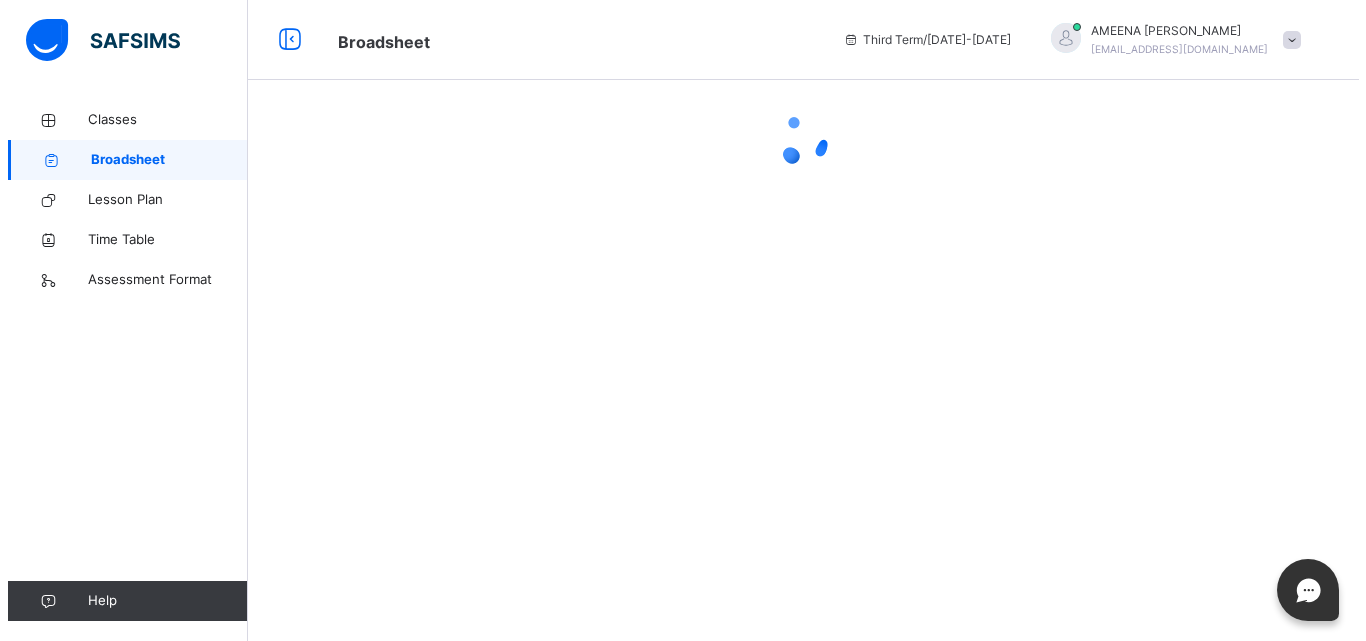 scroll, scrollTop: 0, scrollLeft: 0, axis: both 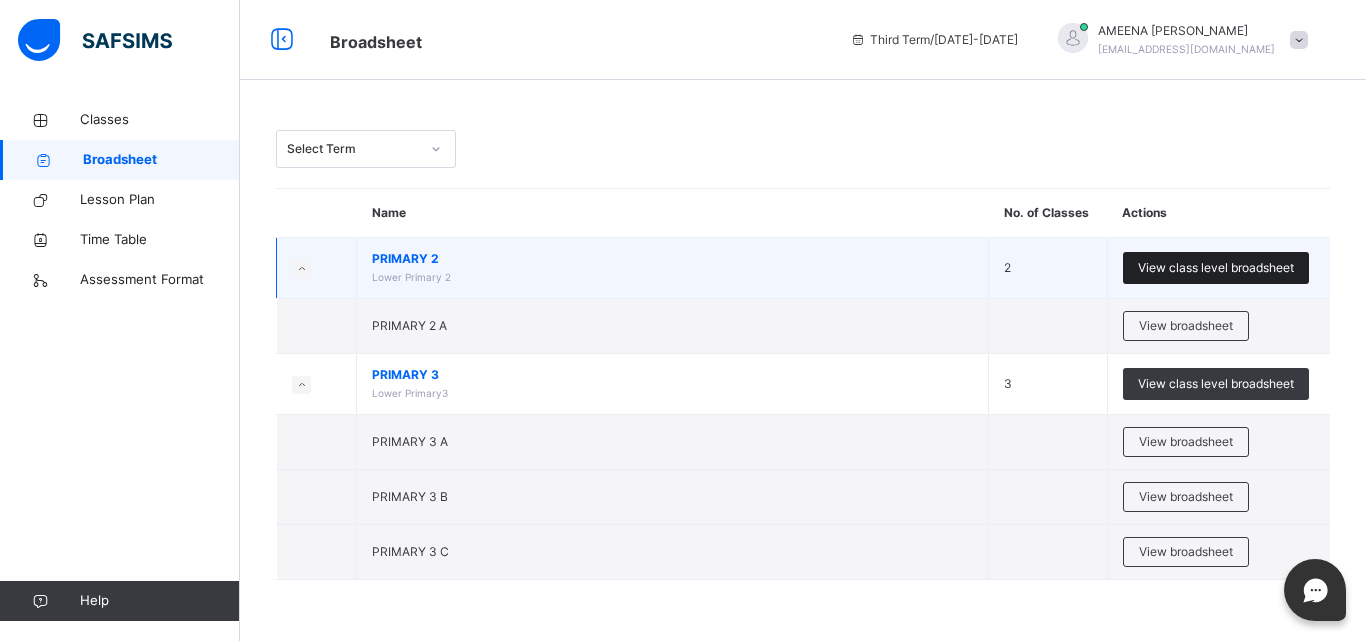 click on "View class level broadsheet" at bounding box center (1216, 268) 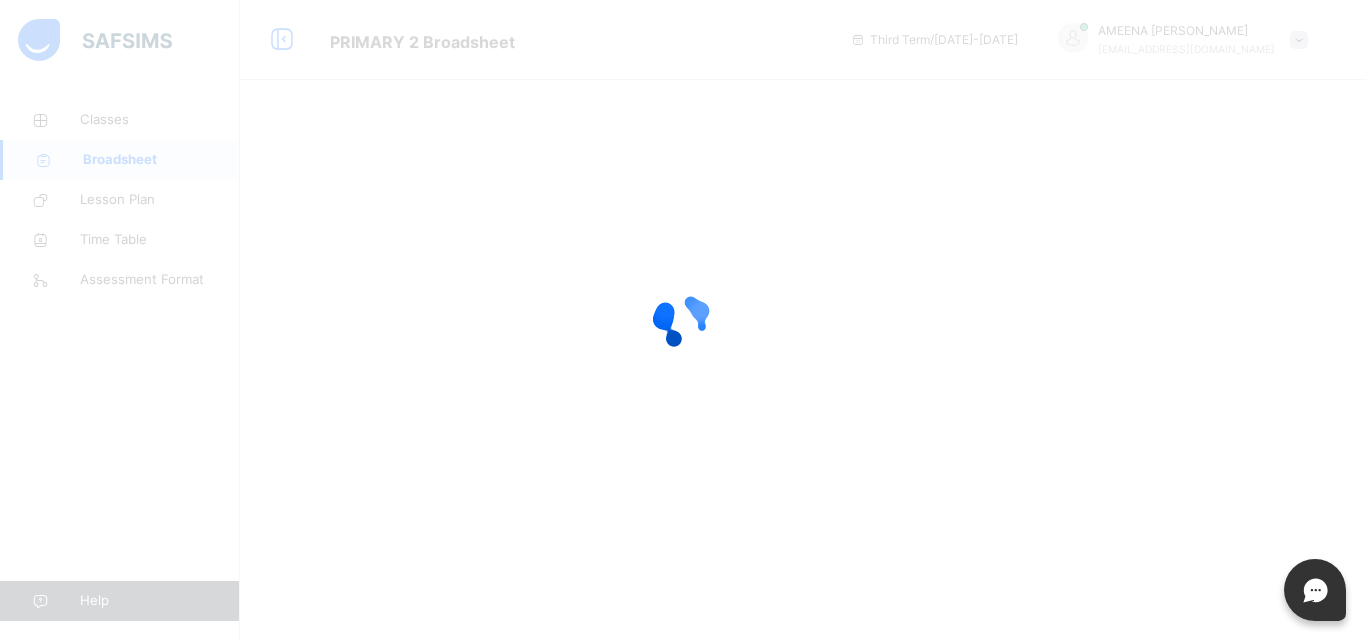 click at bounding box center [683, 320] 